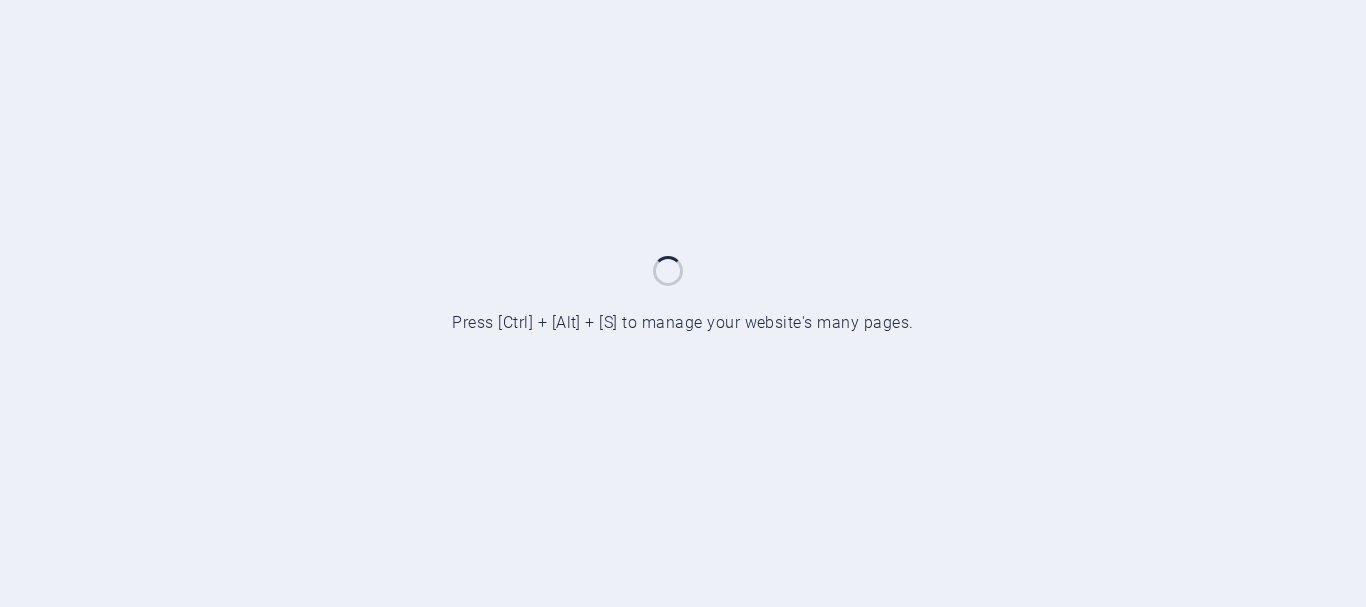 scroll, scrollTop: 0, scrollLeft: 0, axis: both 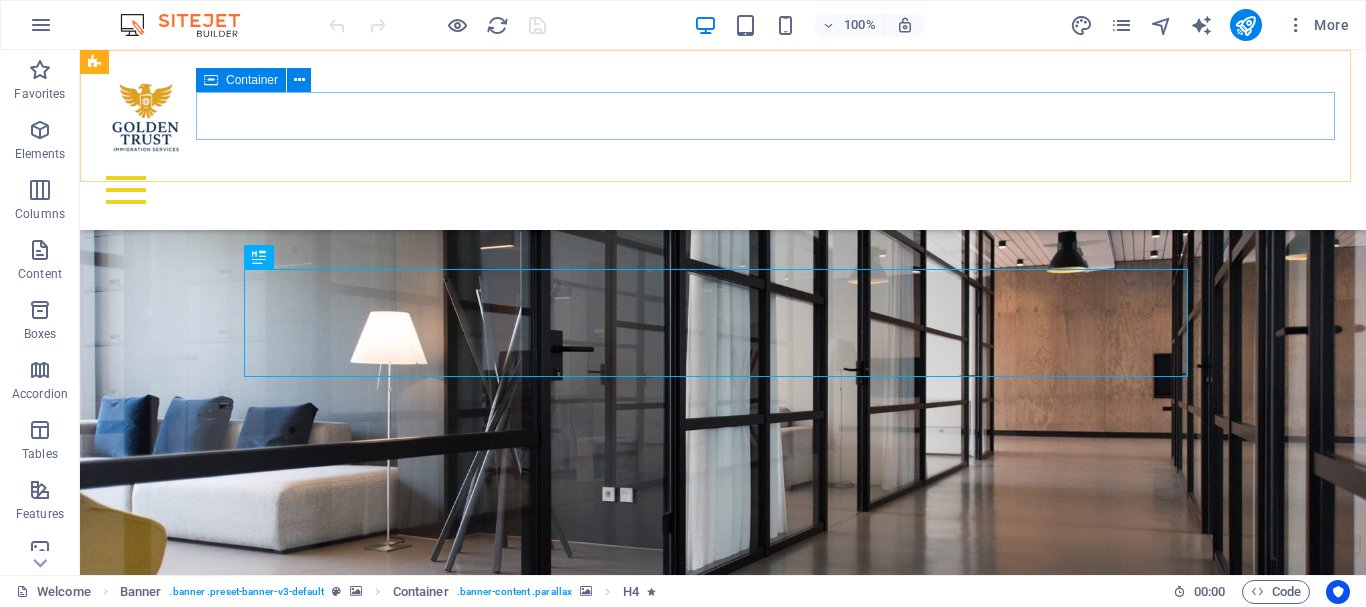 click at bounding box center (723, 190) 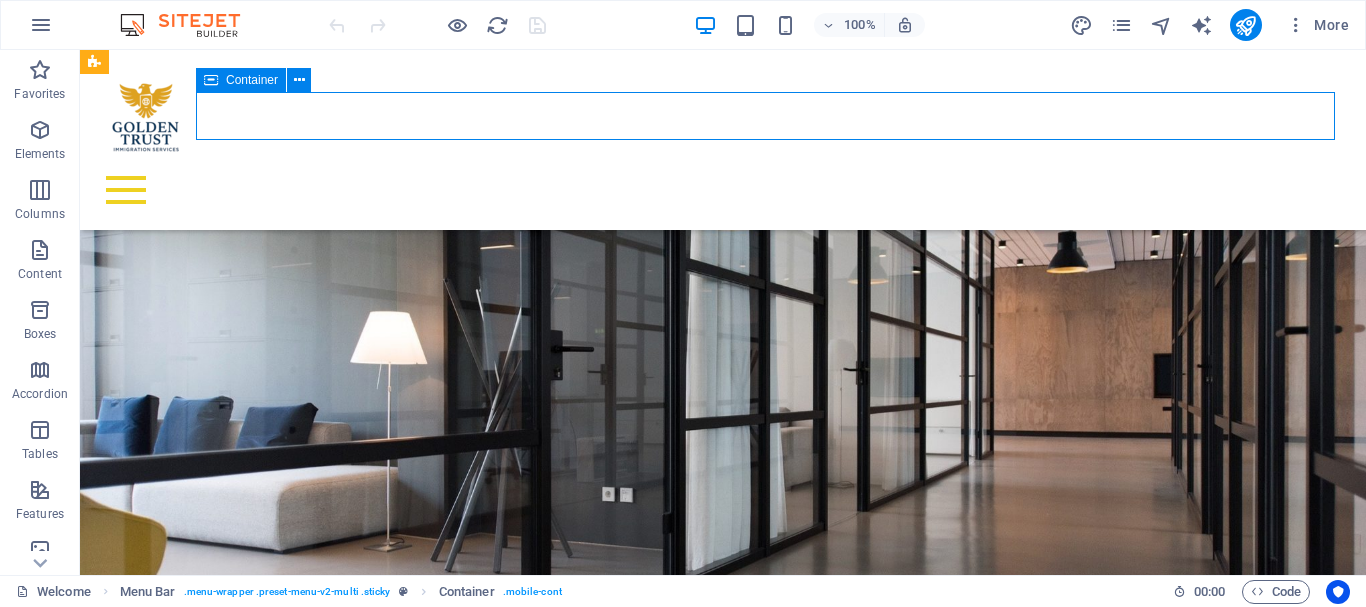 click at bounding box center [723, 190] 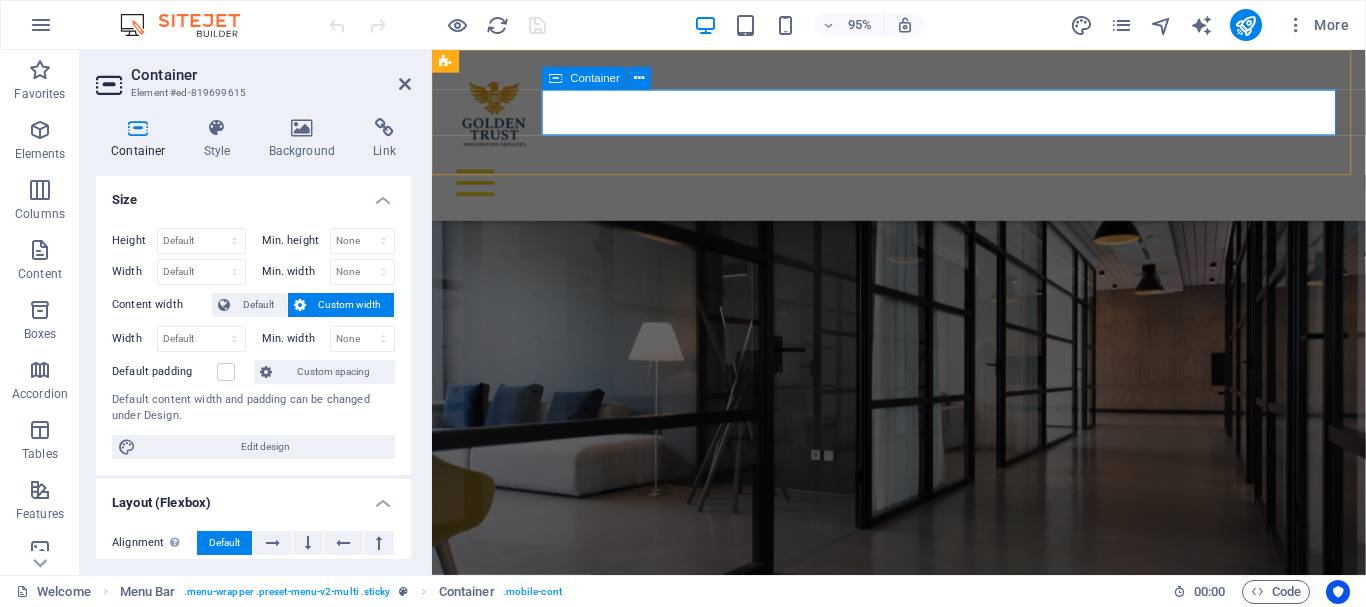 click at bounding box center [923, 190] 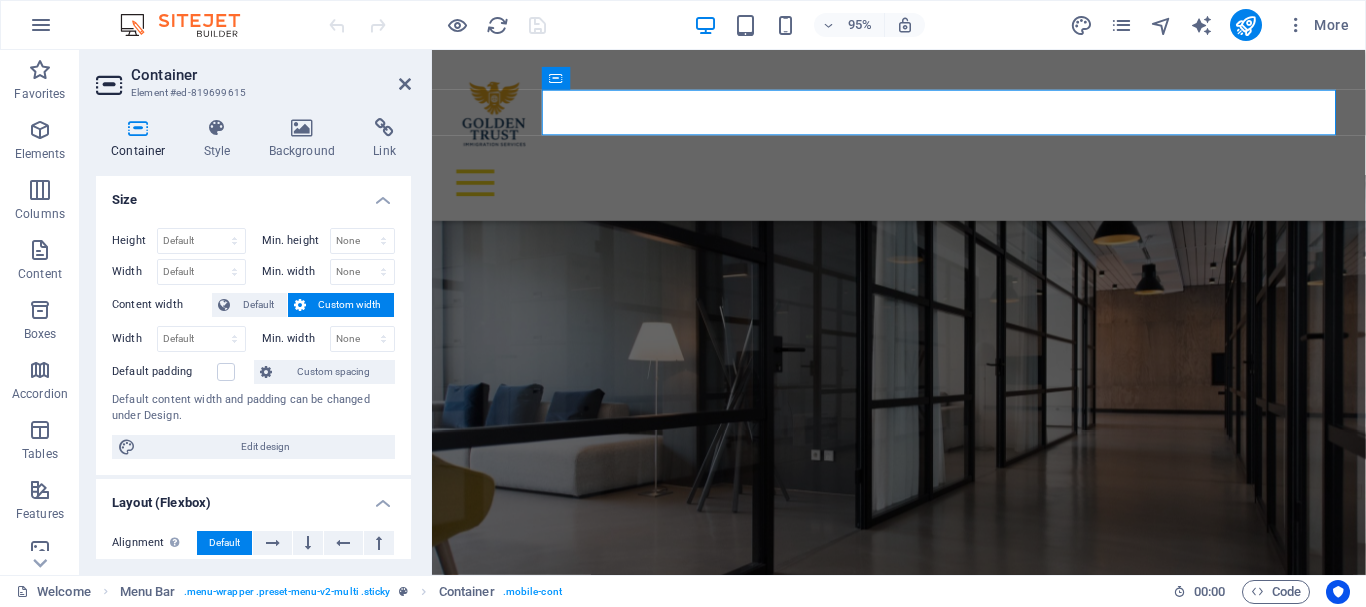 click on "95% More" at bounding box center (683, 25) 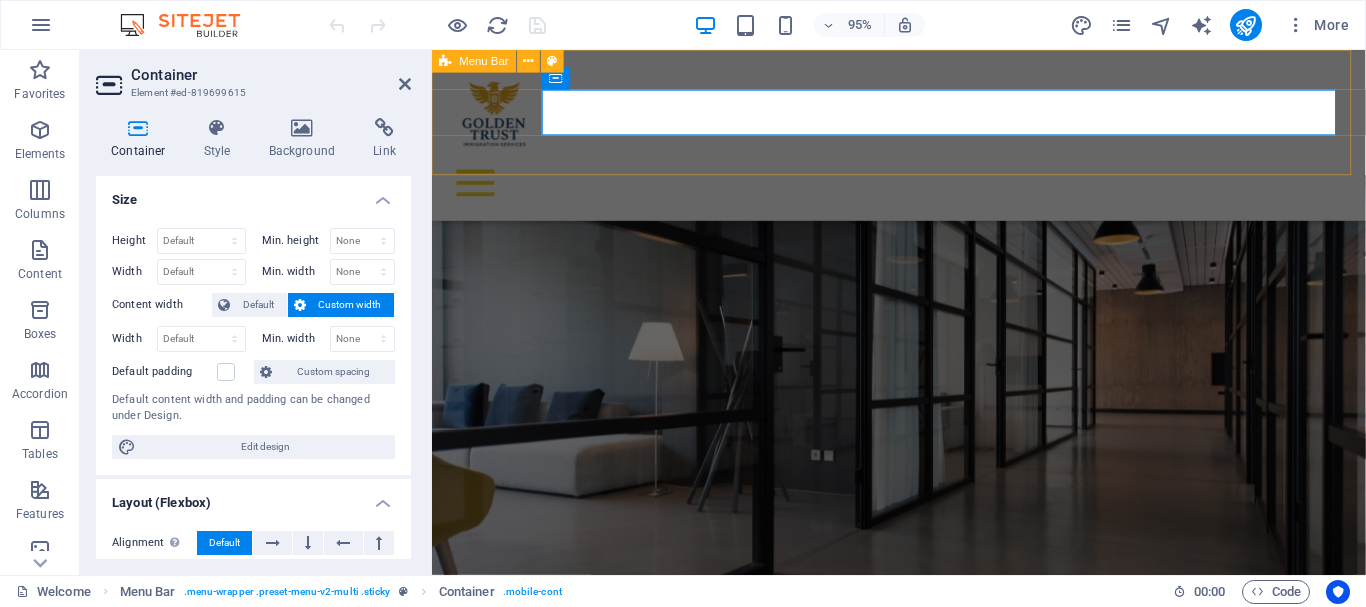 click on "Welcome About us What we do Services Contact" at bounding box center [923, 140] 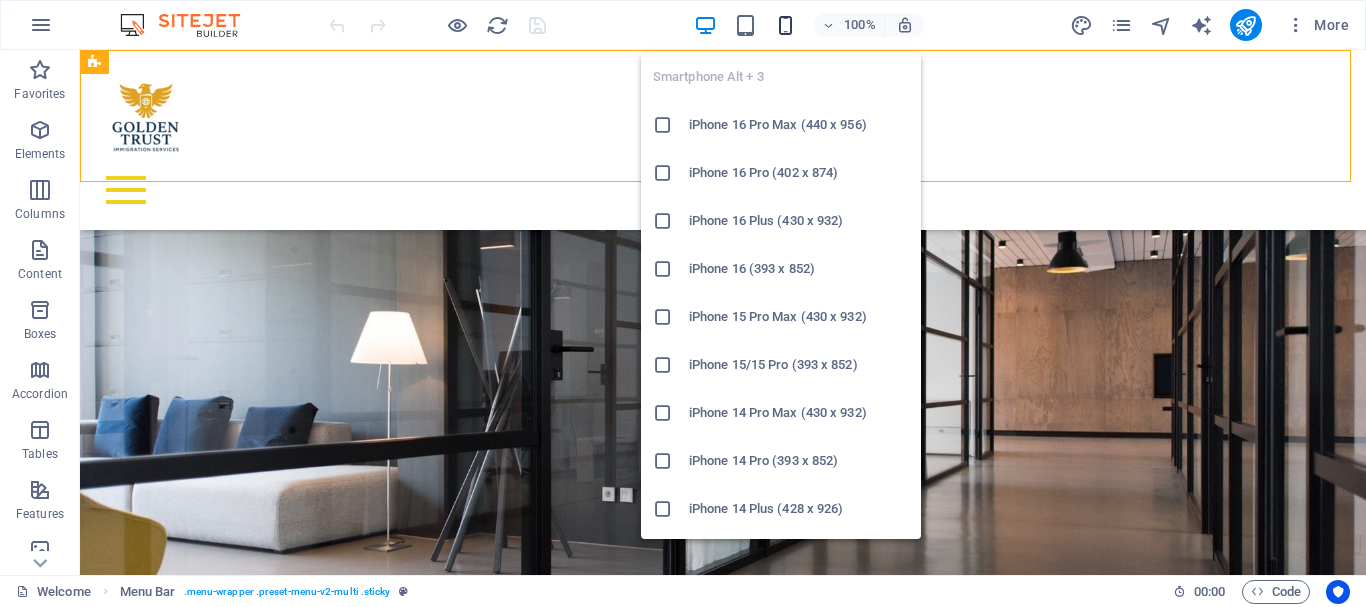 click at bounding box center (785, 25) 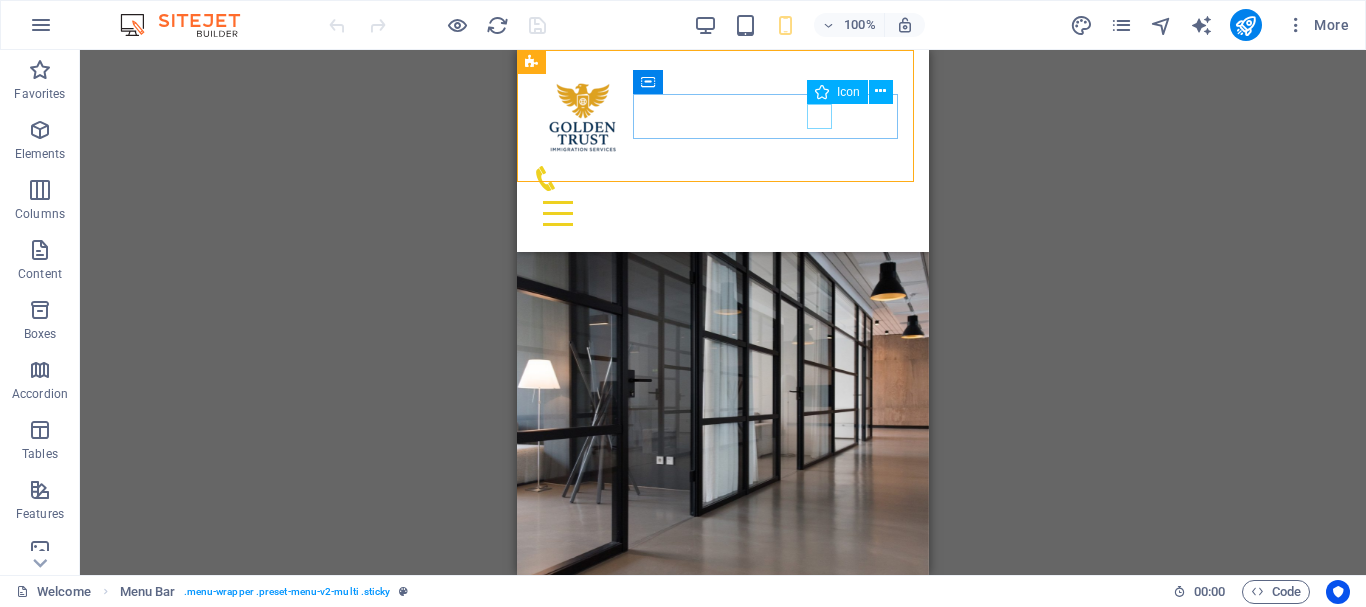 click at bounding box center [715, 178] 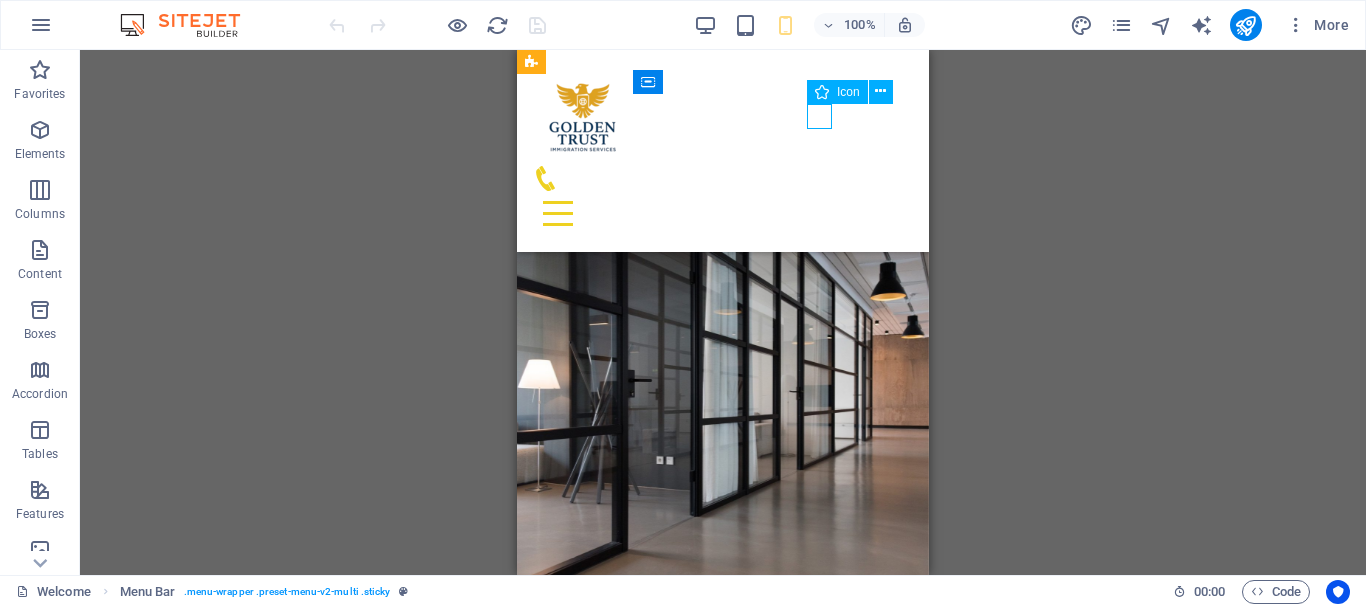 click at bounding box center [715, 178] 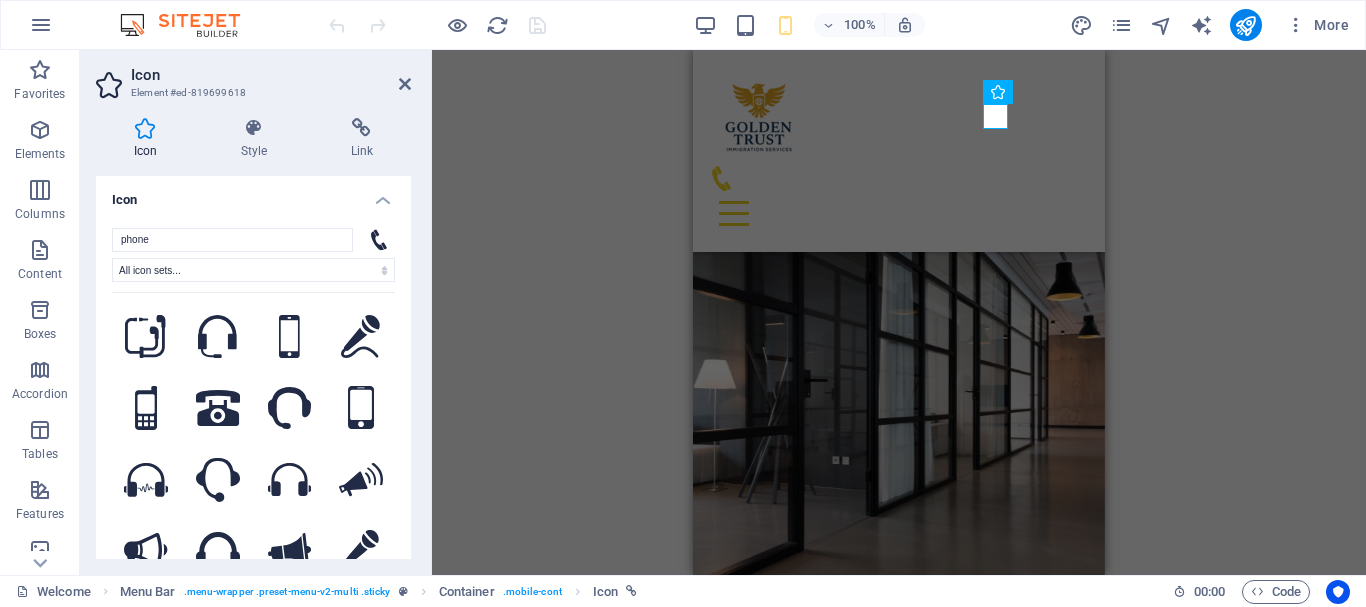 drag, startPoint x: 406, startPoint y: 227, endPoint x: 411, endPoint y: 273, distance: 46.270943 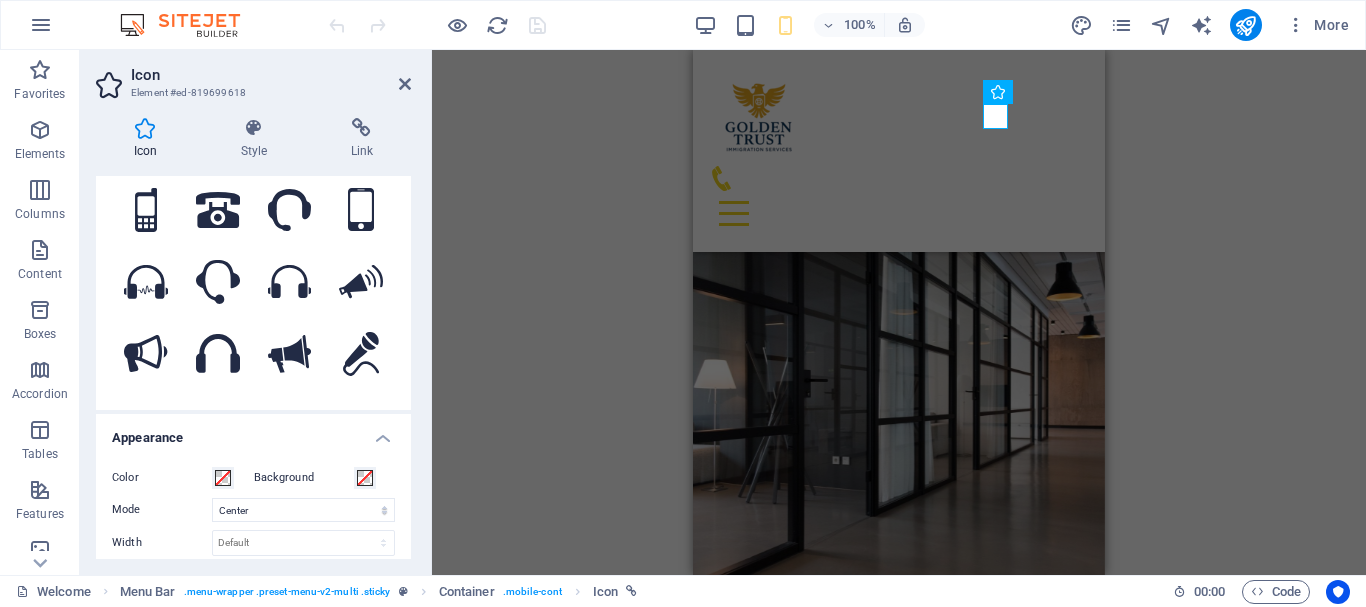 scroll, scrollTop: 0, scrollLeft: 0, axis: both 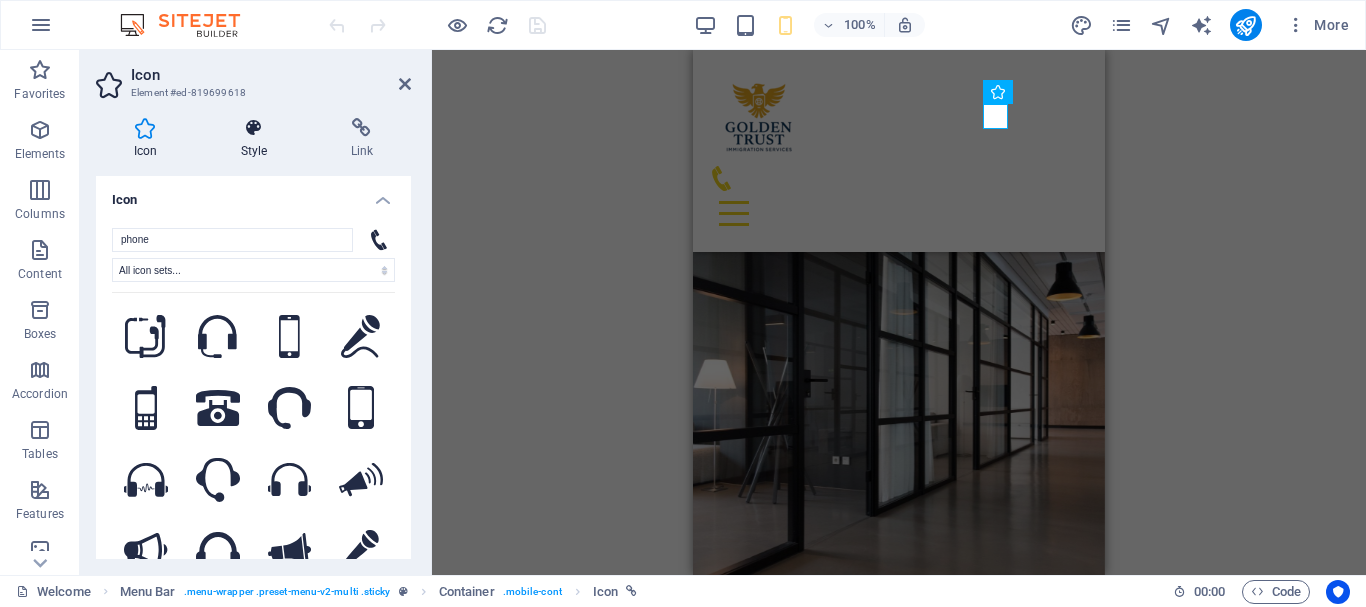click at bounding box center [254, 128] 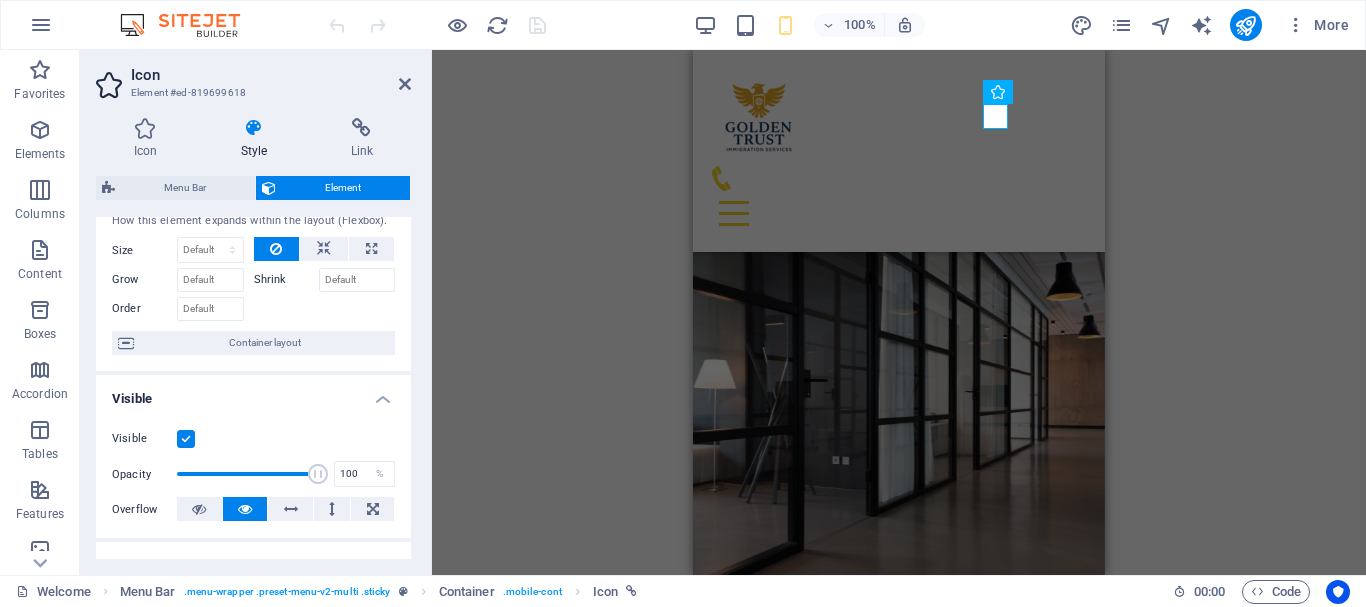 scroll, scrollTop: 0, scrollLeft: 0, axis: both 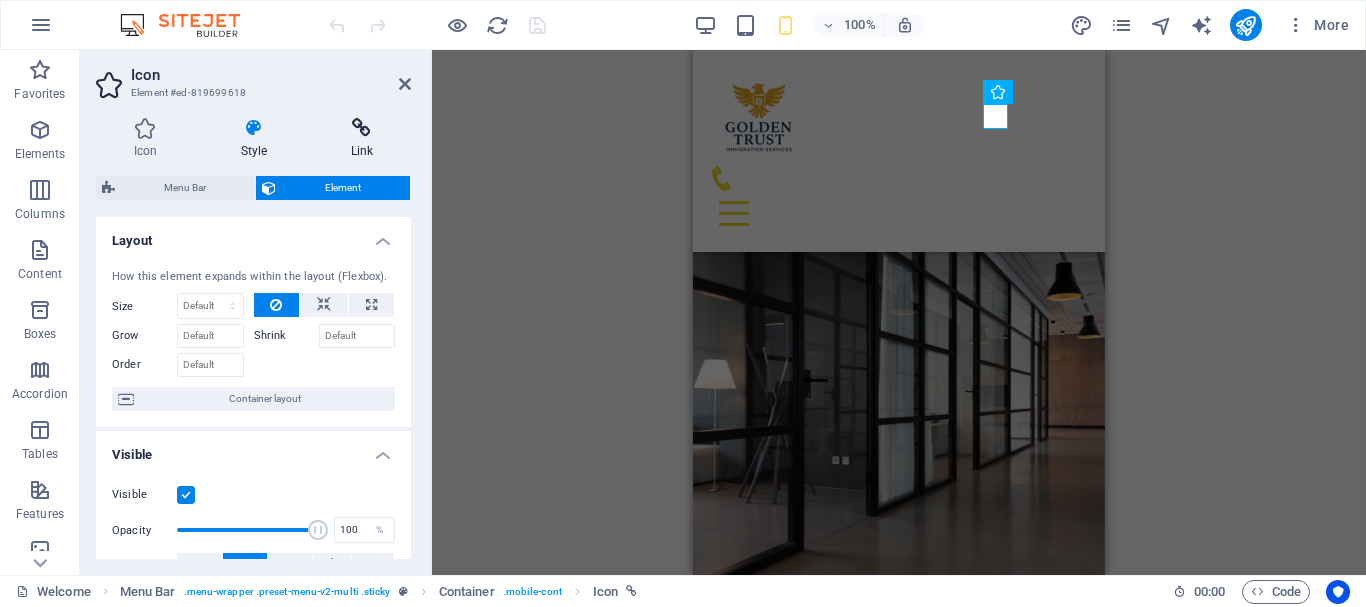 click at bounding box center [362, 128] 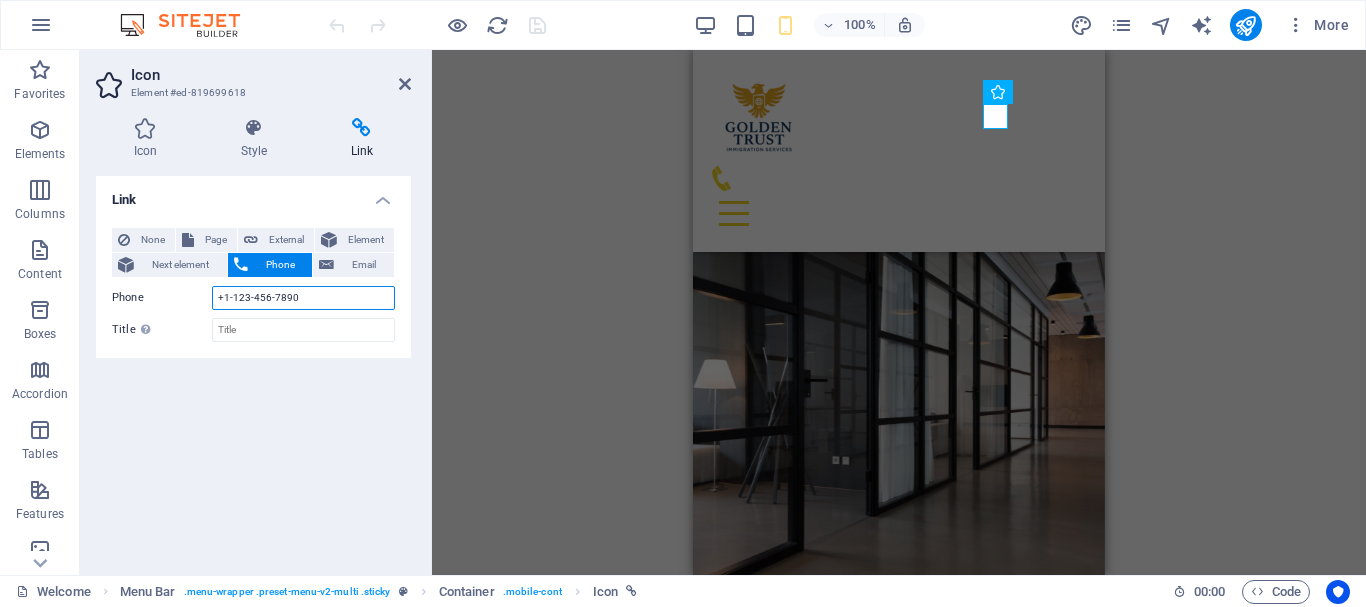 click on "+1-123-456-7890" at bounding box center (303, 298) 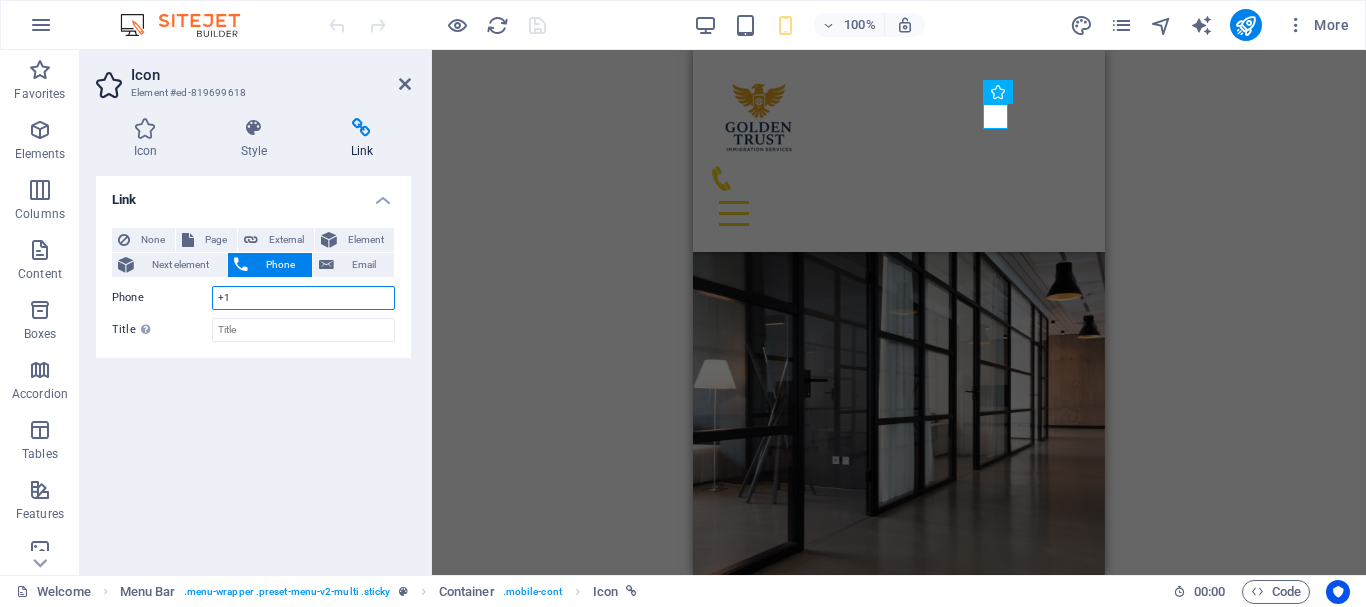 type on "+" 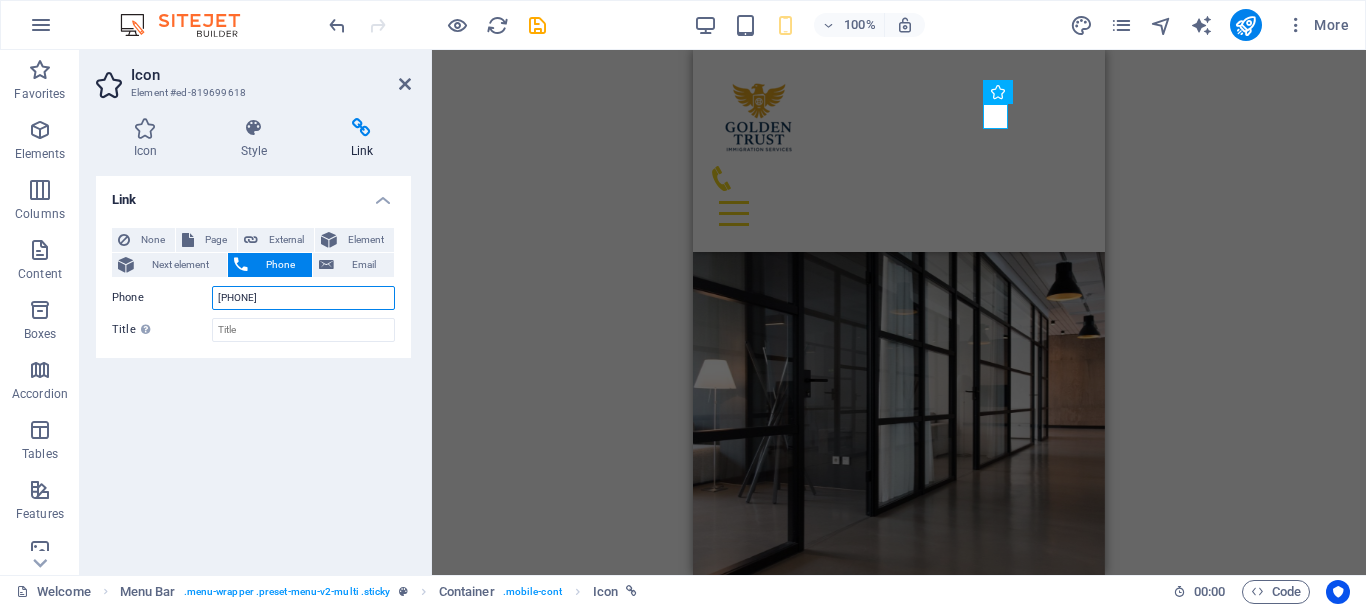 type on "[PHONE]" 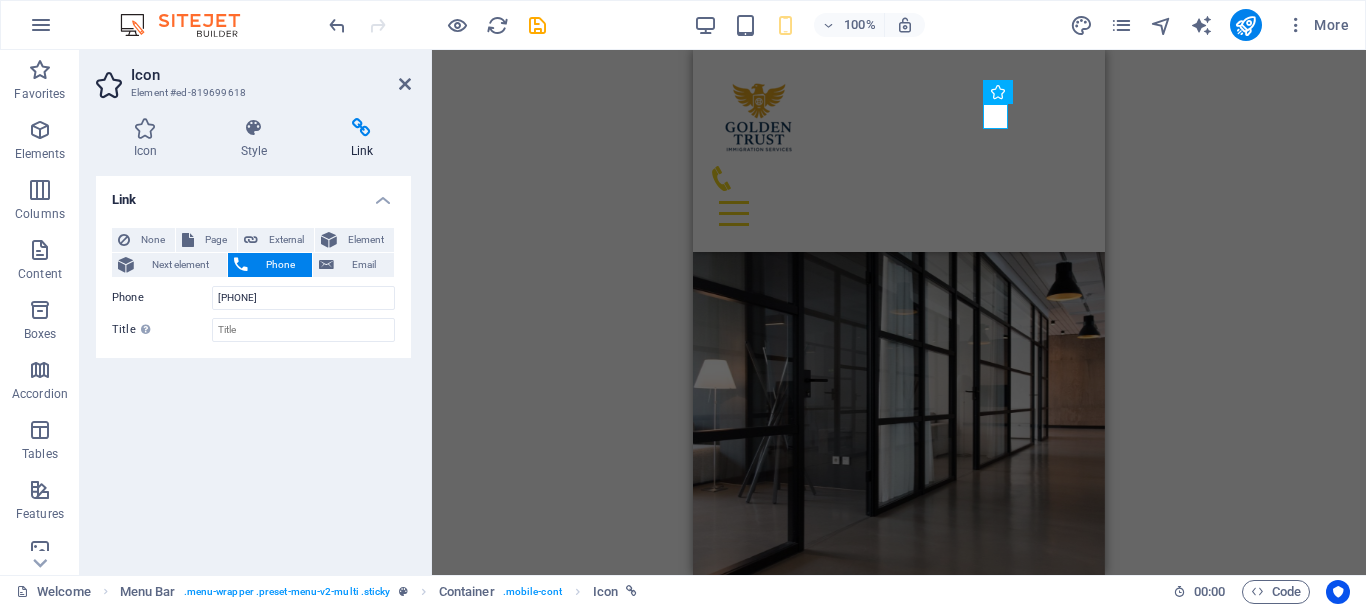 click on "H4   Banner   Container   Menu Bar   HTML   Container   Icon   Menu Bar   Logo" at bounding box center [899, 312] 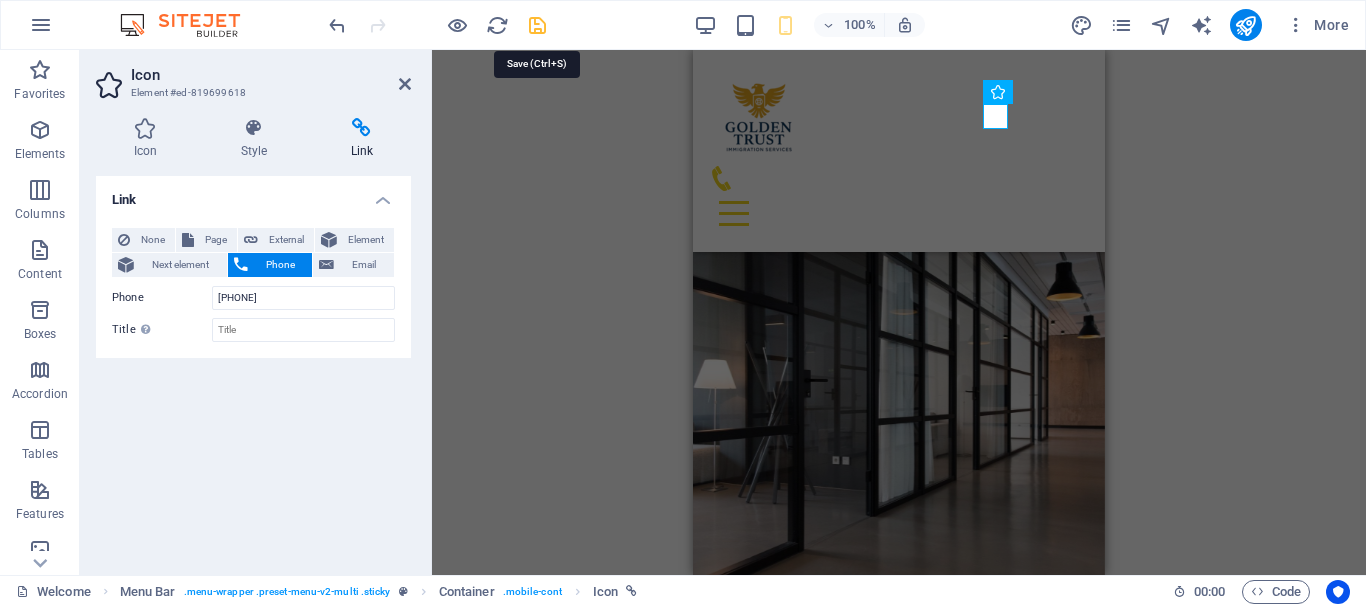 click at bounding box center (537, 25) 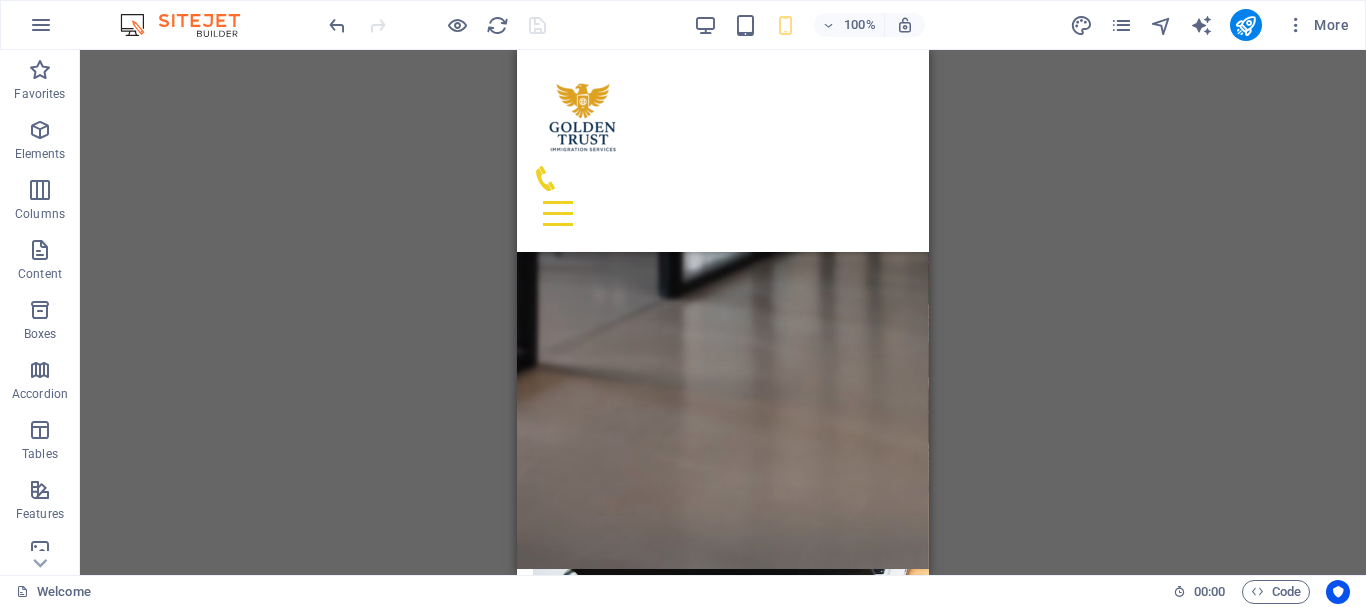 scroll, scrollTop: 3121, scrollLeft: 0, axis: vertical 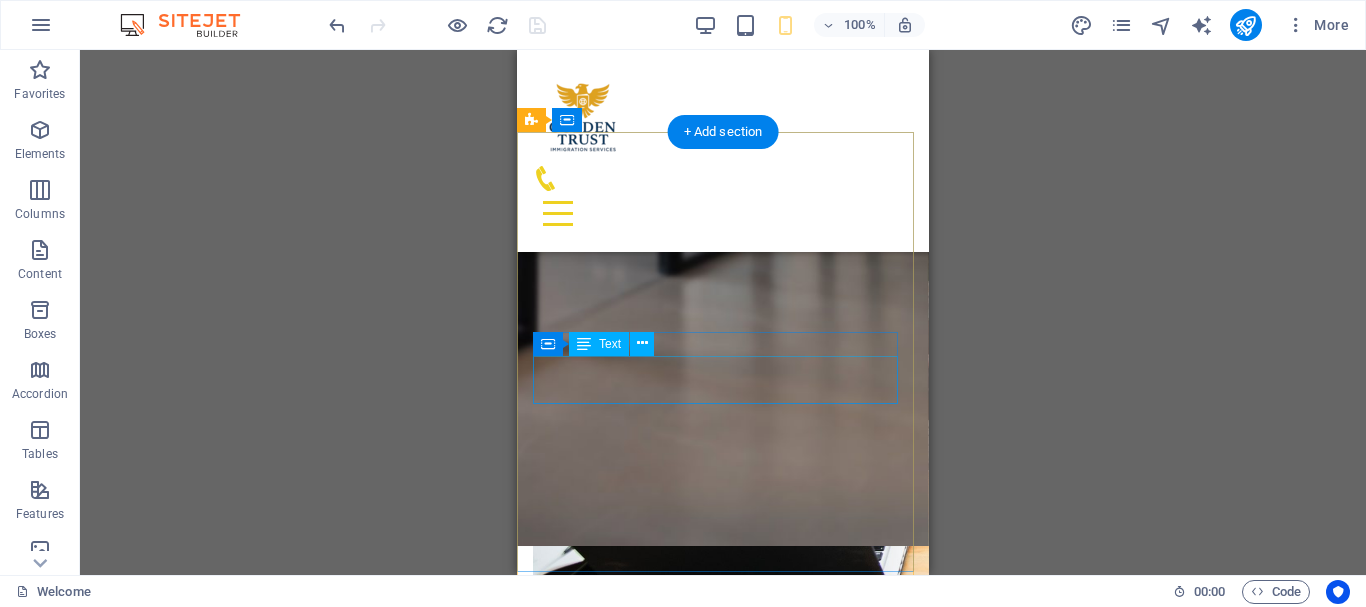 click on "Call us now: ‪[PHONE]" at bounding box center [723, 3026] 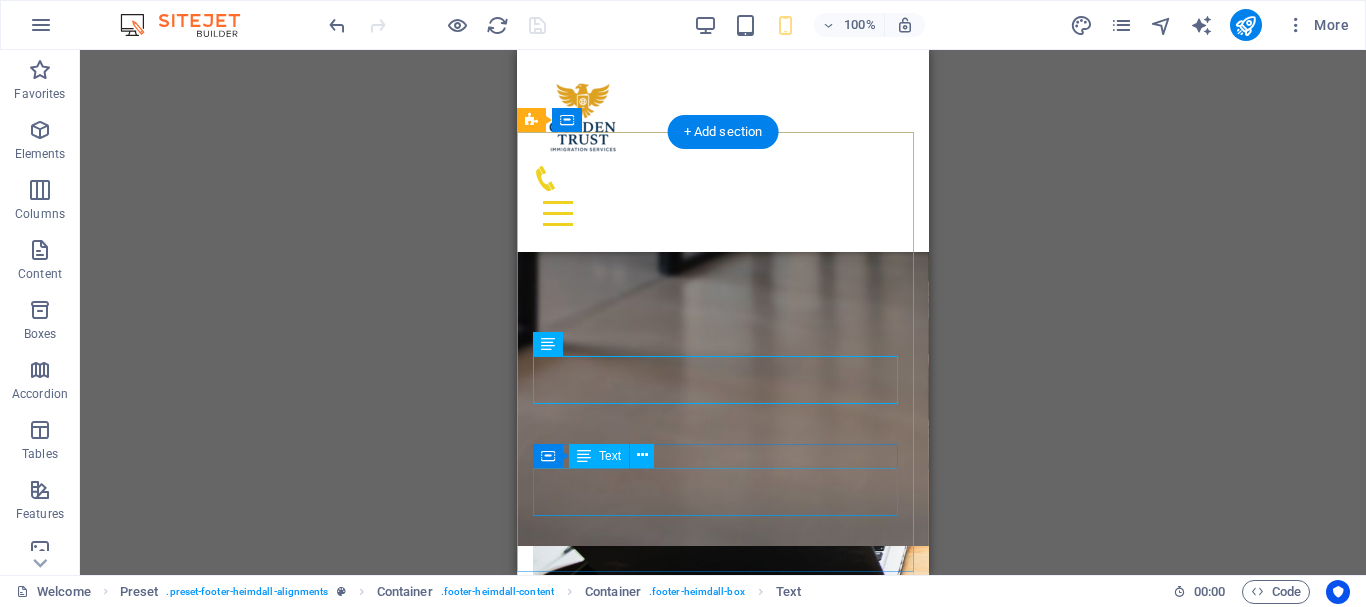 drag, startPoint x: 734, startPoint y: 492, endPoint x: 558, endPoint y: 493, distance: 176.00284 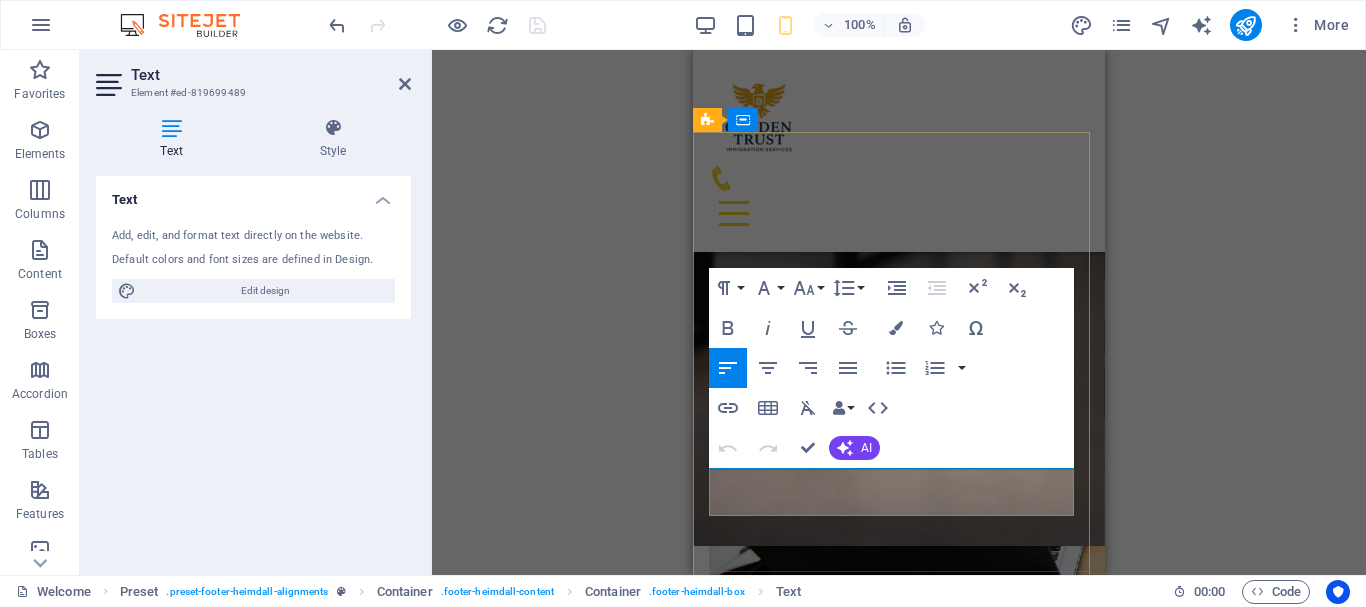 click on "info@example.com" at bounding box center [899, 3133] 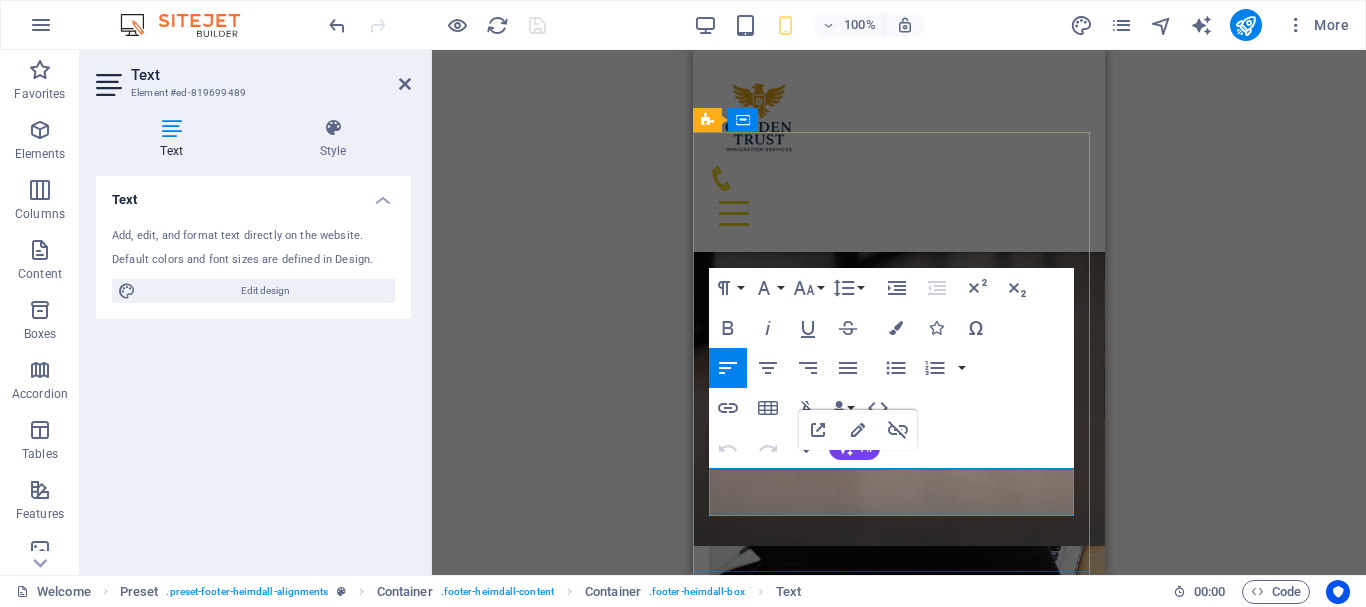 click on "info@example.com" at bounding box center [899, 3133] 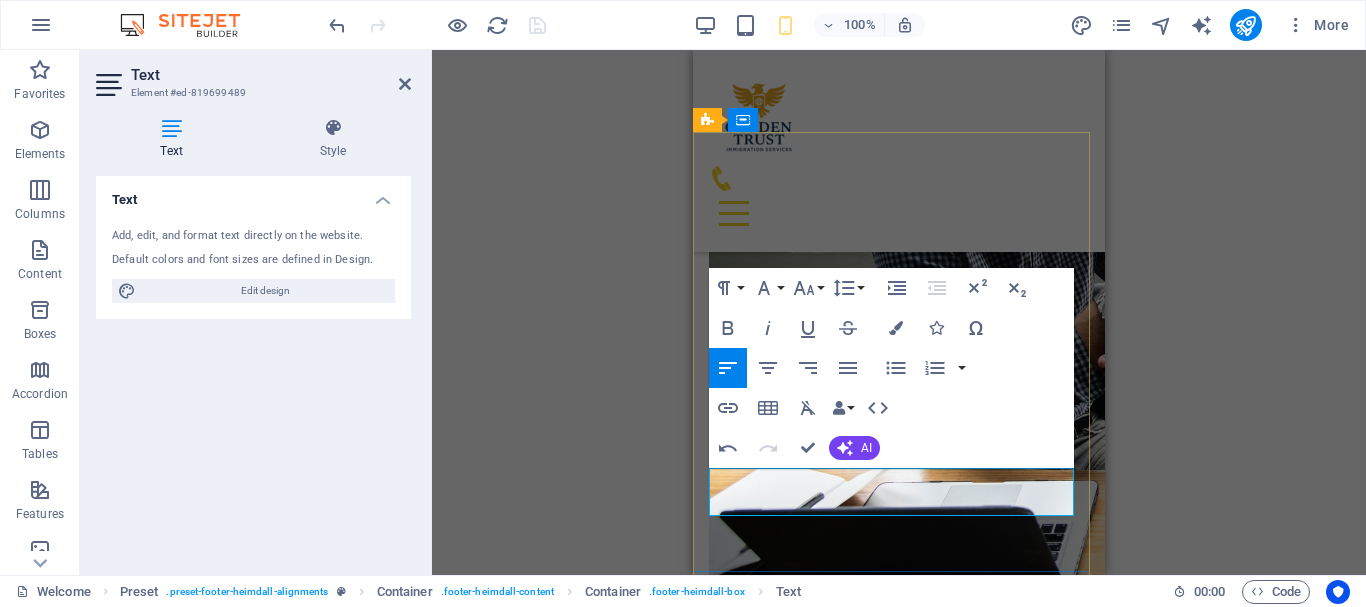 drag, startPoint x: 1009, startPoint y: 481, endPoint x: 739, endPoint y: 478, distance: 270.01666 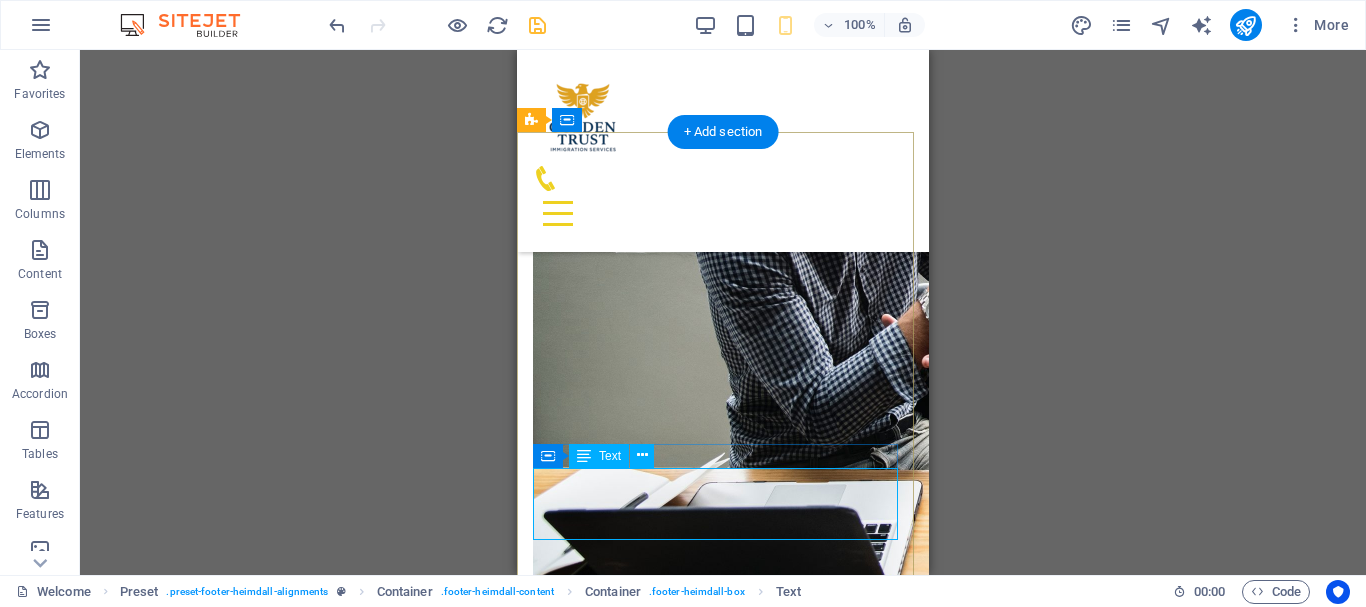 click on "info@example.com hr@example.com admin@example.com Legal Notice  |  Privacy" at bounding box center [723, 3145] 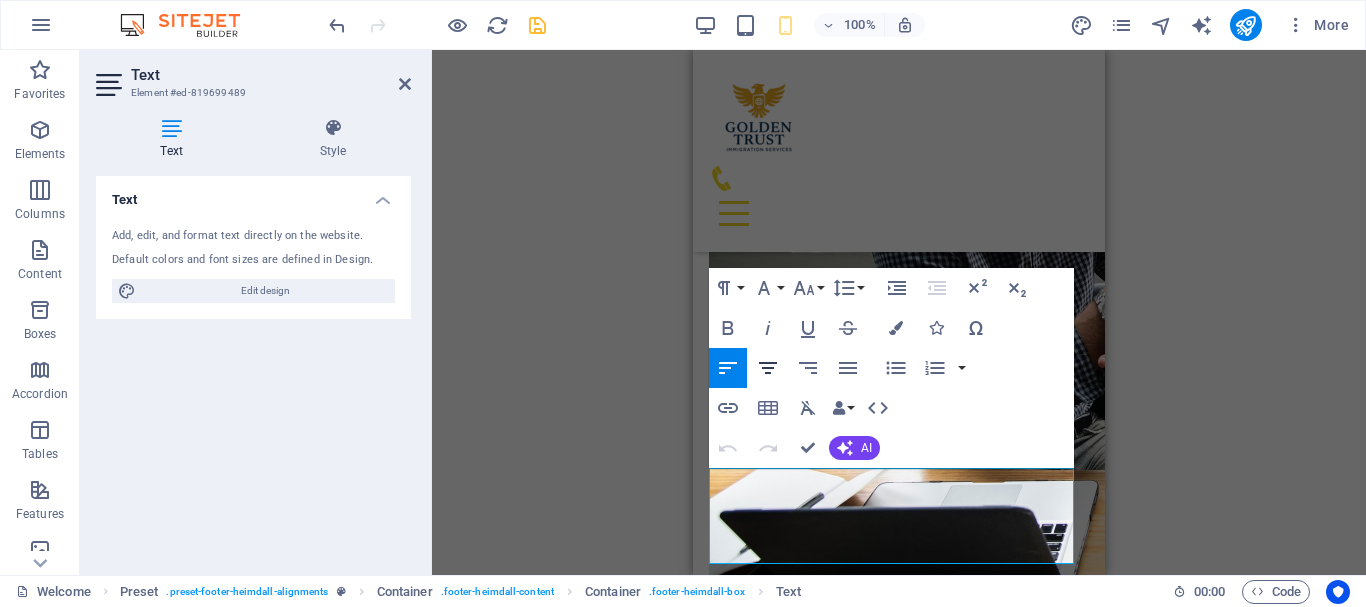 click 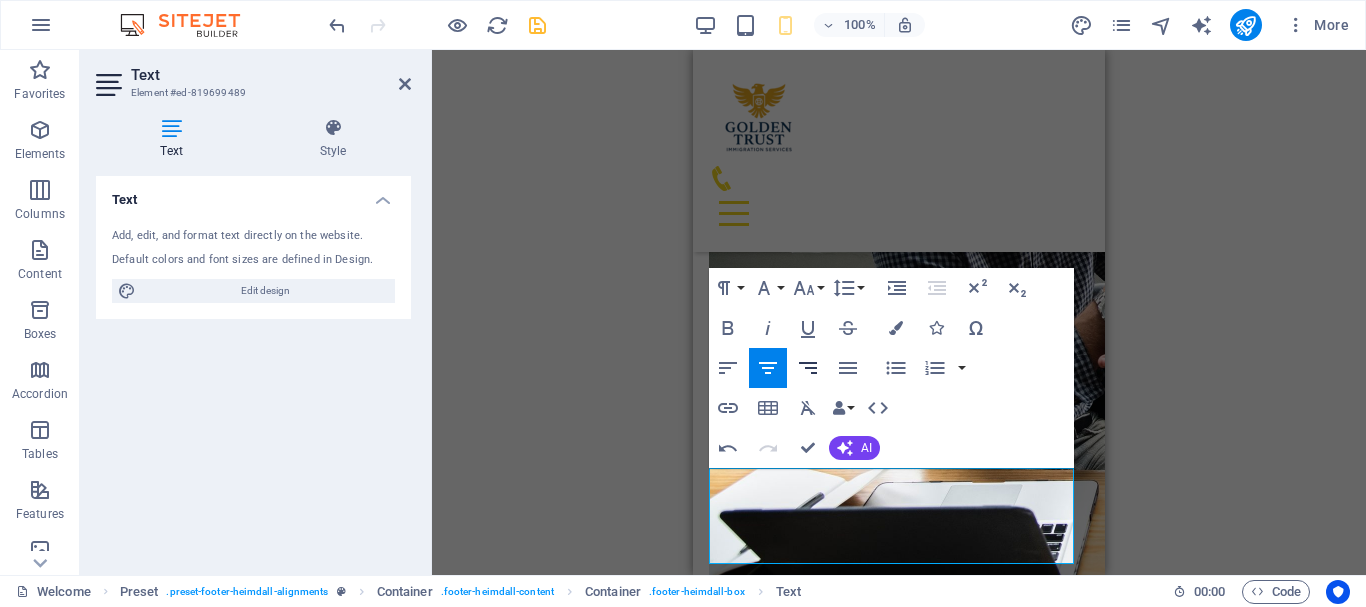click 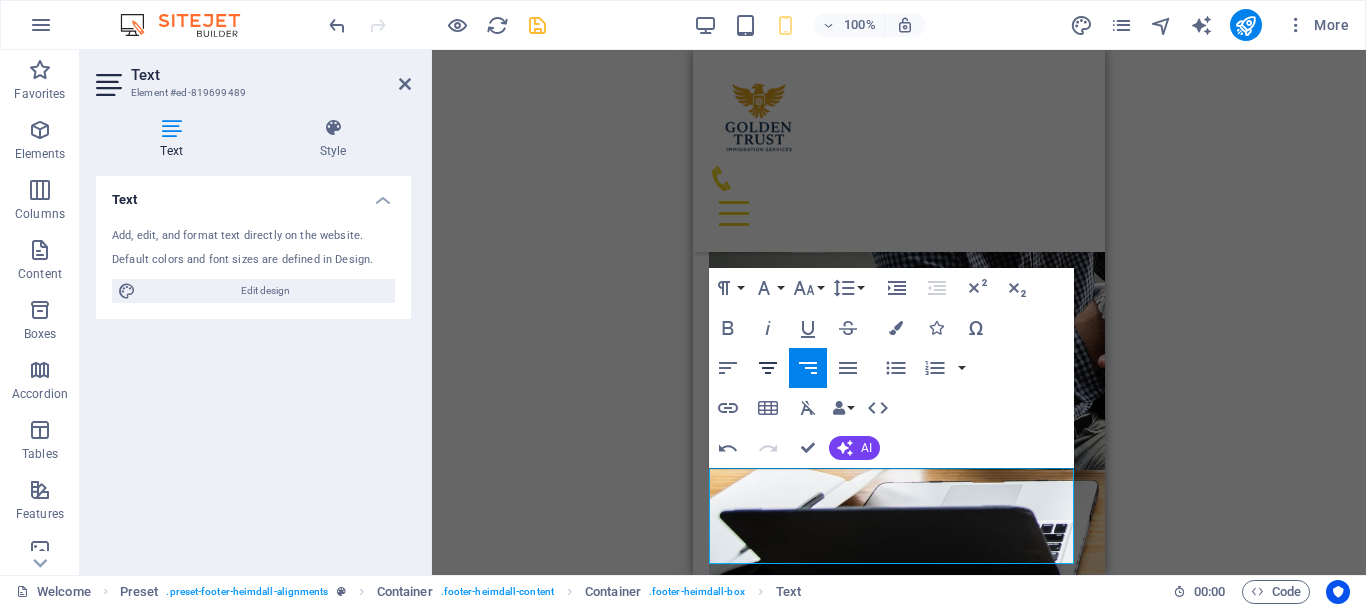 click 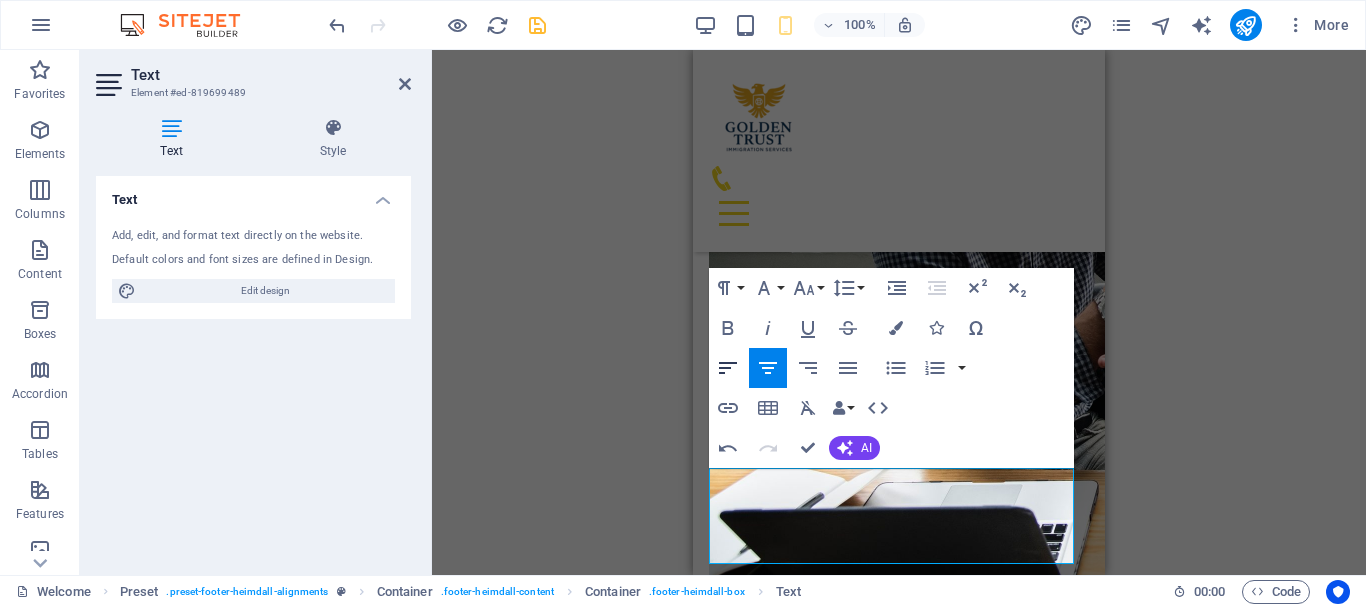 click 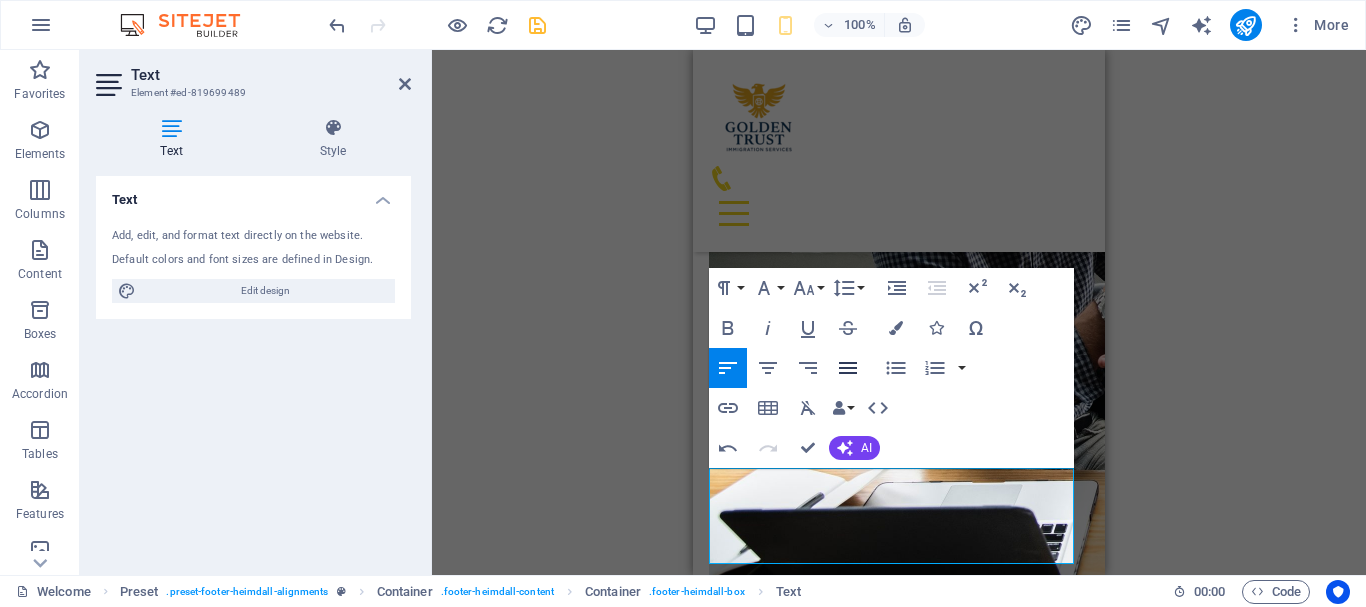 click 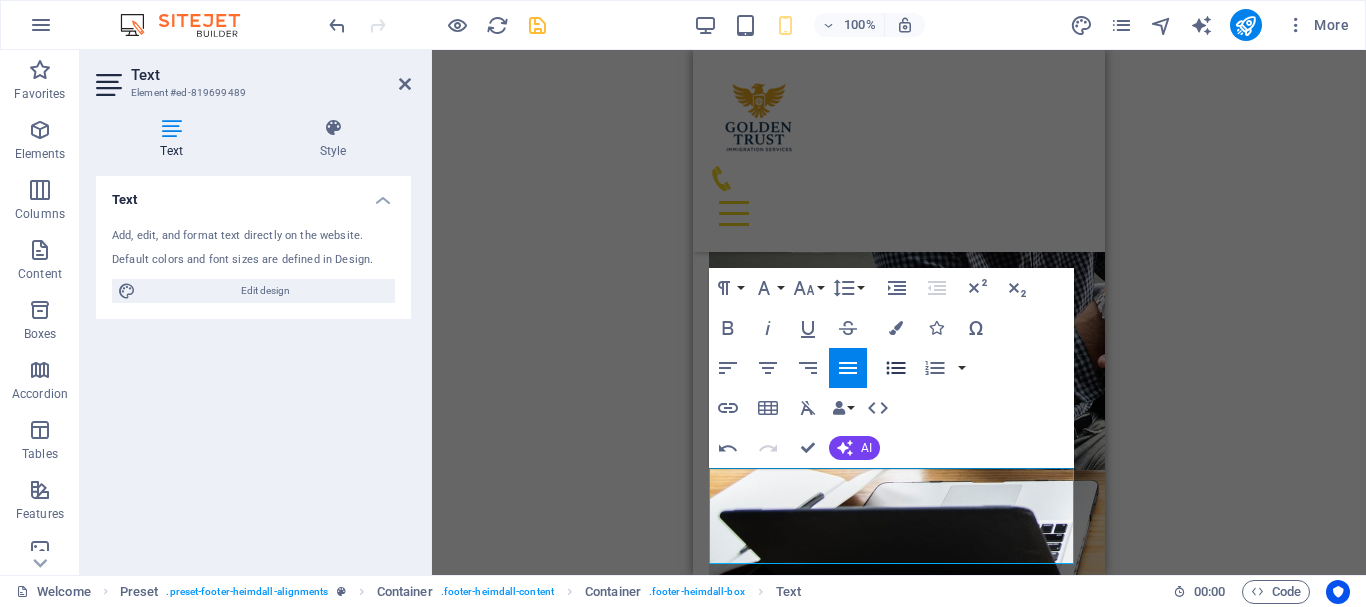 click 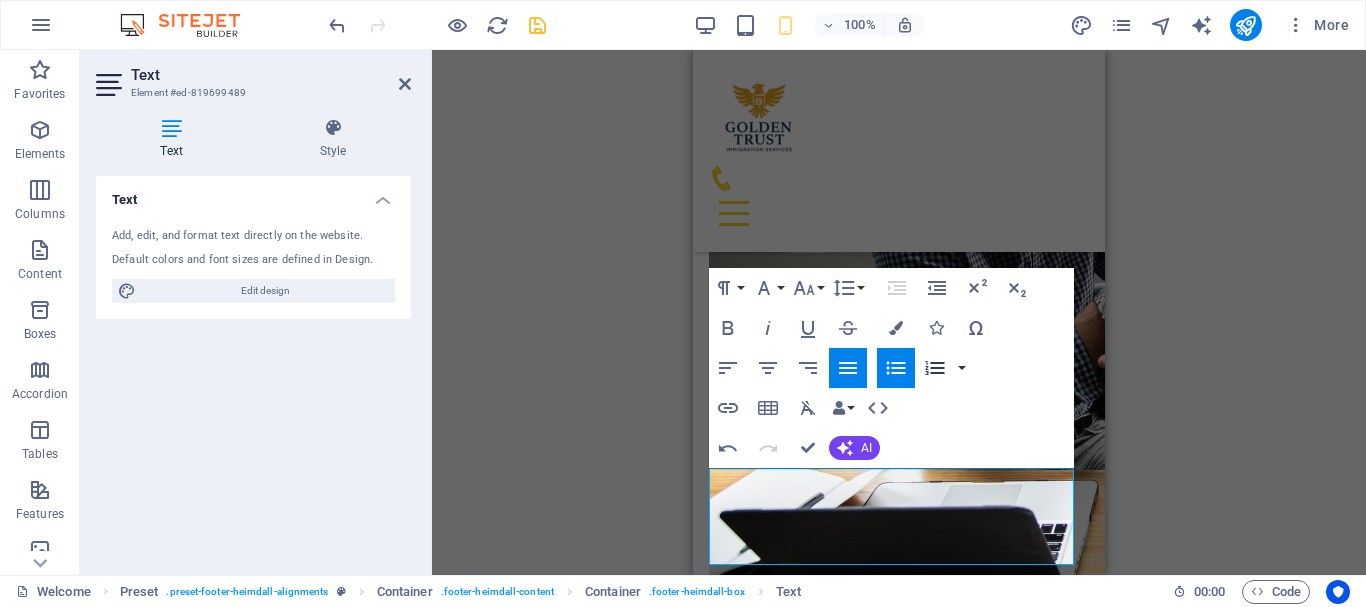 click 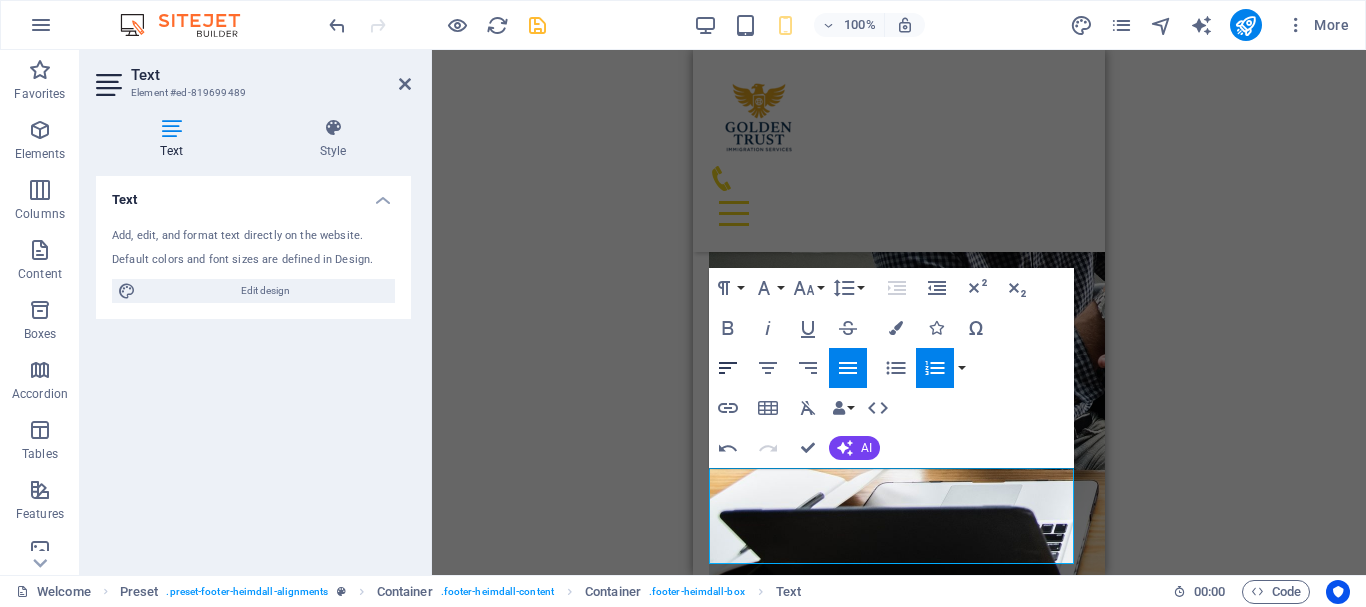 click on "Align Left" at bounding box center (728, 368) 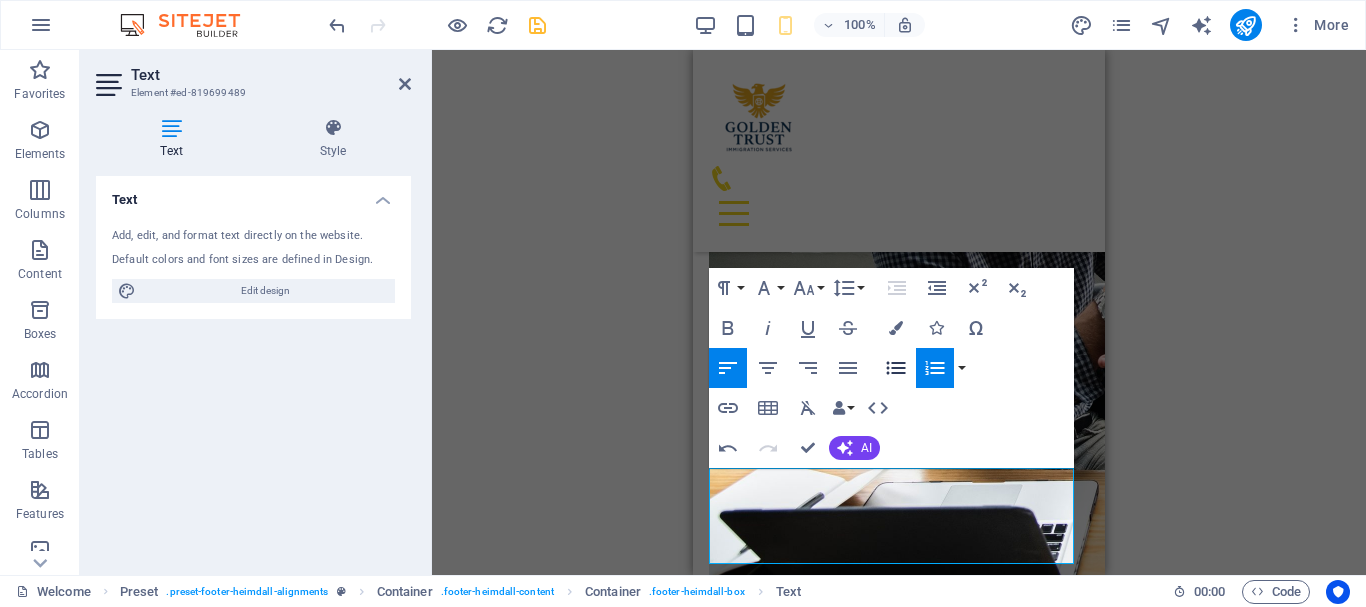 click on "Unordered List" at bounding box center (896, 368) 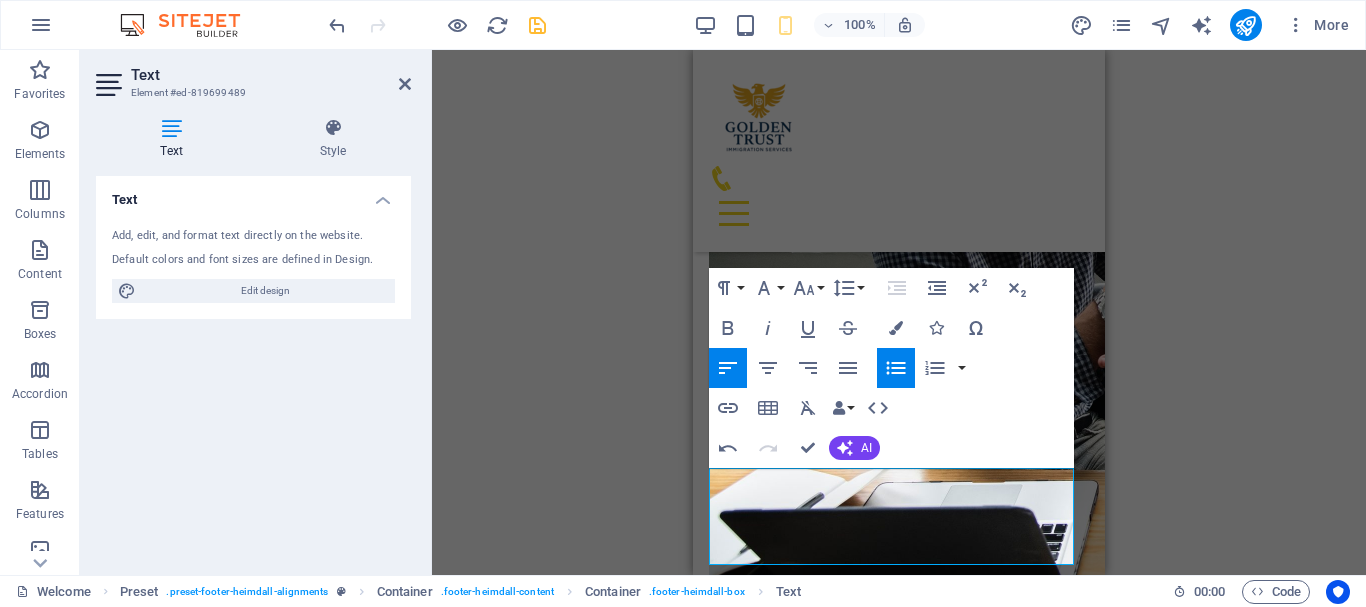 click 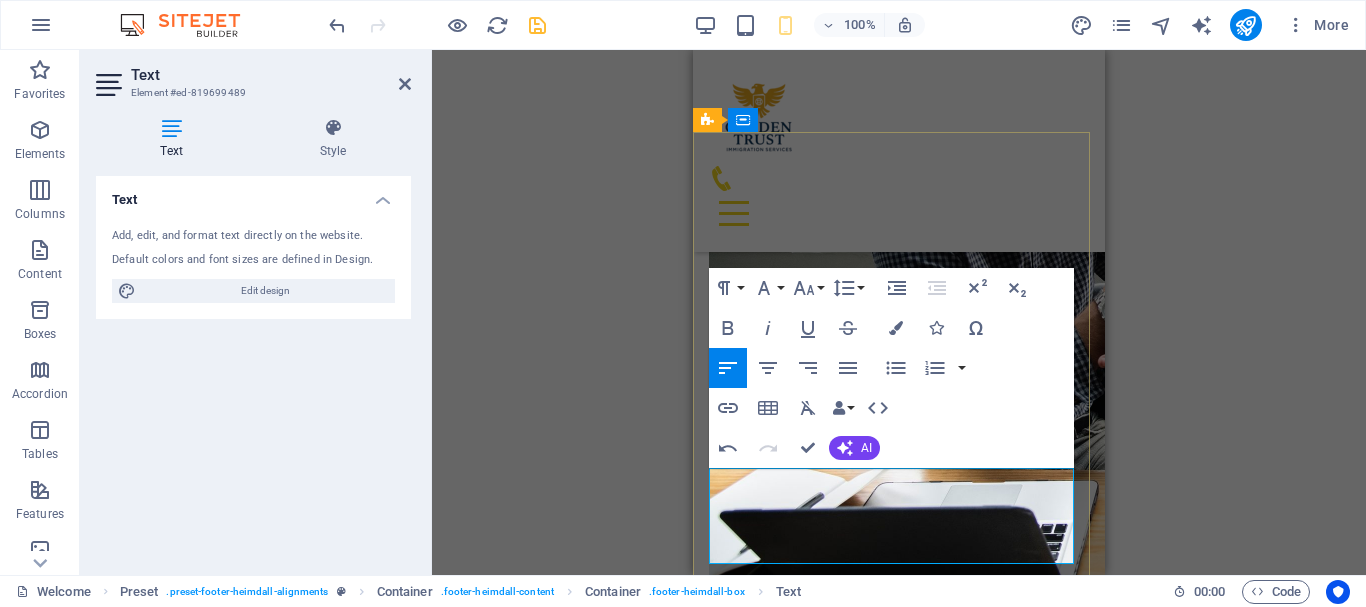 click on "Legal Notice  |  Privacy" at bounding box center [899, 3181] 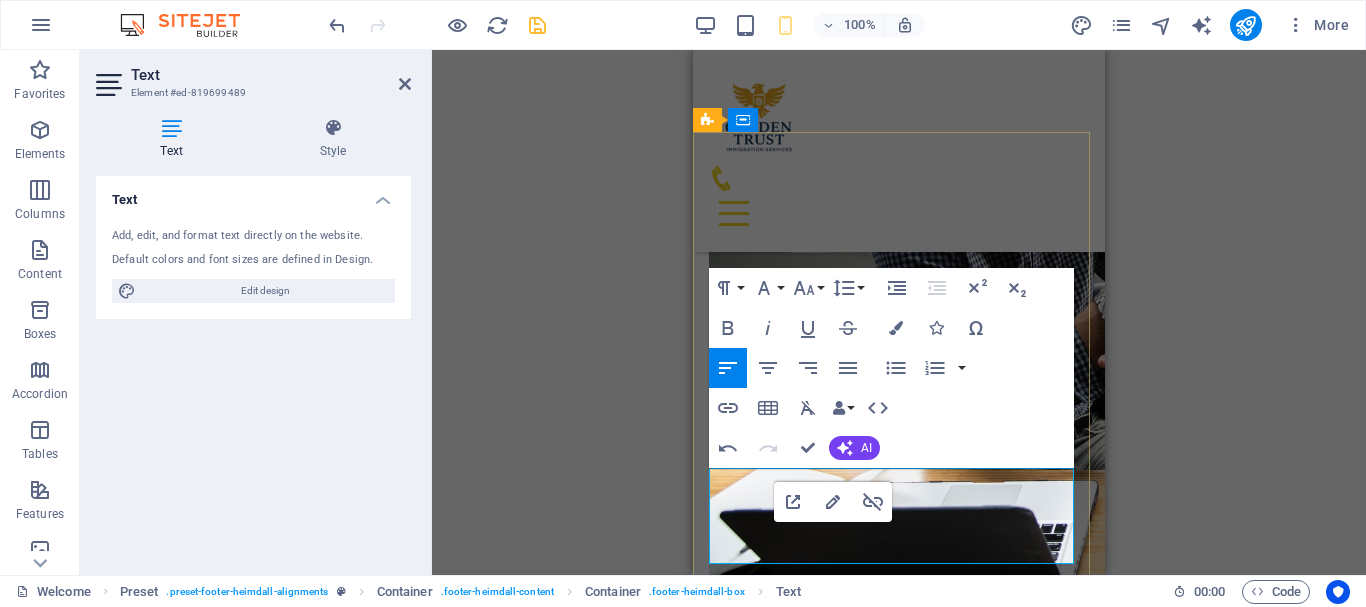 drag, startPoint x: 889, startPoint y: 552, endPoint x: 727, endPoint y: 554, distance: 162.01234 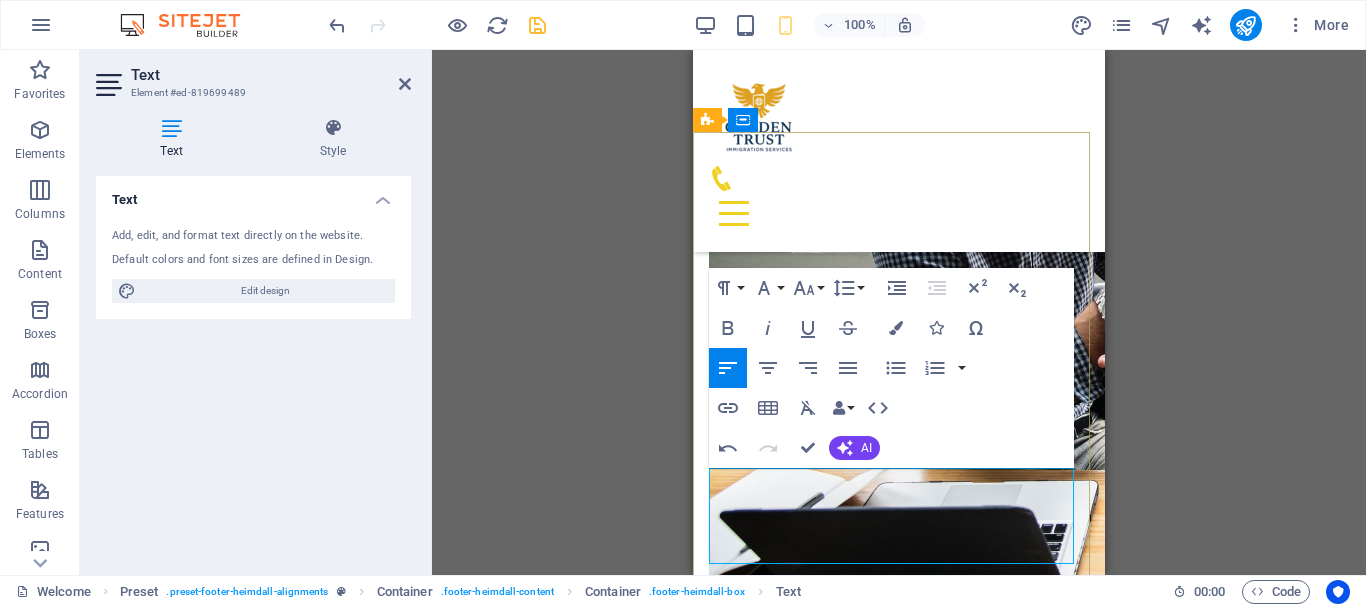 click on "example.com" at bounding box center (940, 3156) 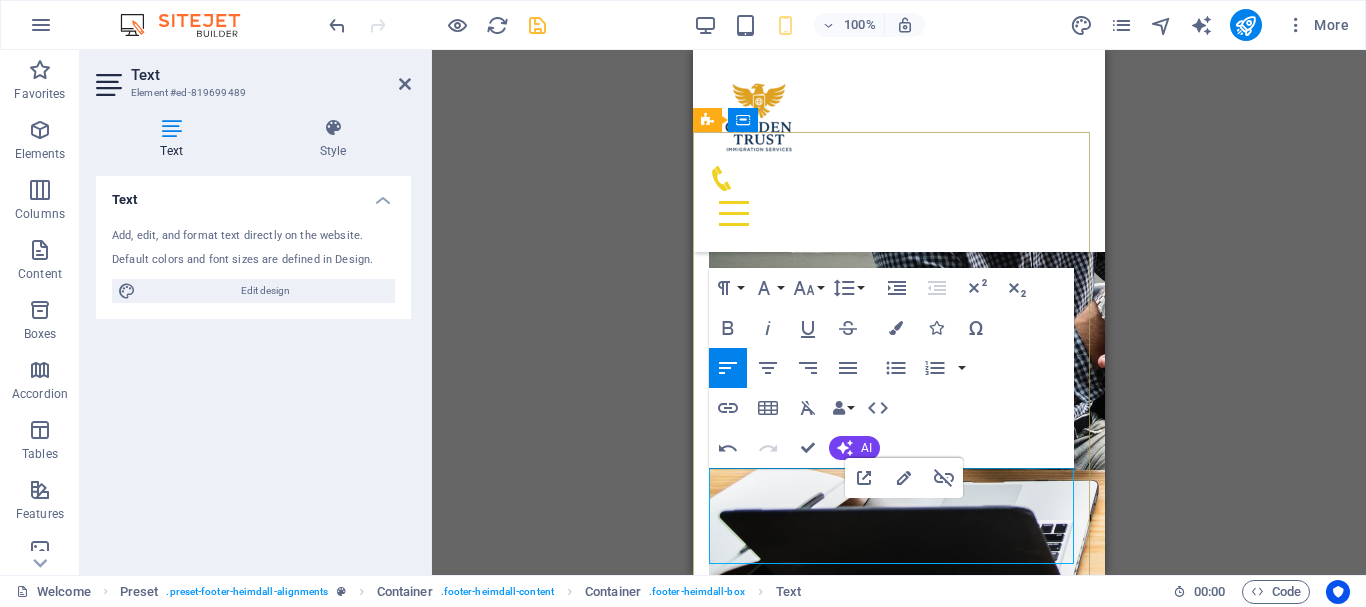 click on "Legal Notice  |  Privacy" at bounding box center [899, 3181] 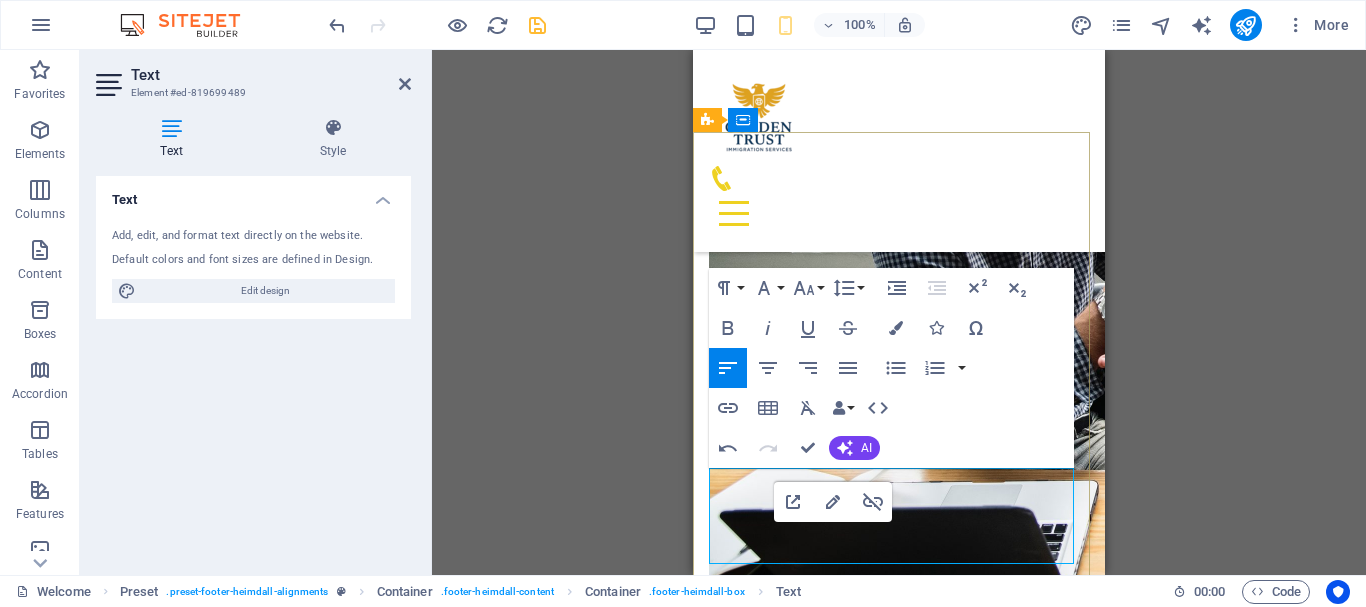 click on "info@example.com hr@example.com admin@example.com" at bounding box center [899, 3145] 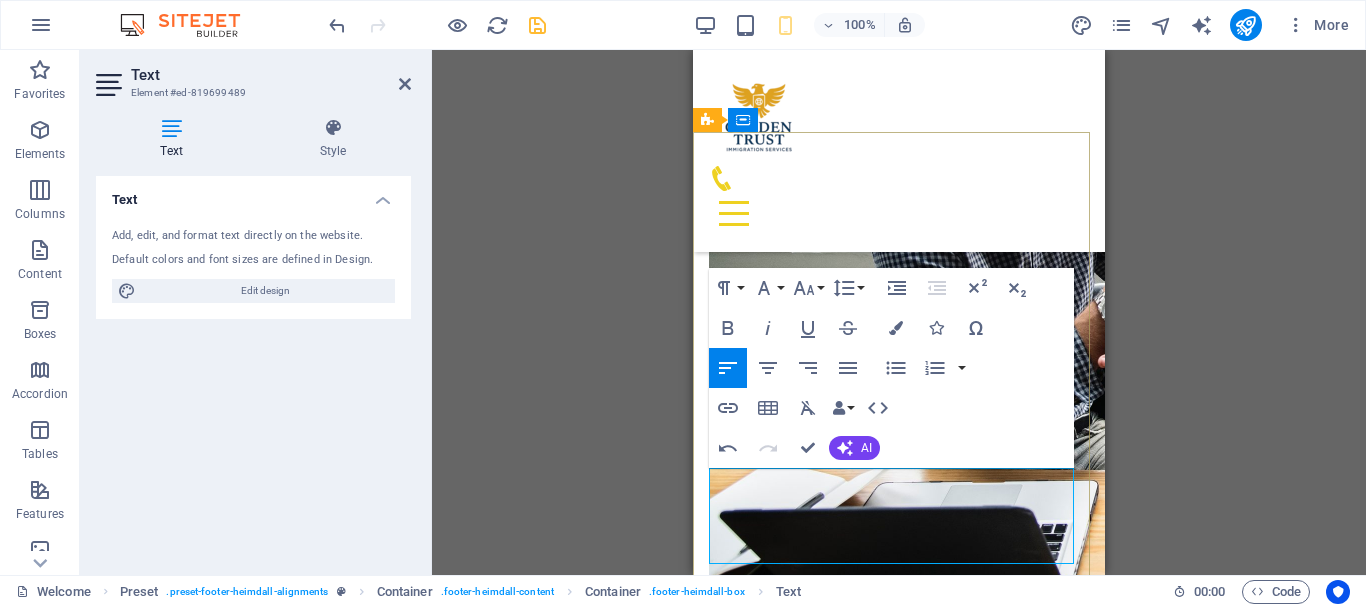 click on "info@example.com hr@example.com admin@example.com" at bounding box center (899, 3145) 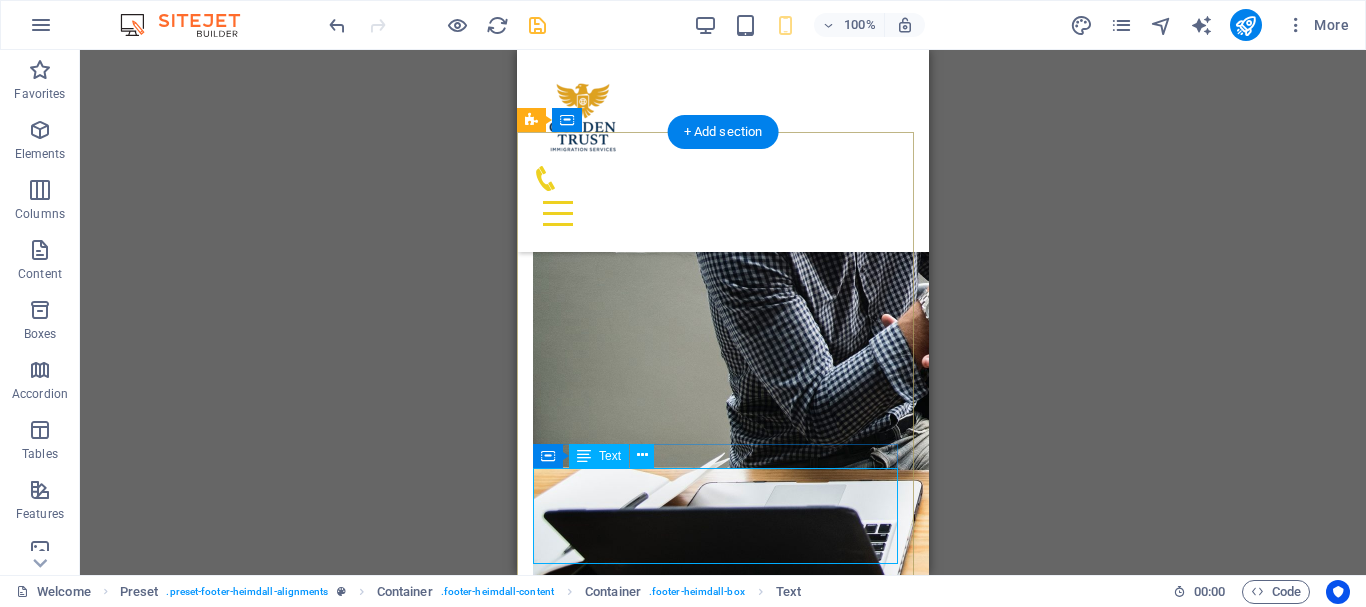 click on "info@example.com hr@example.com admin@example.com Legal Notice  |  Privacy" at bounding box center [723, 3145] 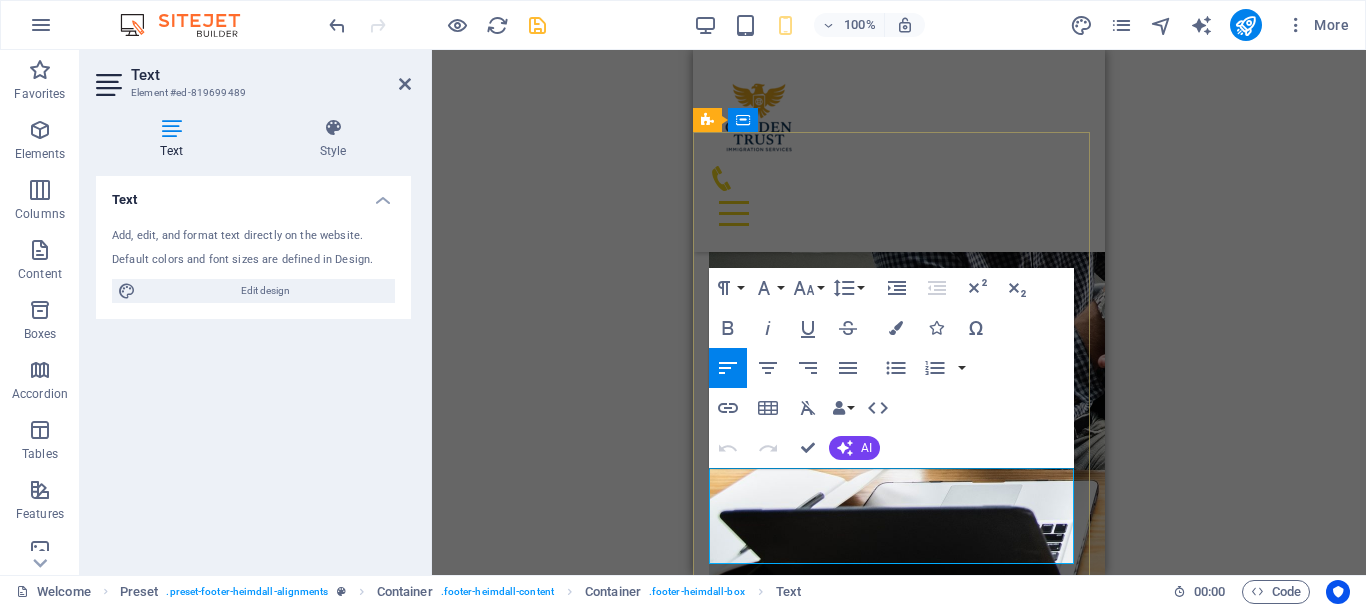 click on "info@example.com hr@example.com admin@example.com" at bounding box center (899, 3145) 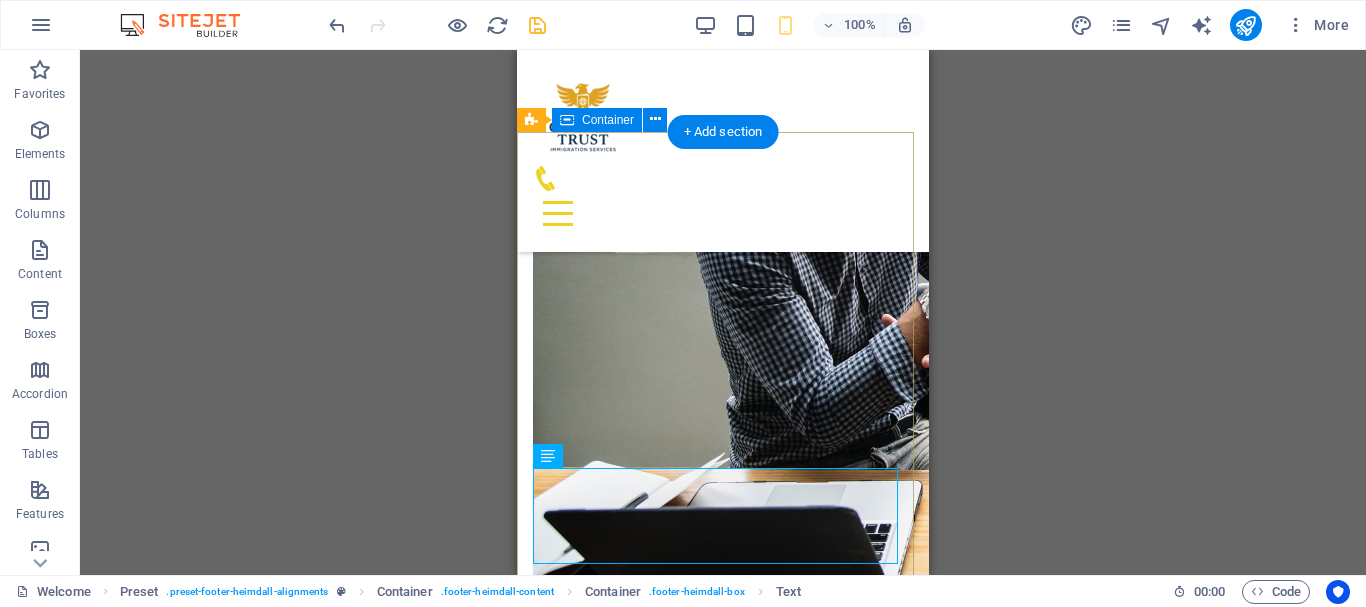 click on "Address Conrad Business Tower Sheikh Zayed Road Dubai U A E [COUNTRY] [POSTAL_CODE] Phone Call us now: ‪[PHONE] Contact info@example.com hr@example.com admin@example.com Legal Notice  |  Privacy" at bounding box center (723, 2990) 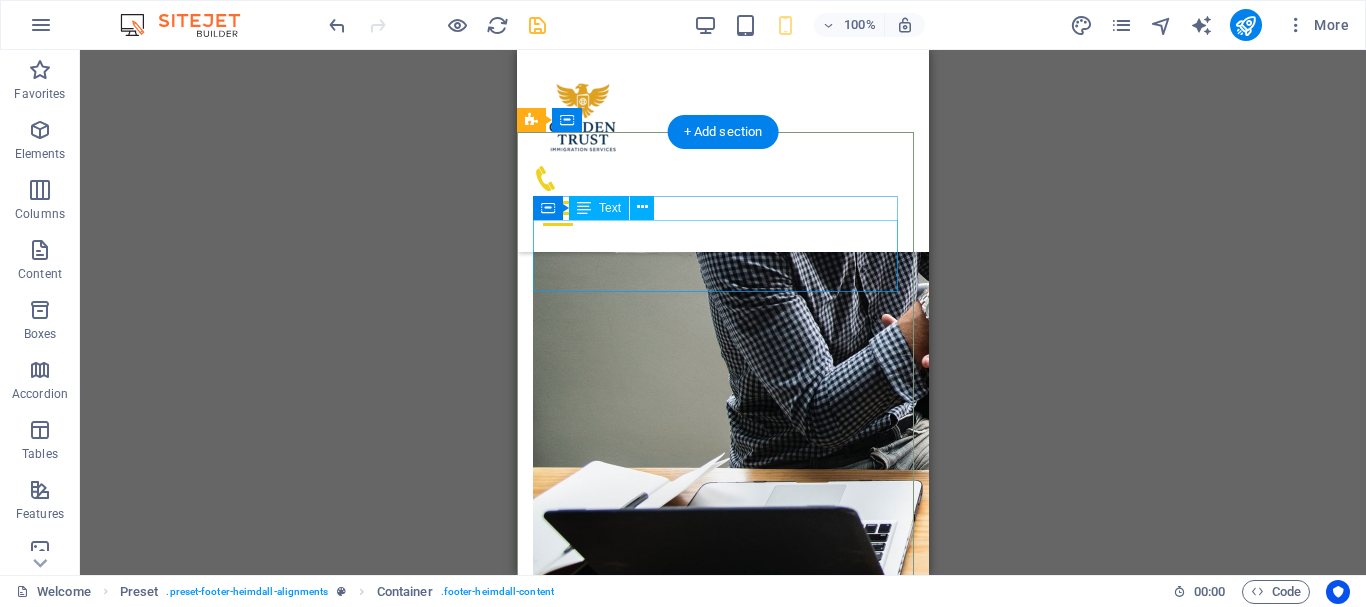 click on "Conrad Business Tower Sheikh Zayed Road Dubai U A E [COUNTRY] [POSTAL_CODE]" at bounding box center [723, 2895] 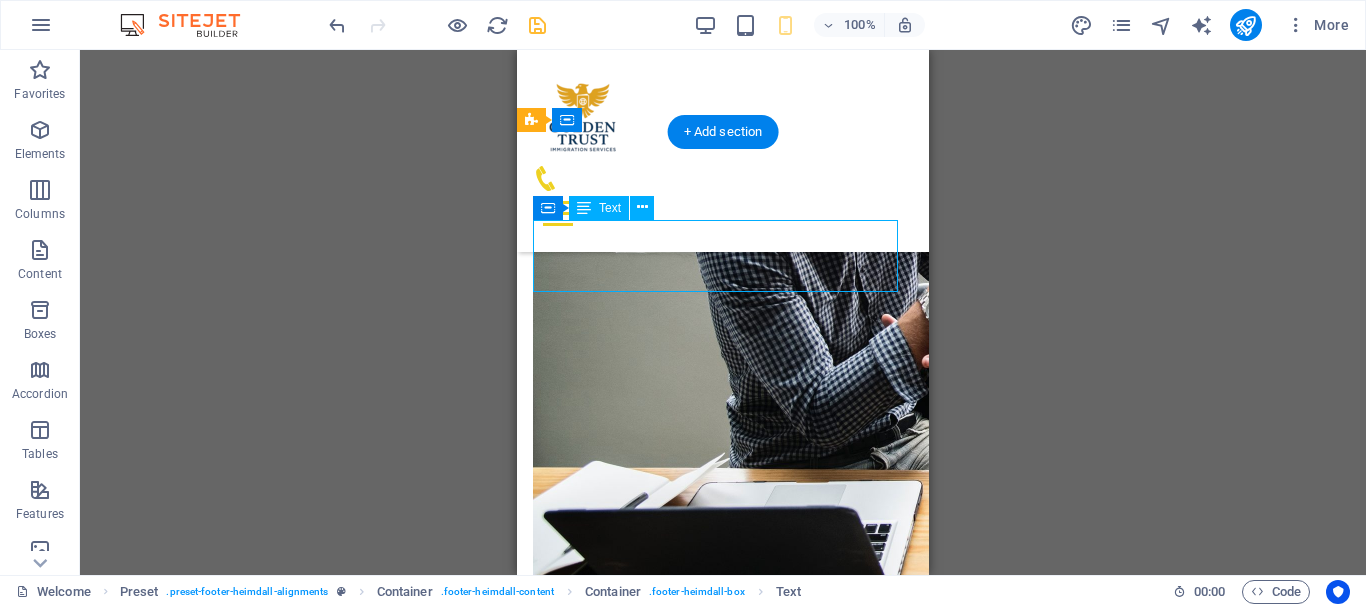 click on "Conrad Business Tower Sheikh Zayed Road Dubai U A E [COUNTRY] [POSTAL_CODE]" at bounding box center [723, 2895] 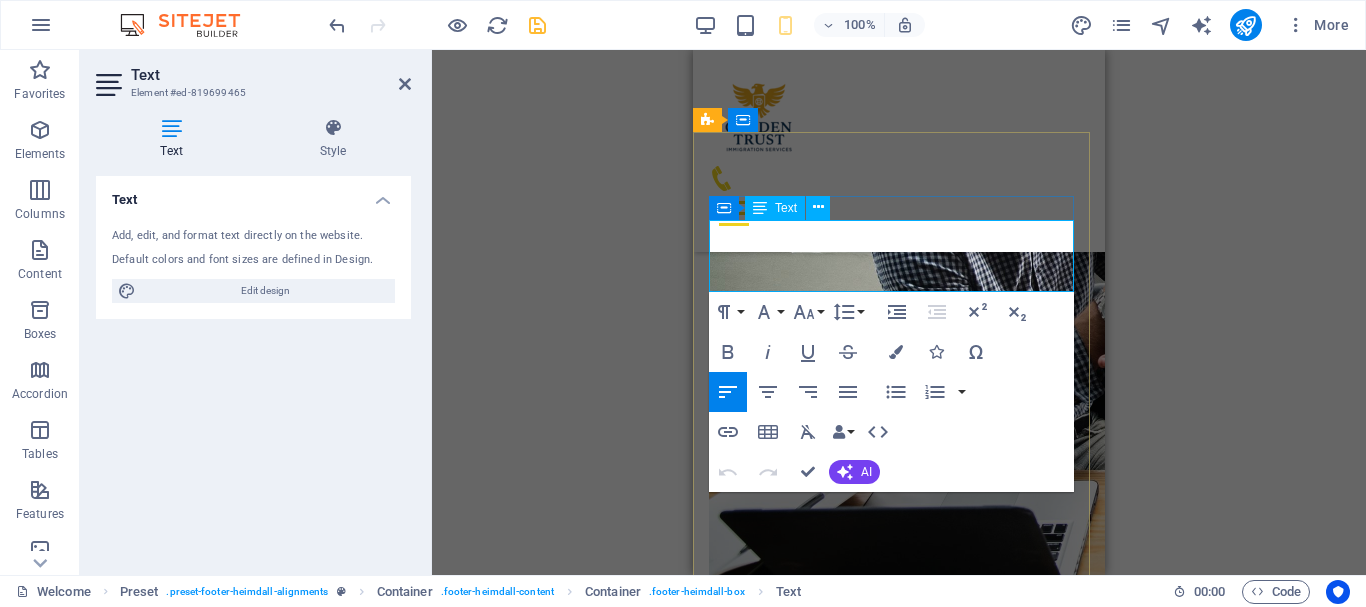 click on "[COUNTRY] [POSTAL_CODE]" at bounding box center [899, 2919] 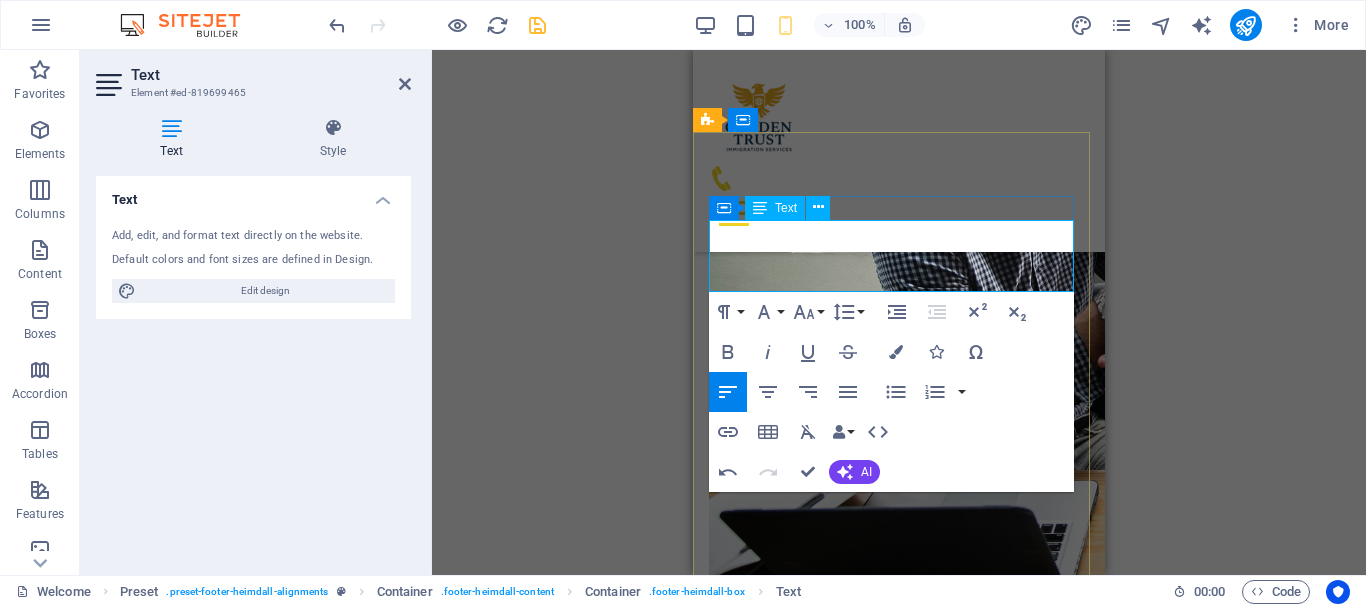 click on "Conrad Business Tower Sheikh Zayed Road Dubai U A E" at bounding box center [899, 2882] 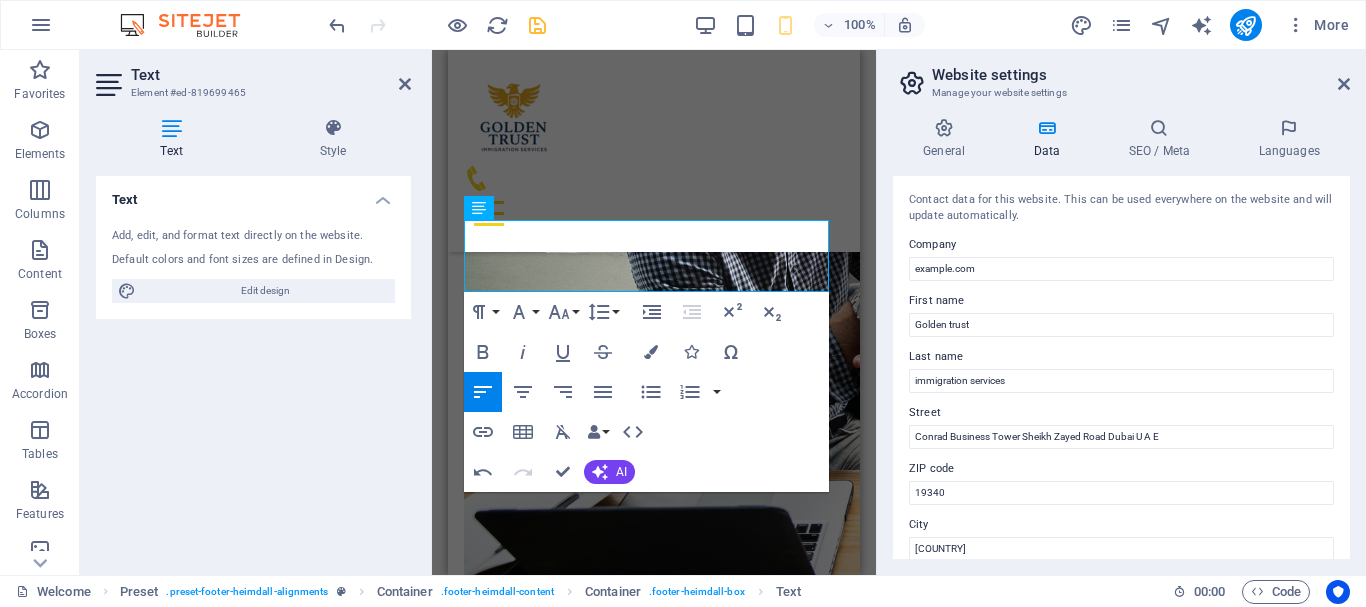 type 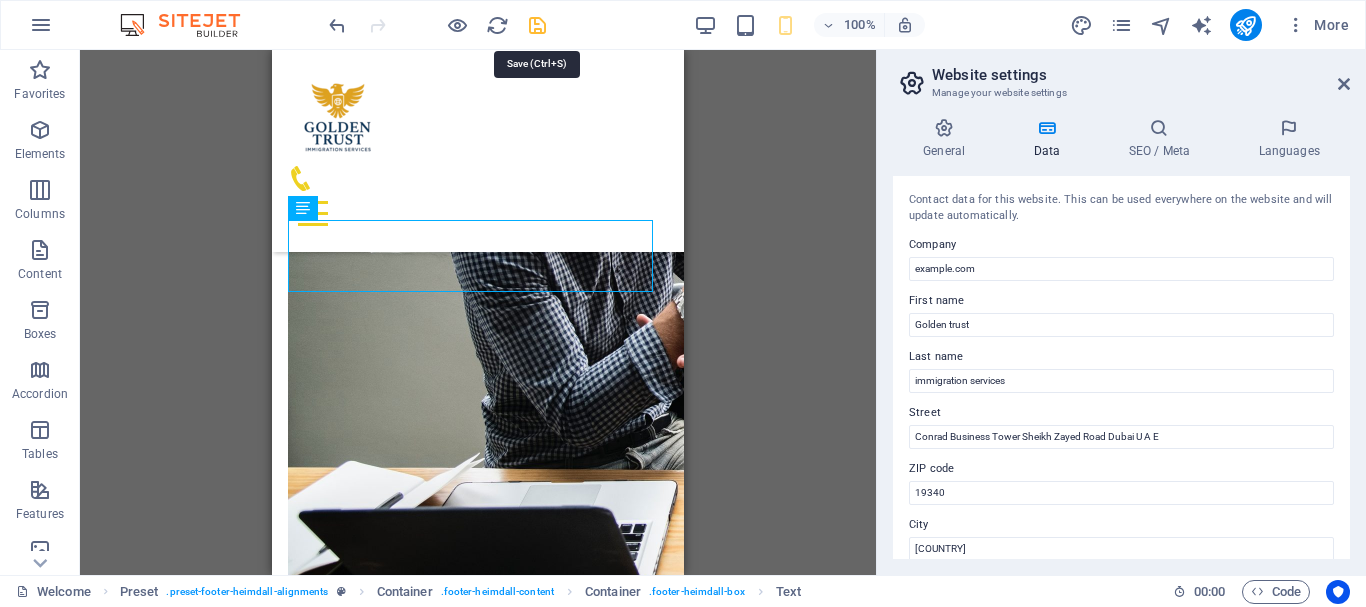 click at bounding box center [537, 25] 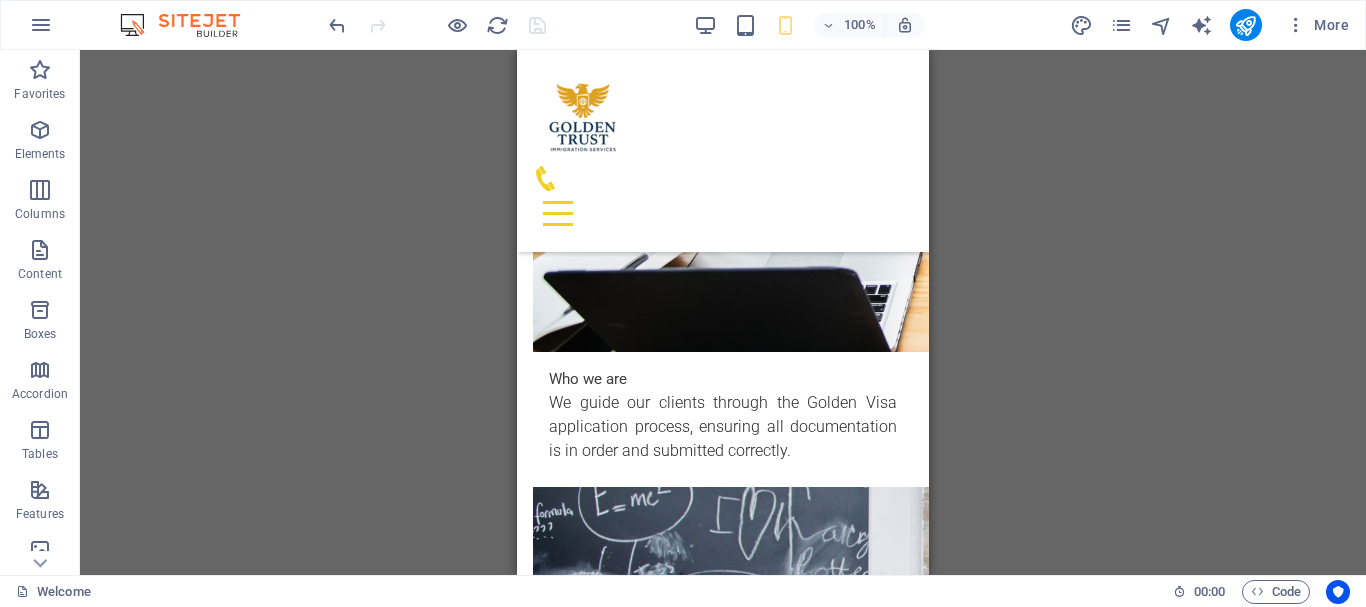 scroll, scrollTop: 3366, scrollLeft: 0, axis: vertical 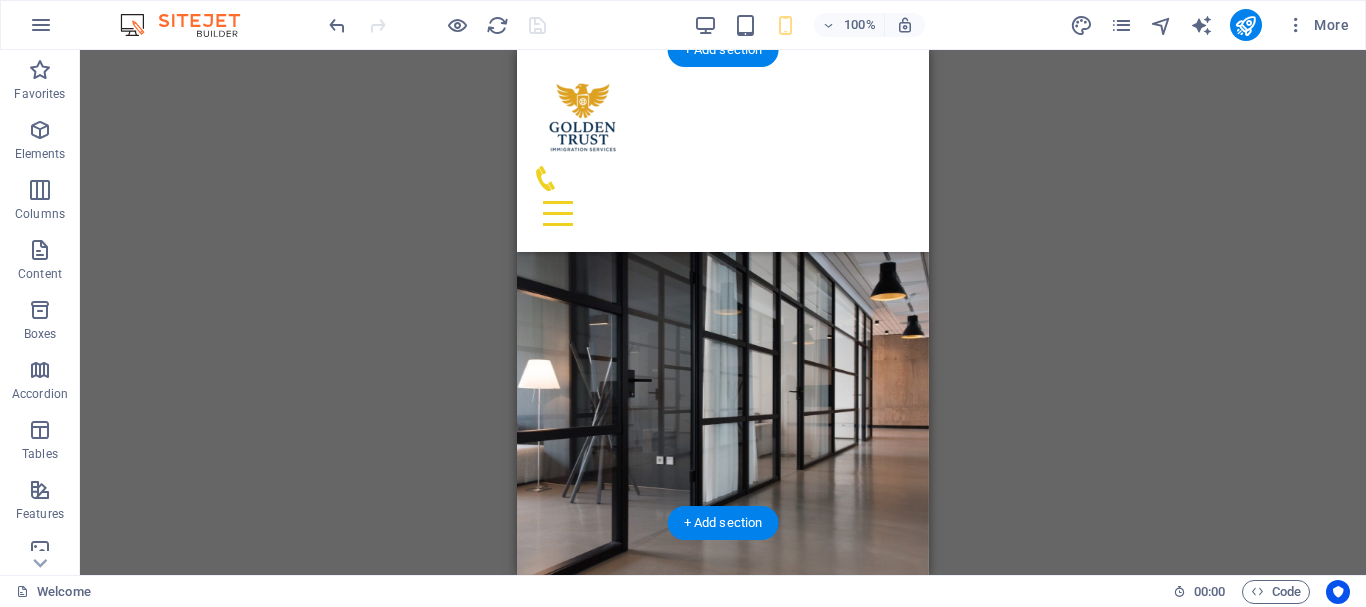 click at bounding box center [-2461, 626] 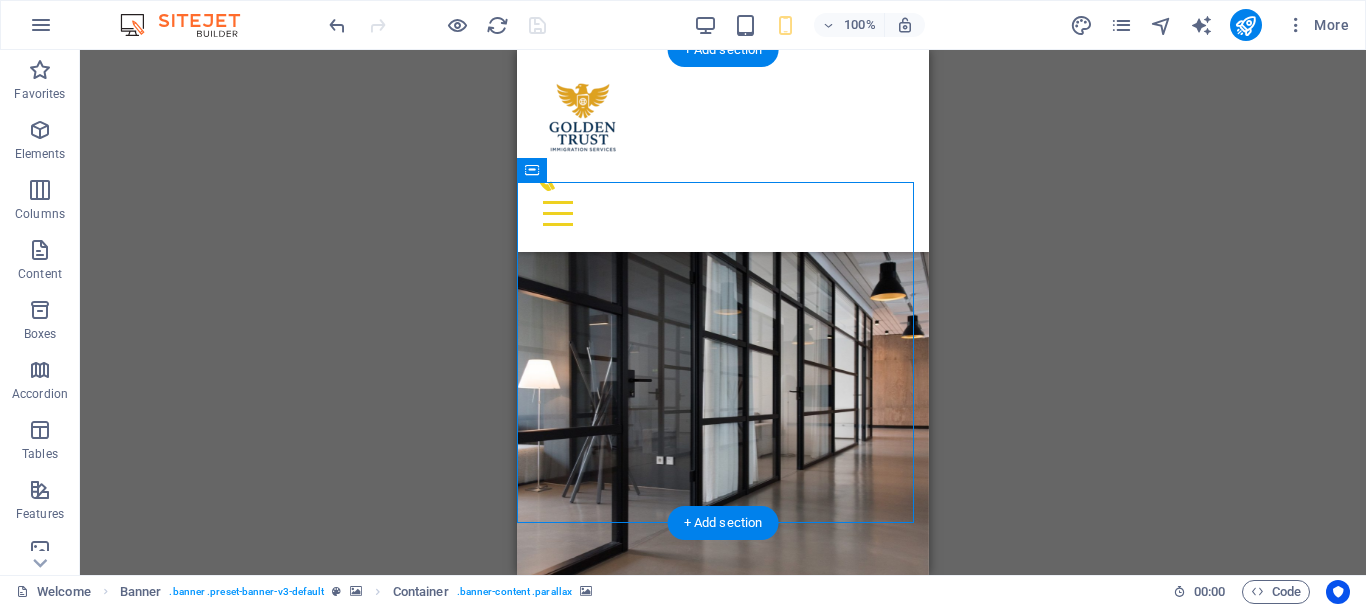 click at bounding box center (-2461, 626) 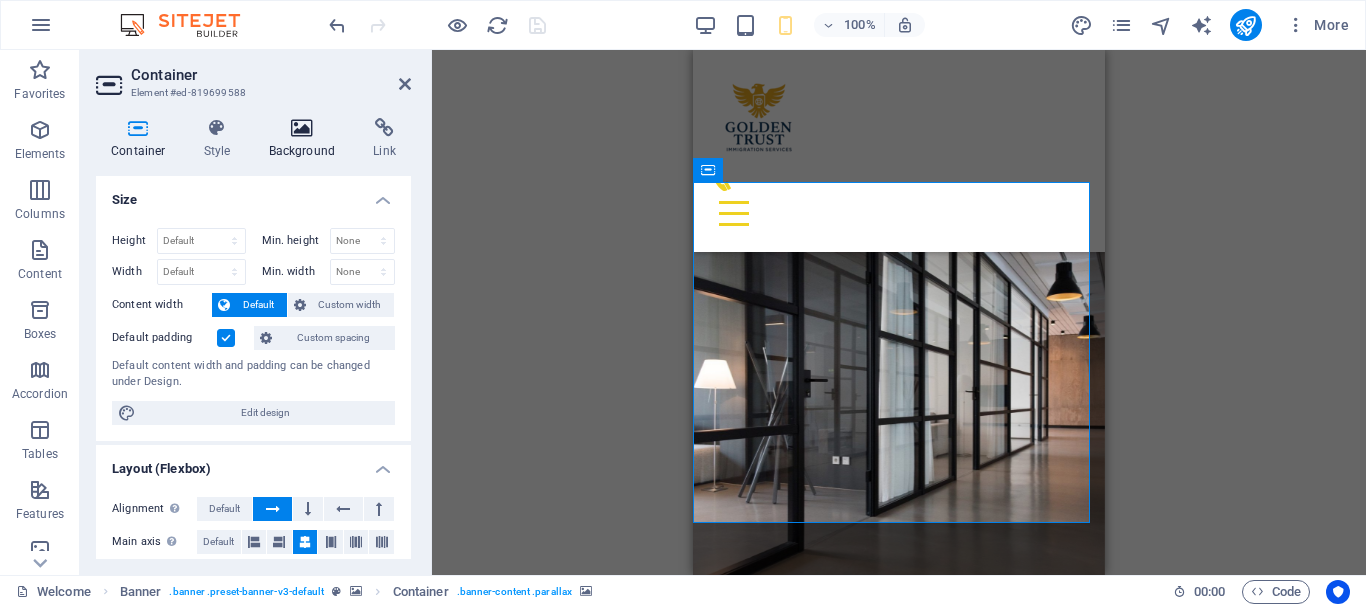 click on "Background" at bounding box center (306, 139) 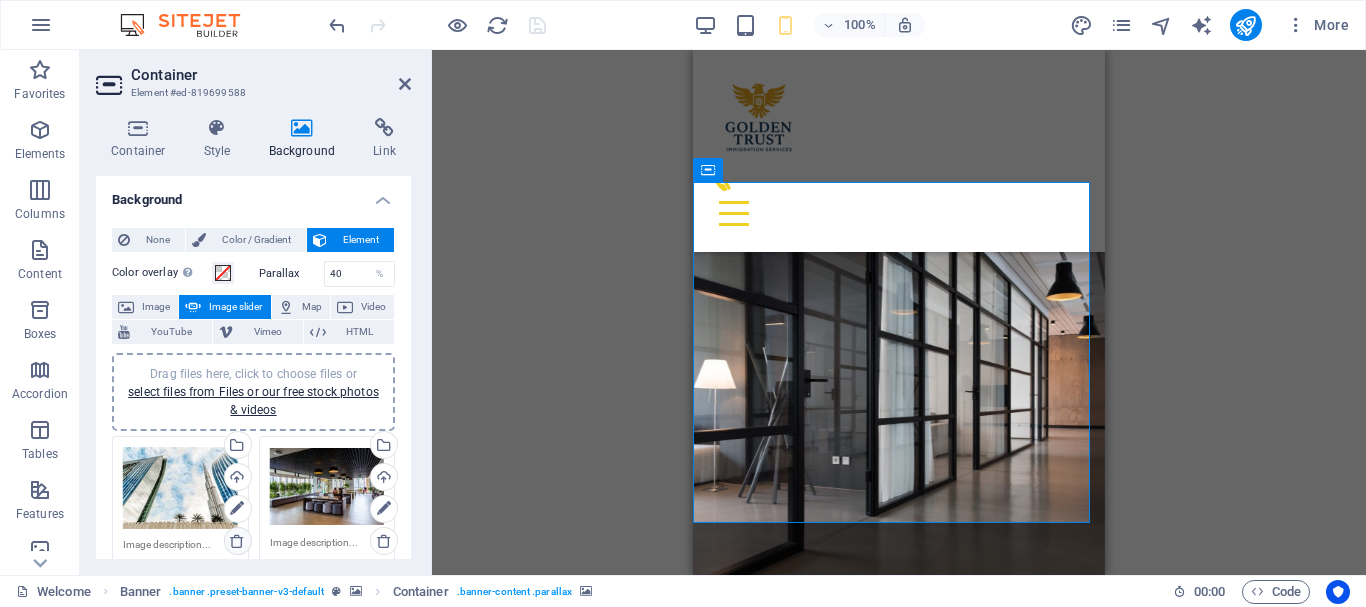 click at bounding box center [237, 541] 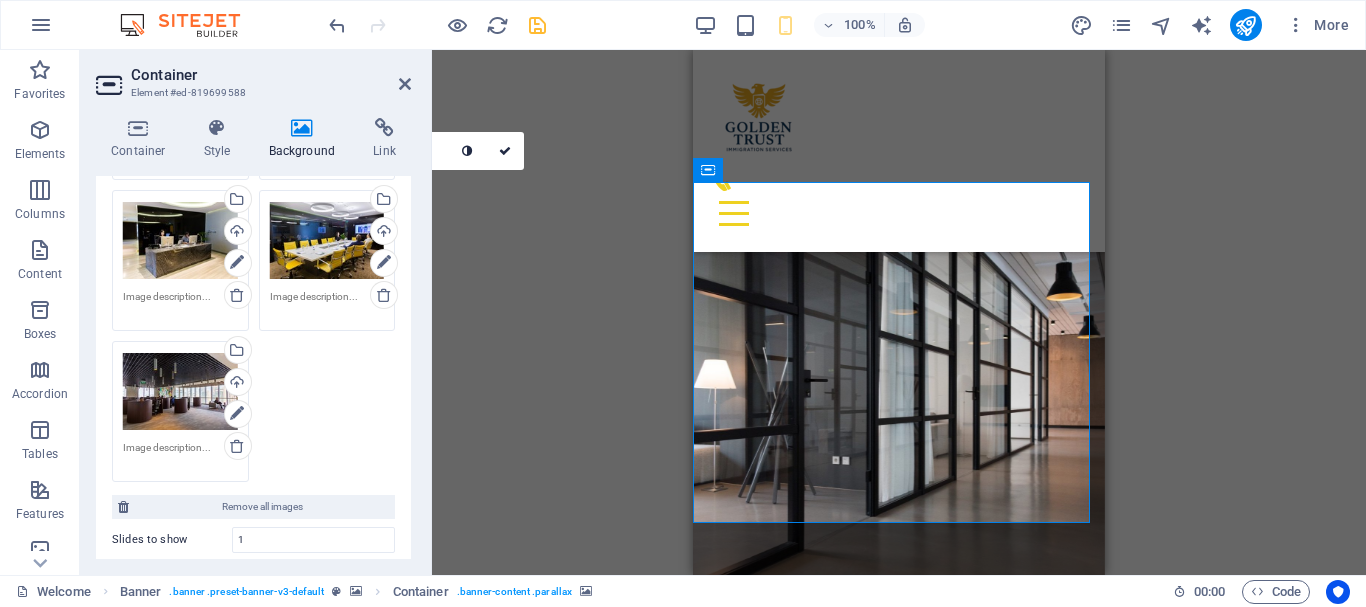scroll, scrollTop: 530, scrollLeft: 0, axis: vertical 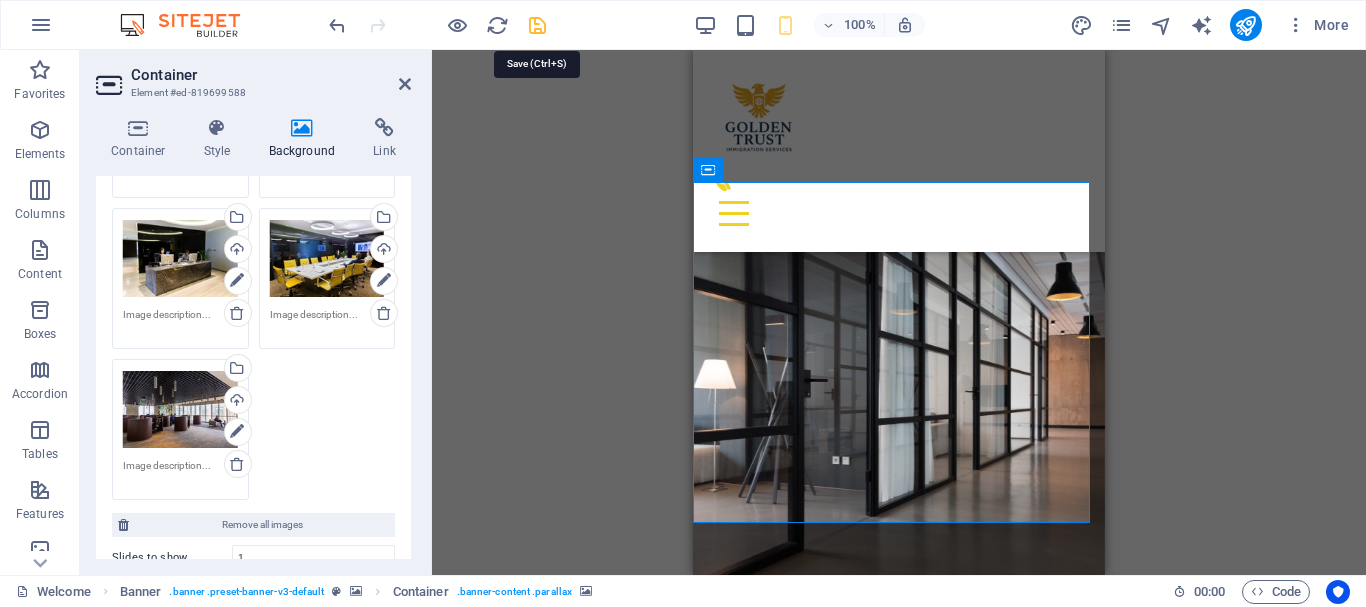 click at bounding box center (537, 25) 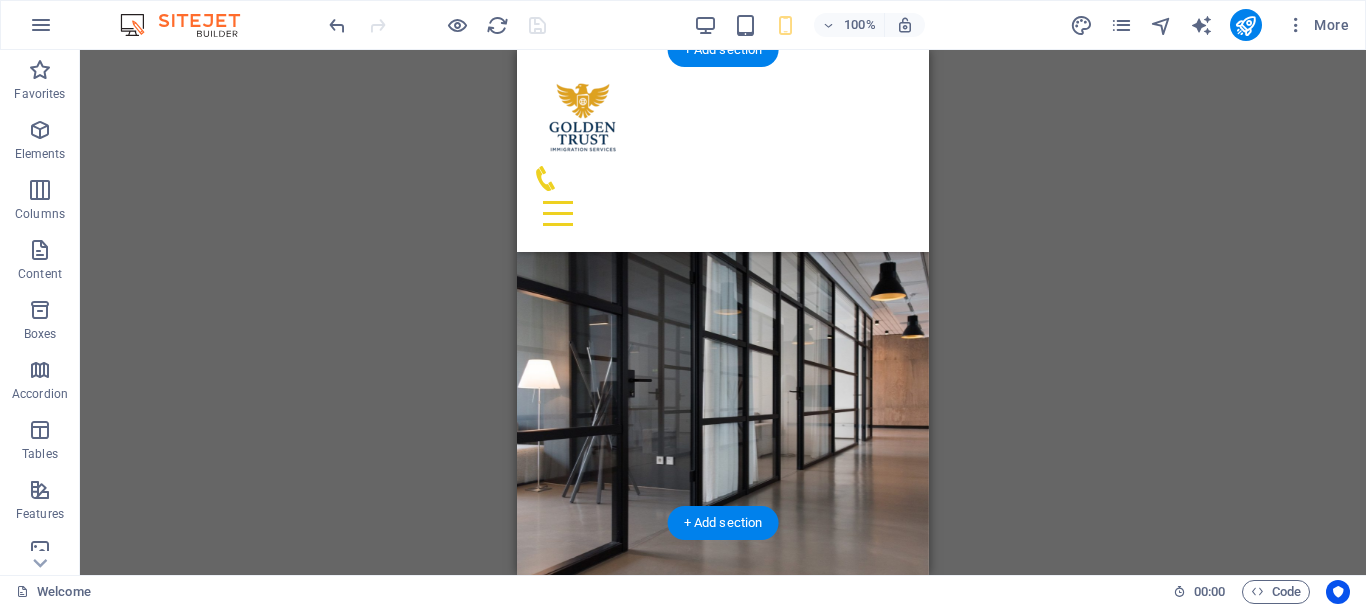 click at bounding box center [723, 809] 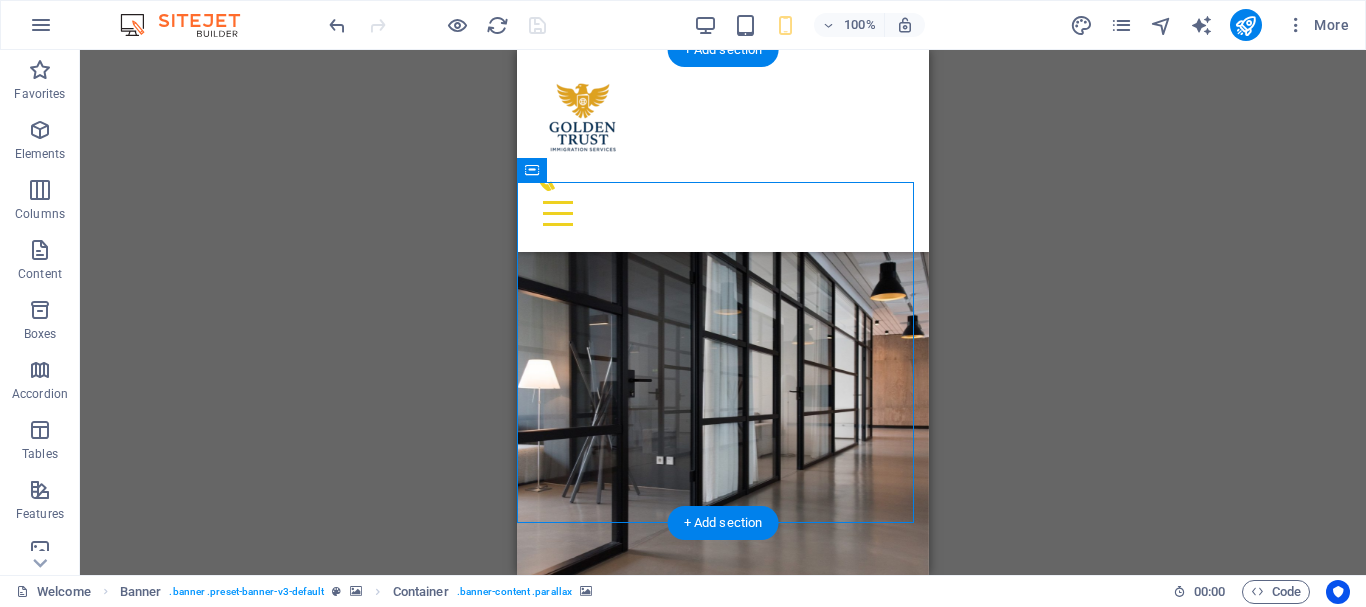 click at bounding box center (723, 809) 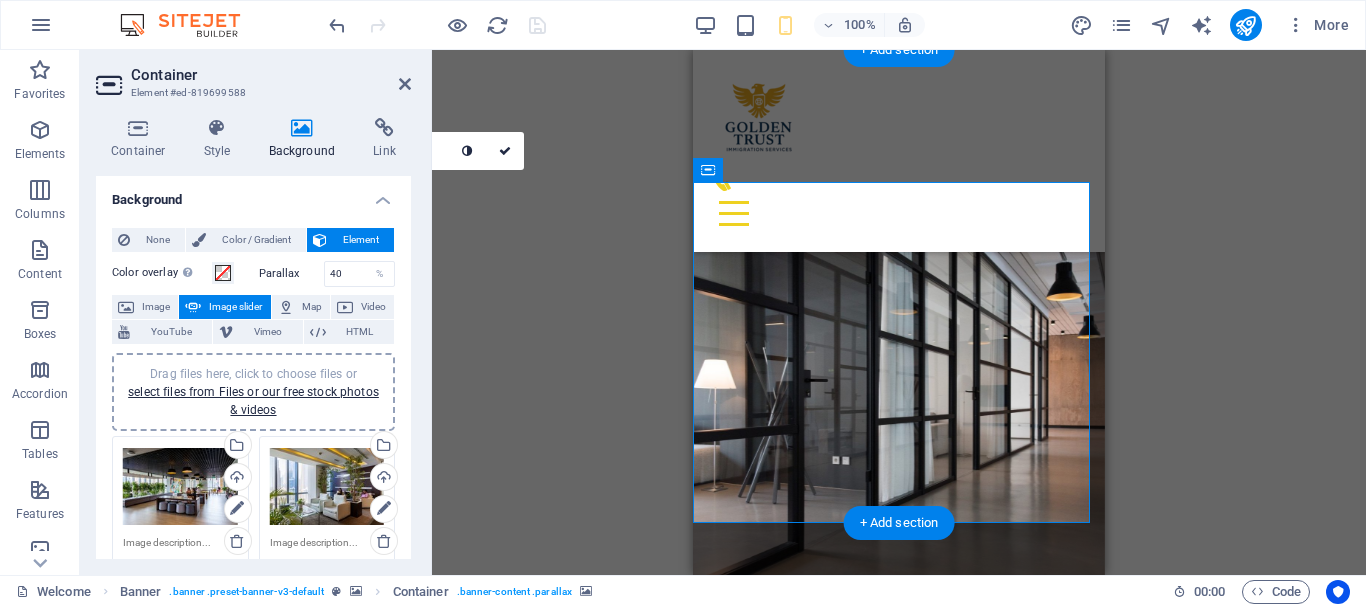 click at bounding box center (899, 809) 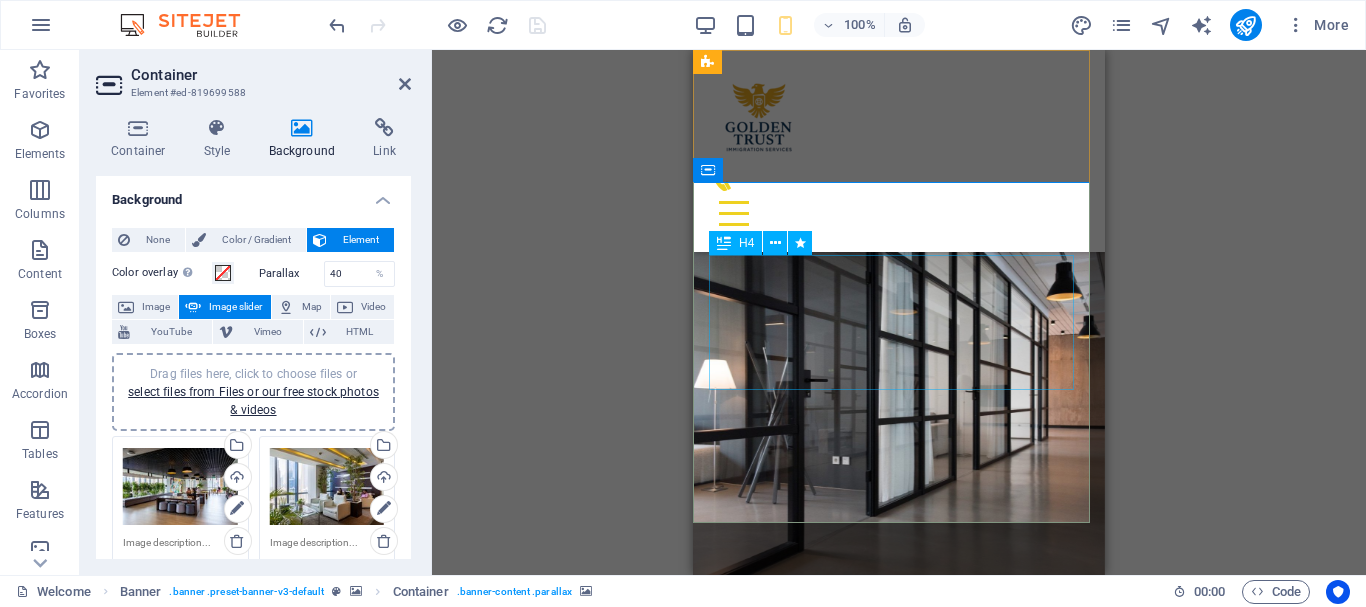click on "with Golden Trust Immigration your Golden Visa journey becomes stress-free. Book a consultation to check your eligibility for UAE Golden Visa, its benefits, application process, and more." at bounding box center [899, 1201] 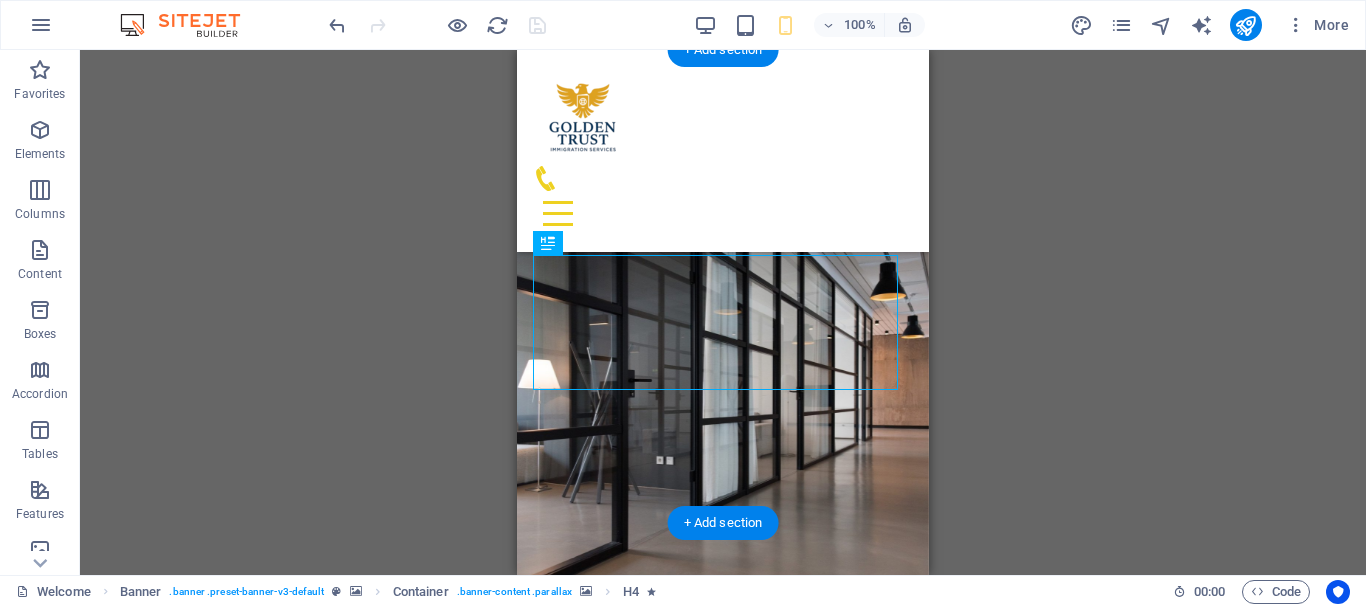 click at bounding box center [723, 809] 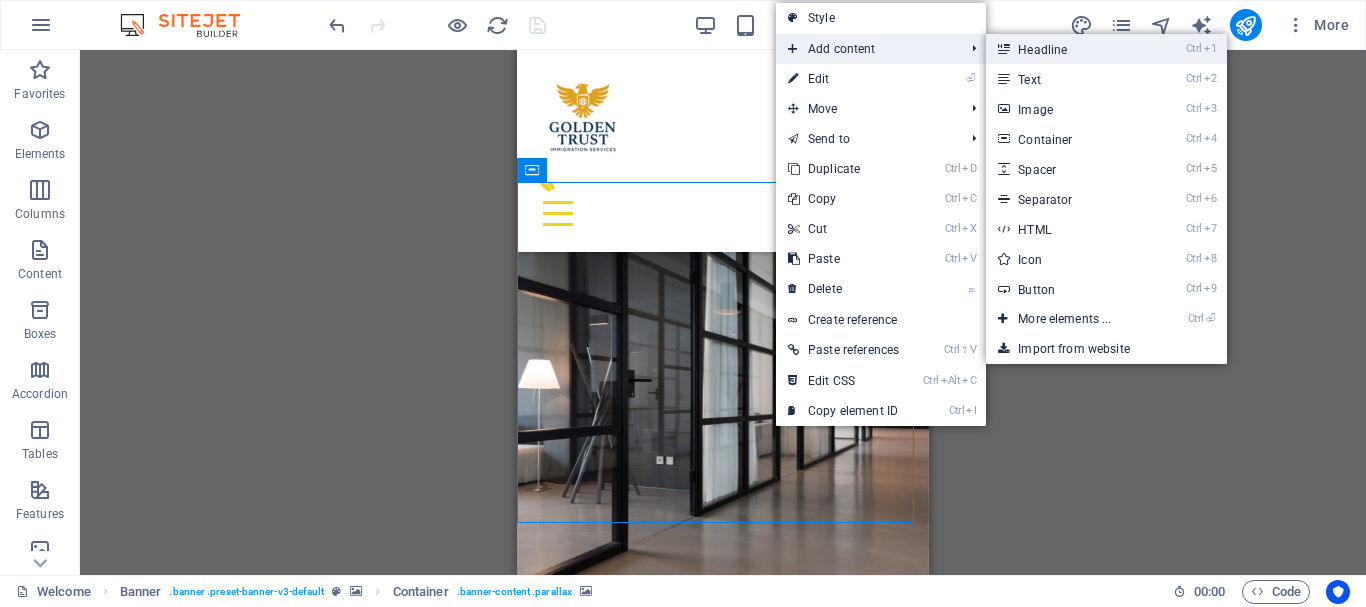 click on "Ctrl 1  Headline" at bounding box center [1068, 49] 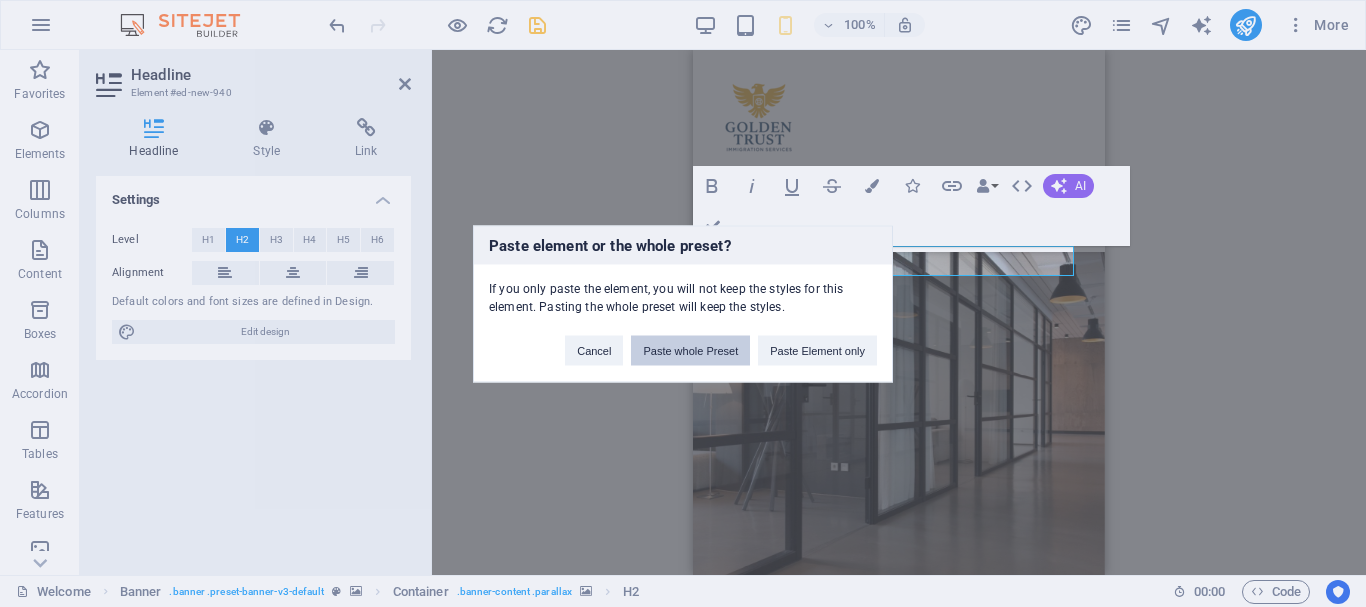 drag, startPoint x: 707, startPoint y: 348, endPoint x: 13, endPoint y: 331, distance: 694.2082 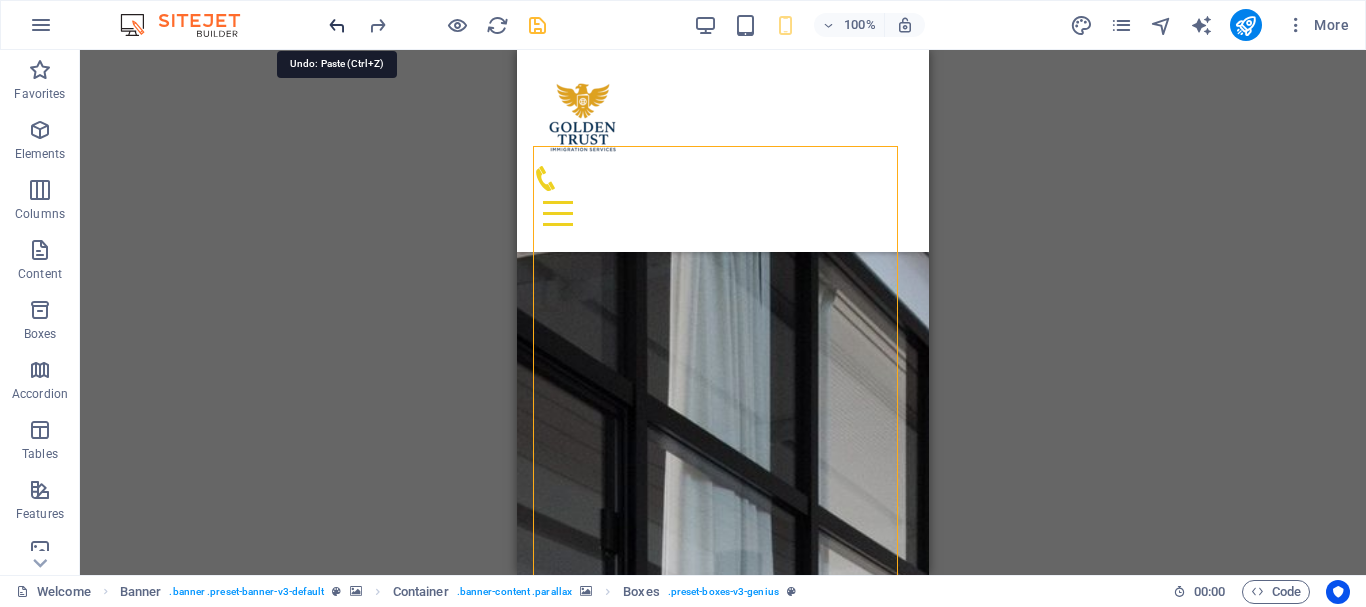 click at bounding box center [337, 25] 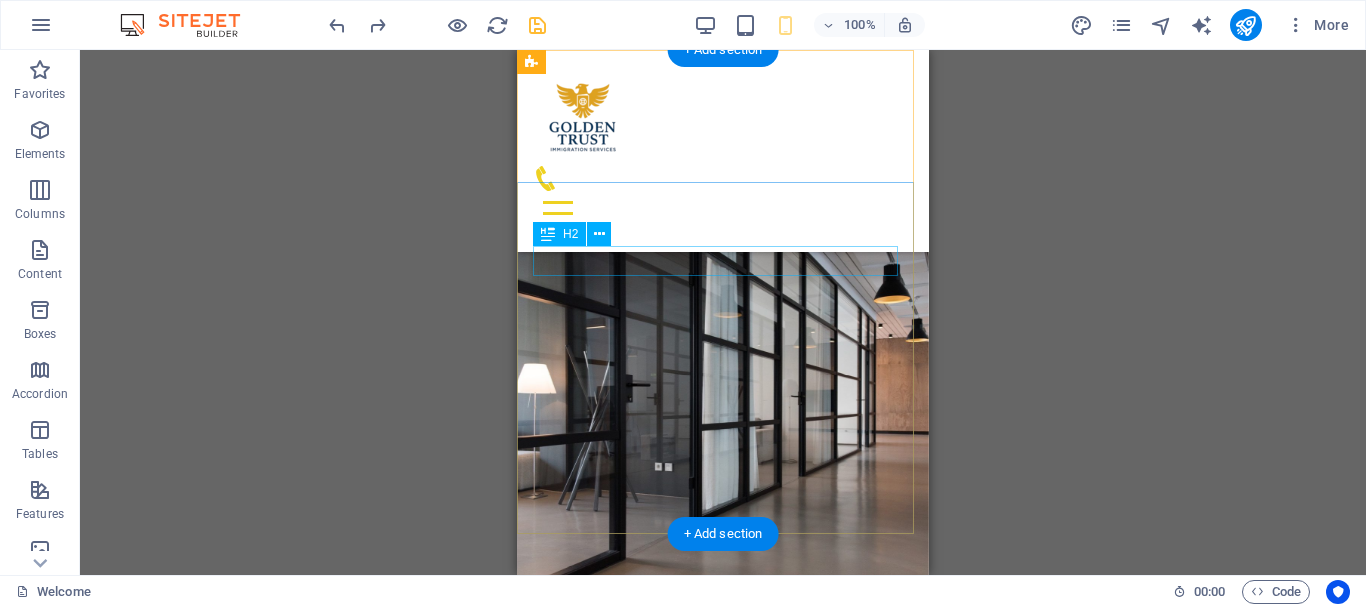 click on "New headline" at bounding box center [723, 1167] 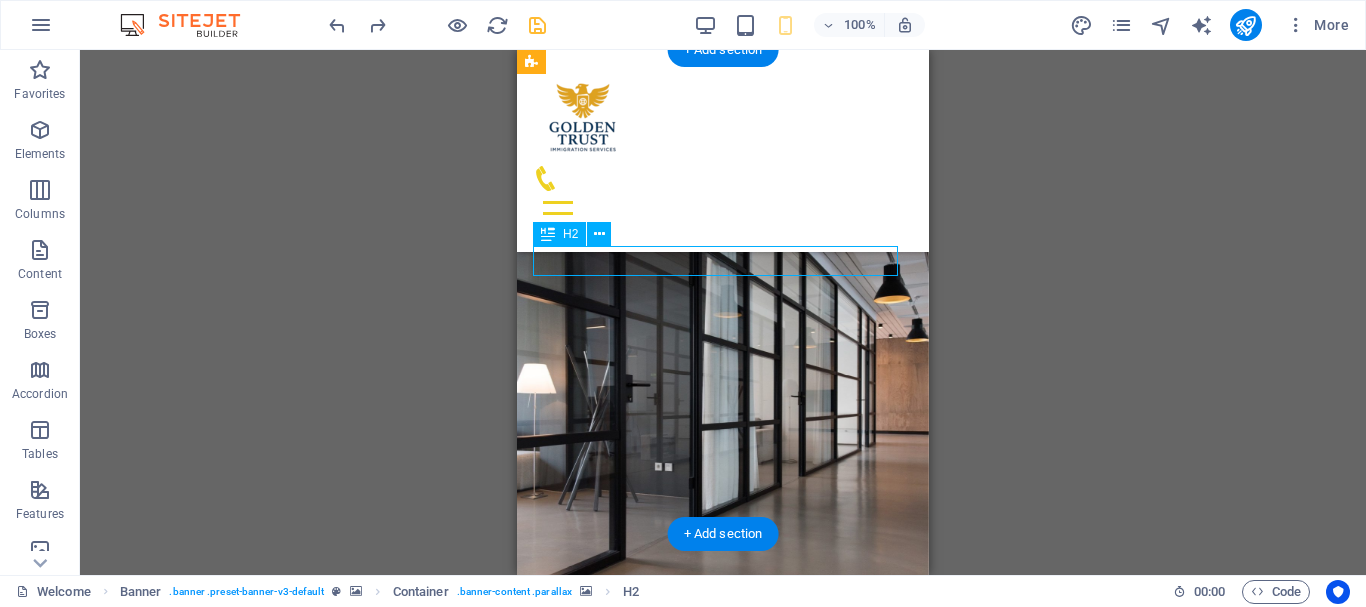 click on "New headline" at bounding box center (723, 1167) 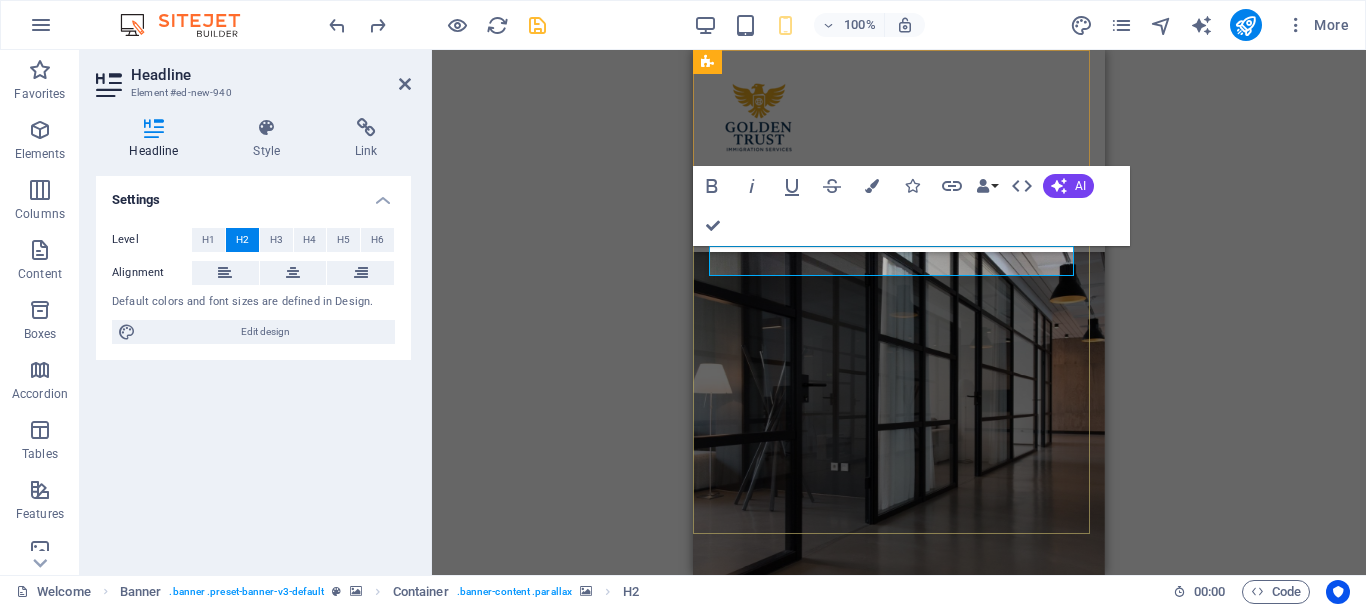 click on "Golden Visa Services for UAE" at bounding box center [899, 1167] 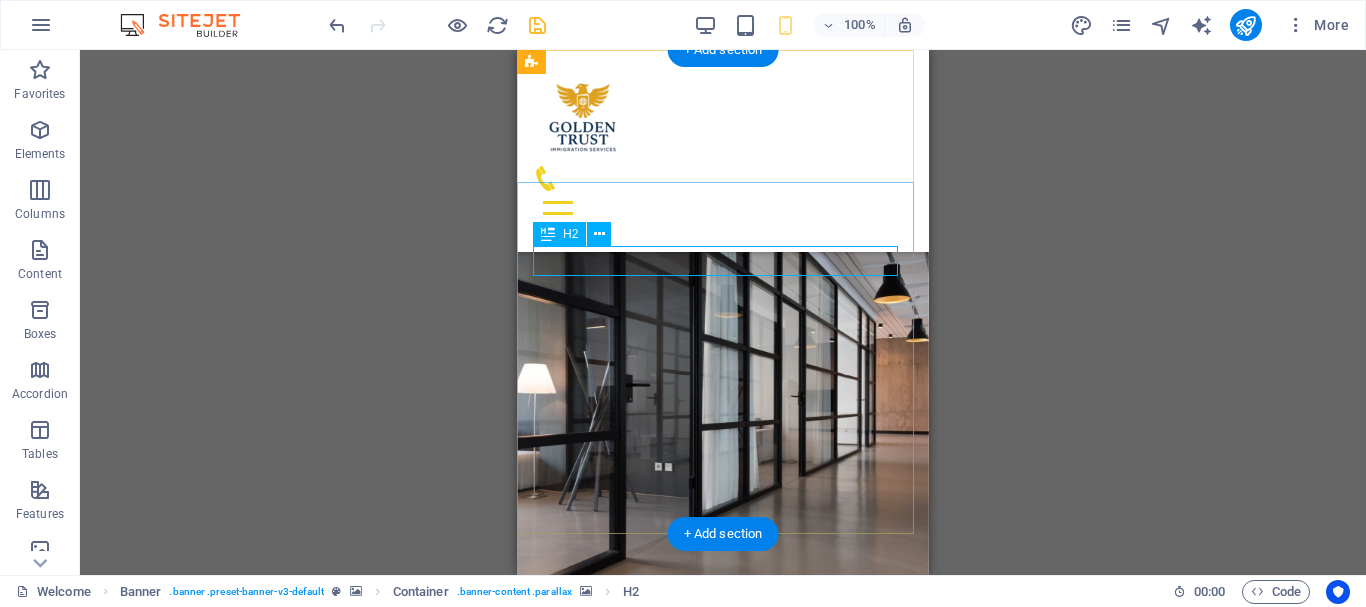 click on "Golden Visa Services for UAE" at bounding box center [723, 1167] 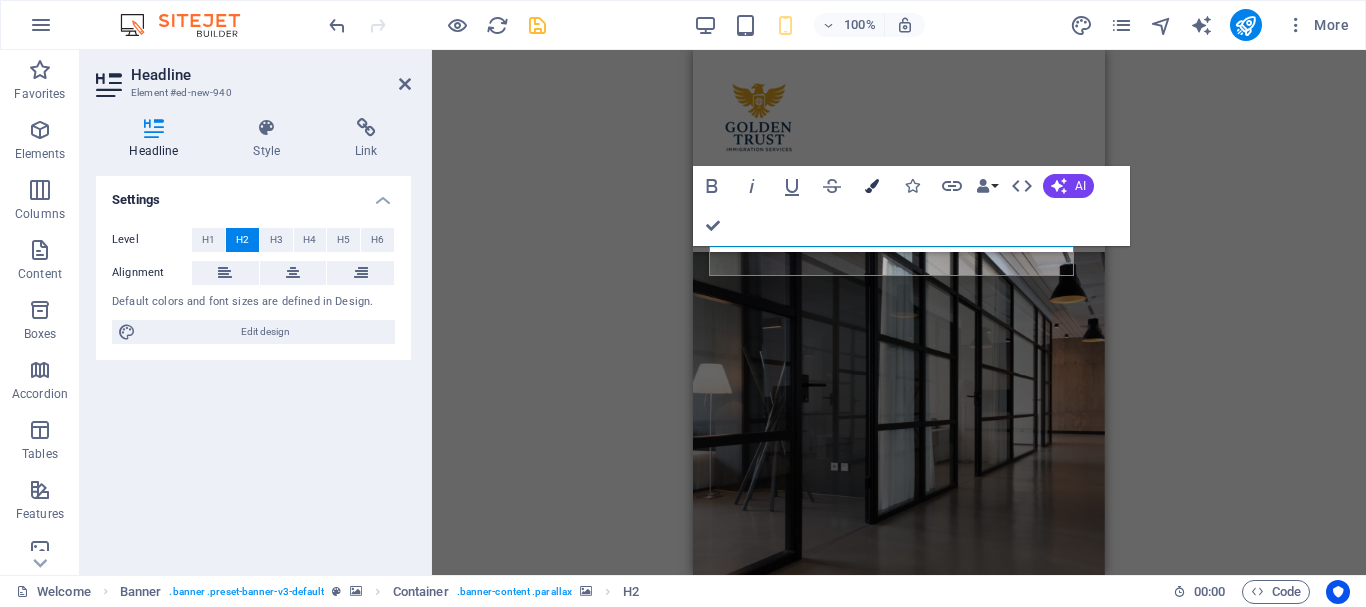 click at bounding box center (872, 186) 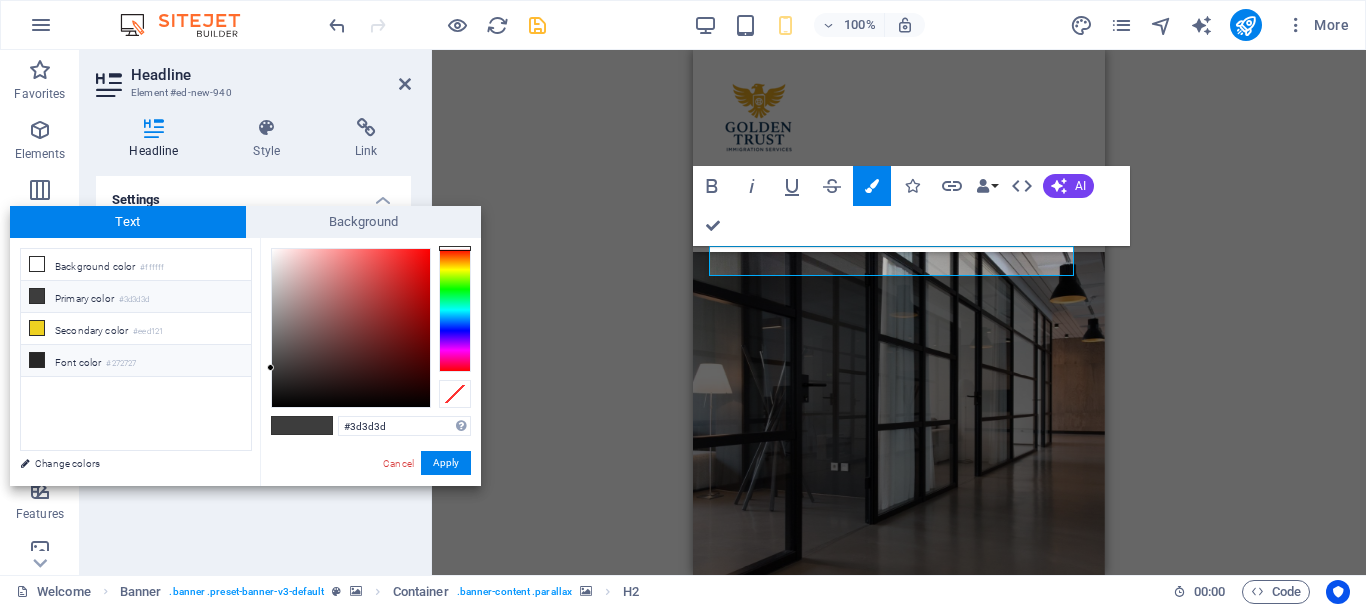 click on "#272727" at bounding box center (121, 364) 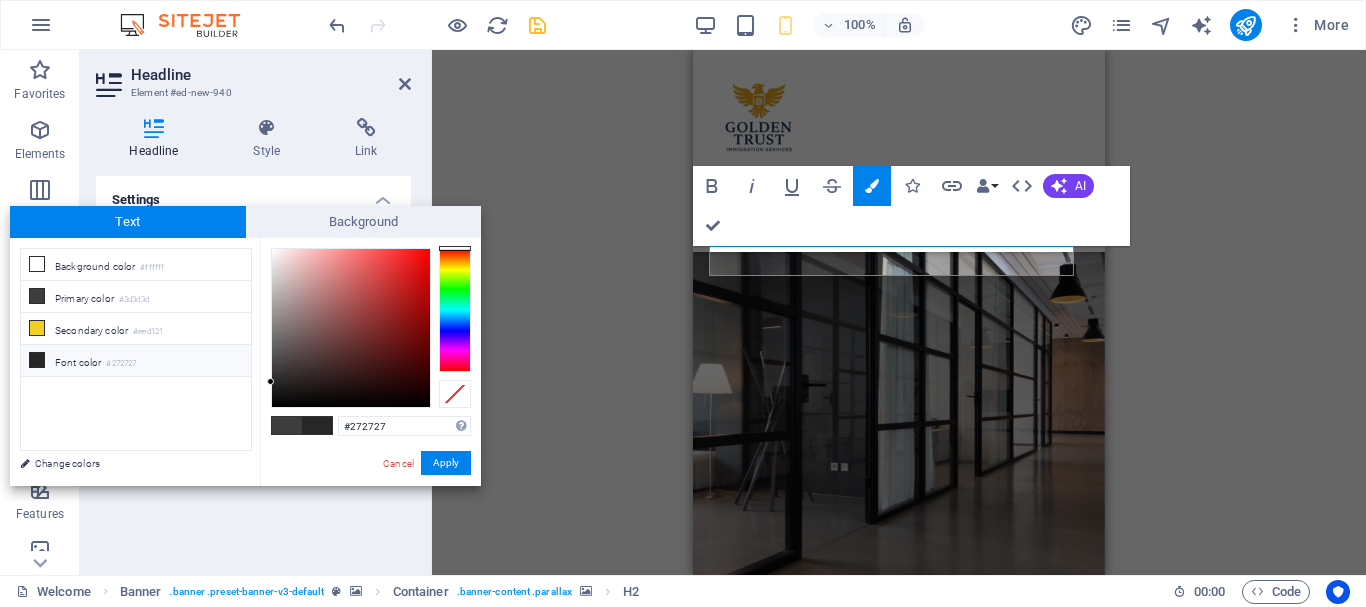 click on "#272727 Supported formats #0852ed rgb(8, 82, 237) rgba(8, 82, 237, 90%) hsv(221,97,93) hsl(221, 93%, 48%) Cancel Apply" at bounding box center (370, 507) 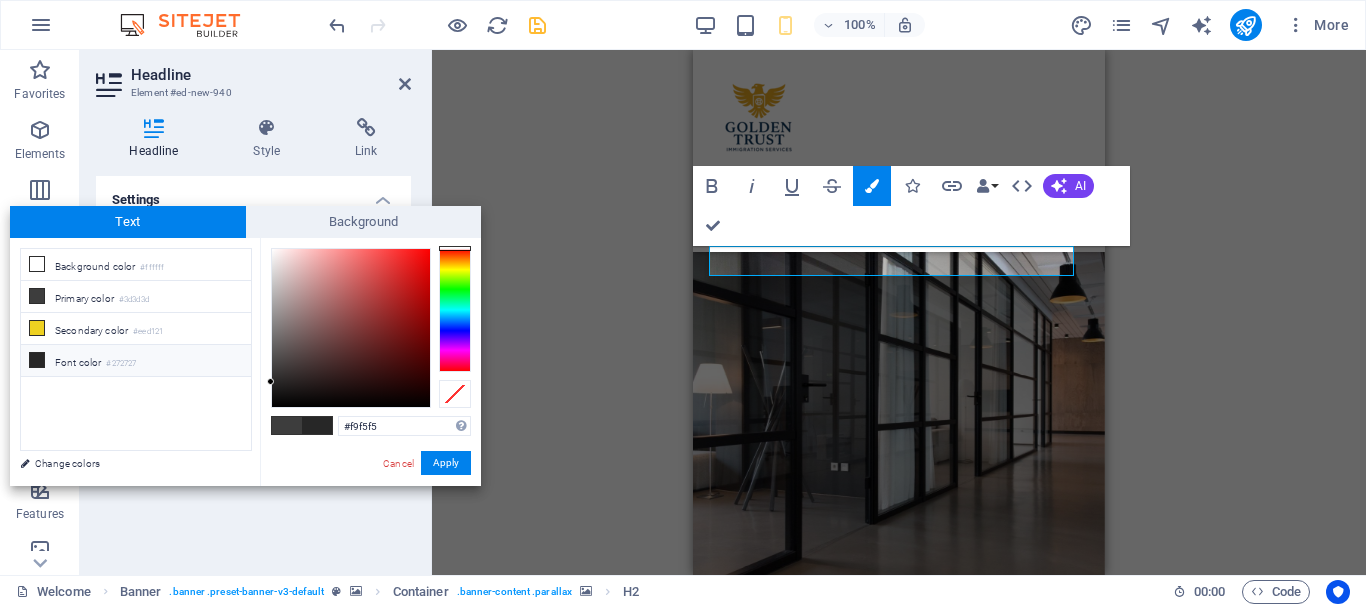 click at bounding box center (351, 328) 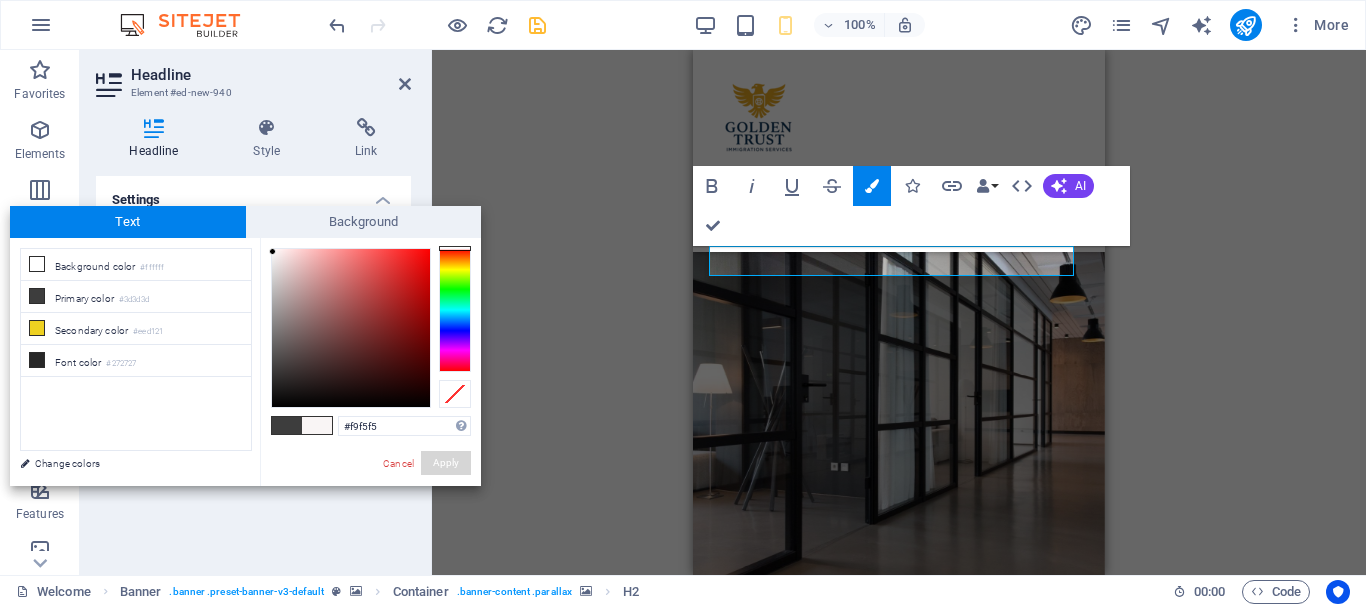 click on "Apply" at bounding box center (446, 463) 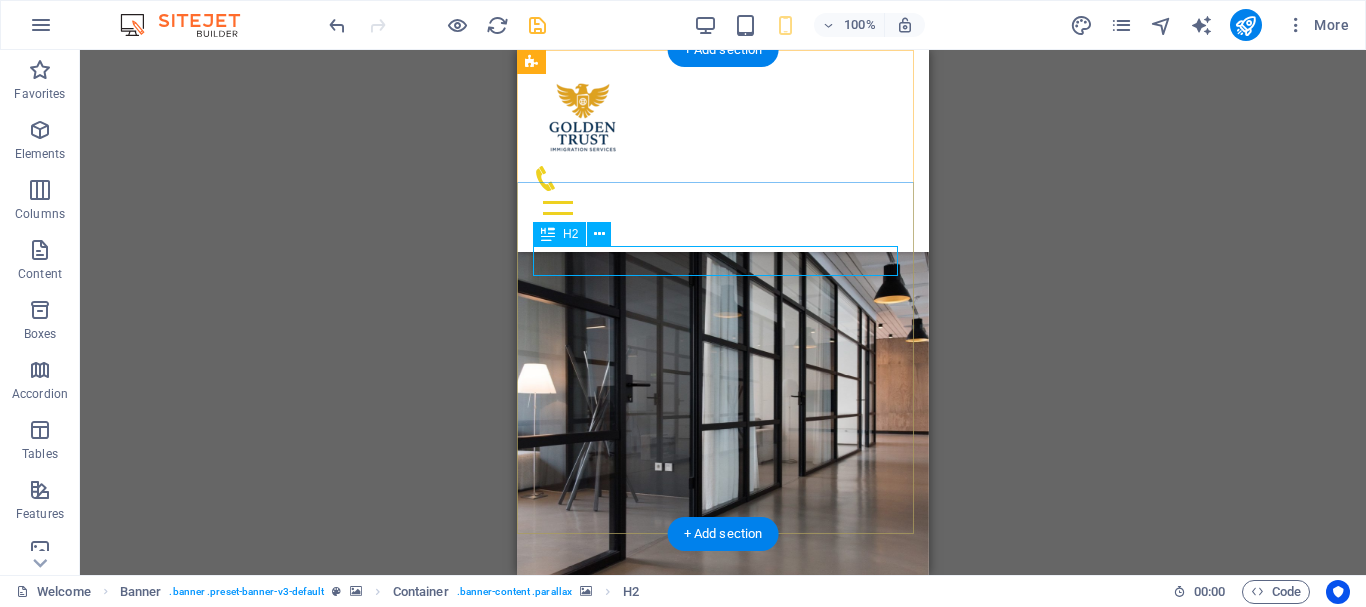 click on "Golden Visa Services for UAE" at bounding box center (723, 1167) 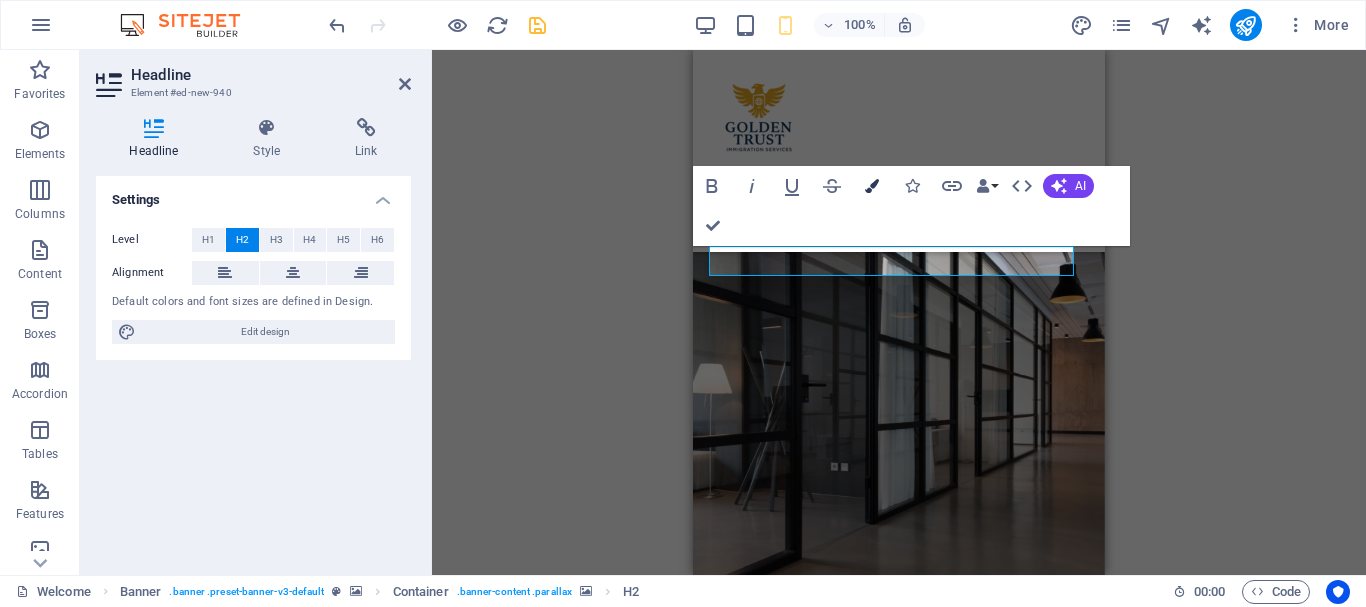 click at bounding box center [872, 186] 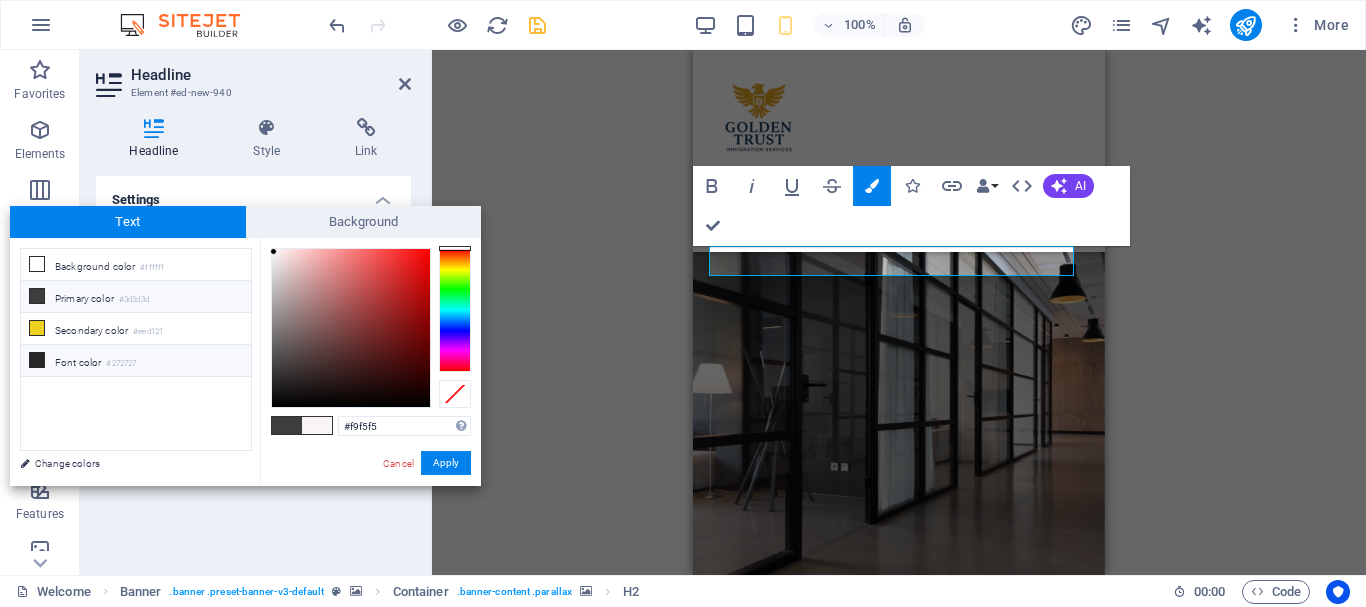 click on "#272727" at bounding box center [121, 364] 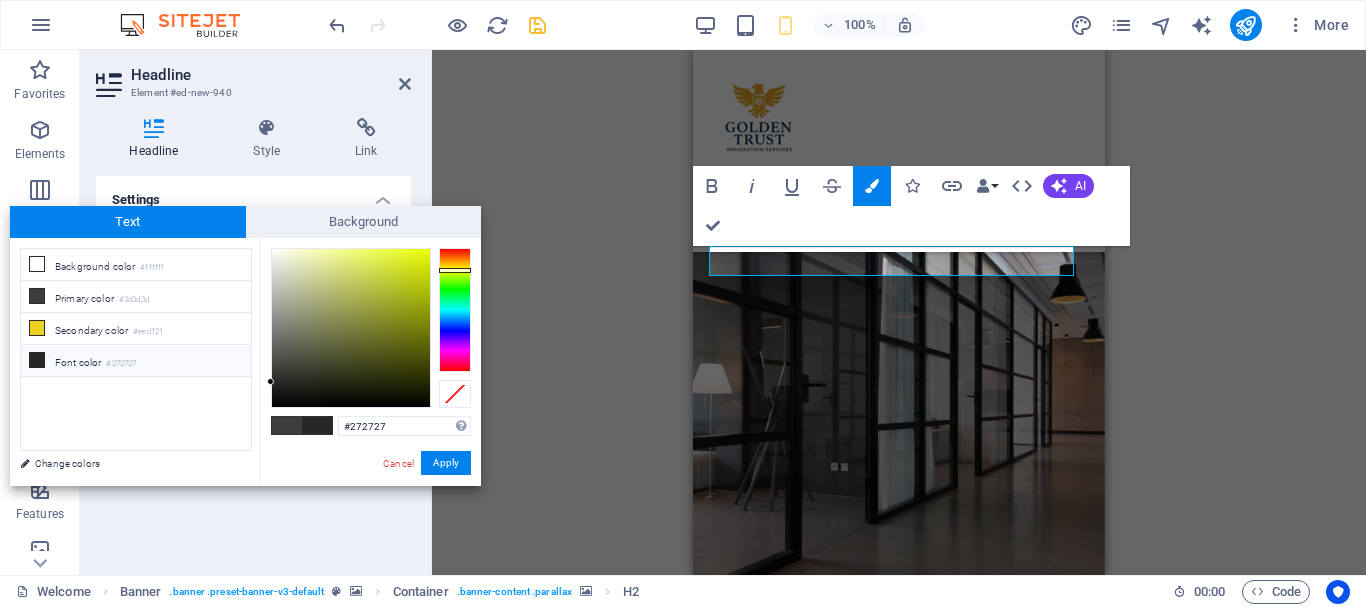 click at bounding box center (455, 310) 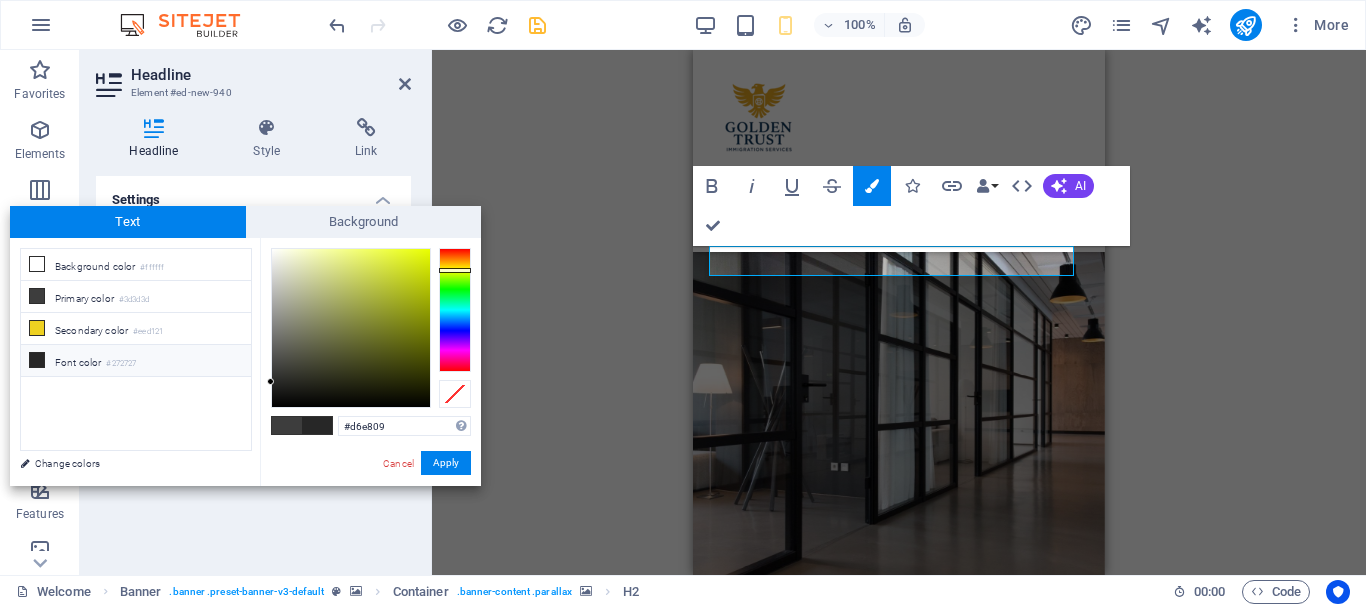 type on "#d8ea09" 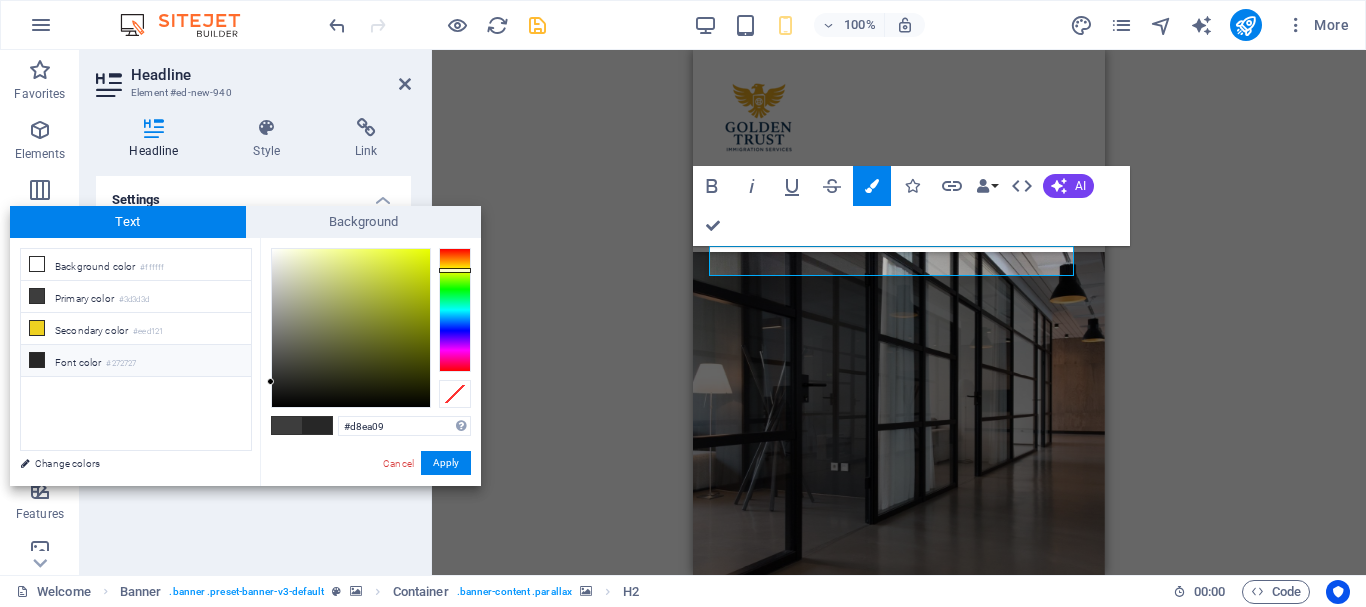 click at bounding box center [351, 328] 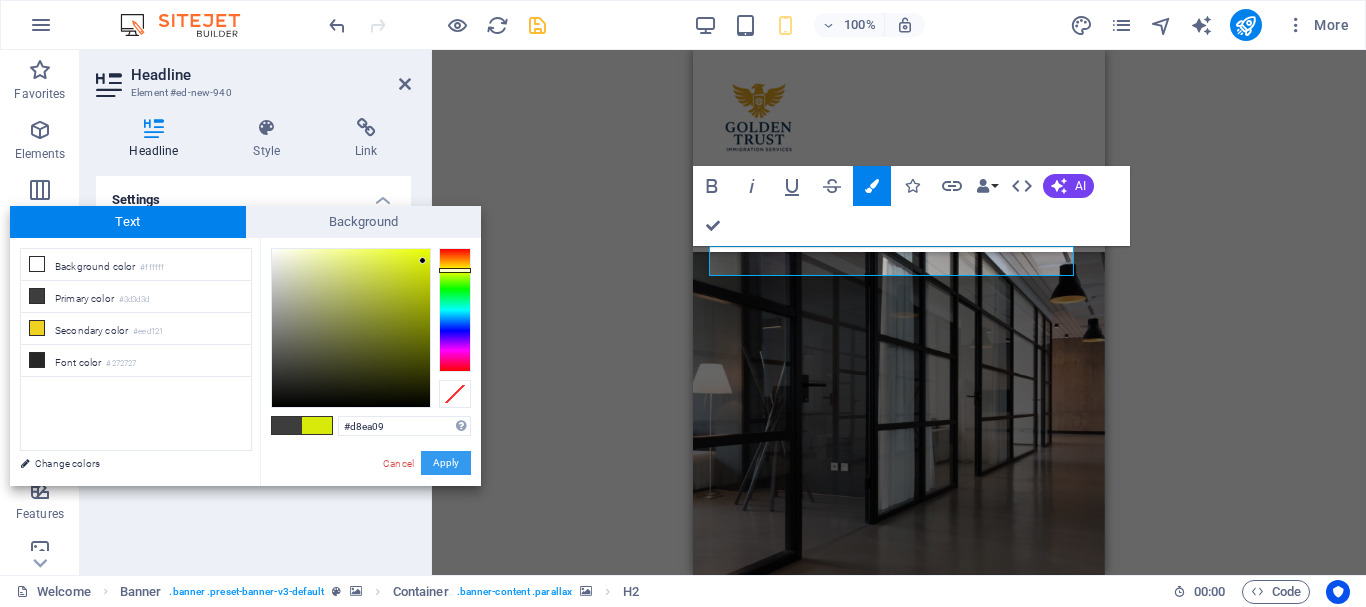 click on "Apply" at bounding box center (446, 463) 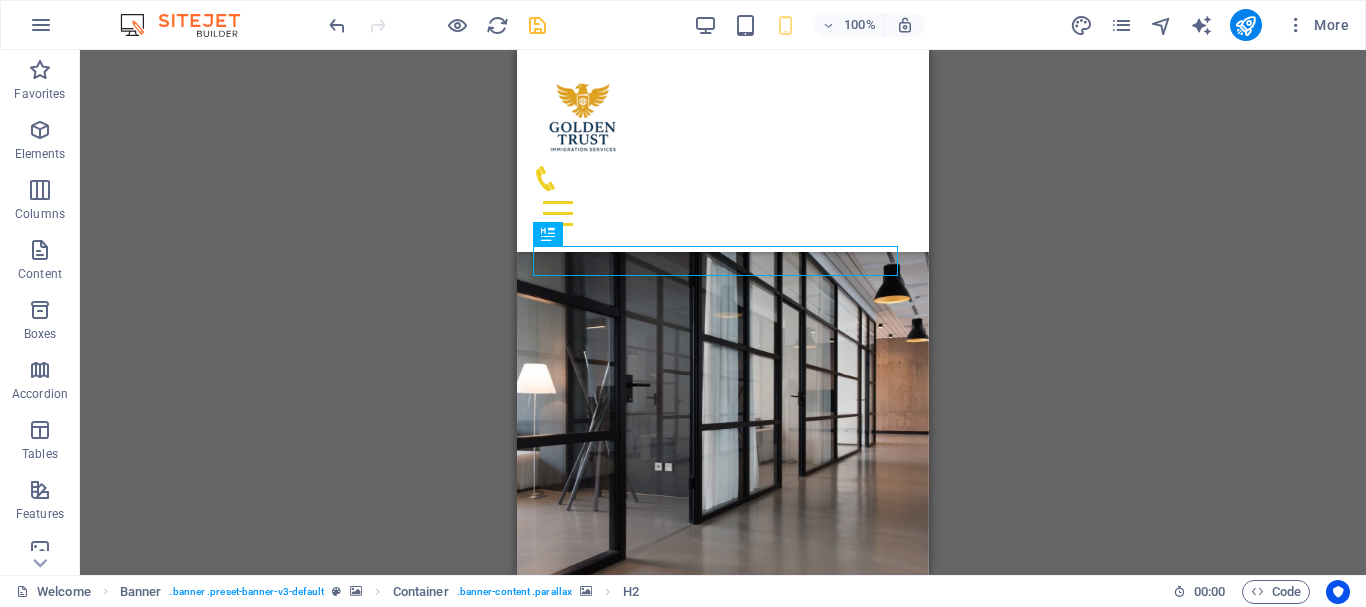 click on "H4   Banner   Container   Menu Bar   HTML   Container   Icon   Menu Bar   Logo   Preset   Container   Preset   Container   Container   Text   Container   Text   Container   Container   Text   Icon   H2   Boxes   Boxes   Container   Icon   Boxes   Container   Text   Container   Container   Container   H3" at bounding box center [723, 312] 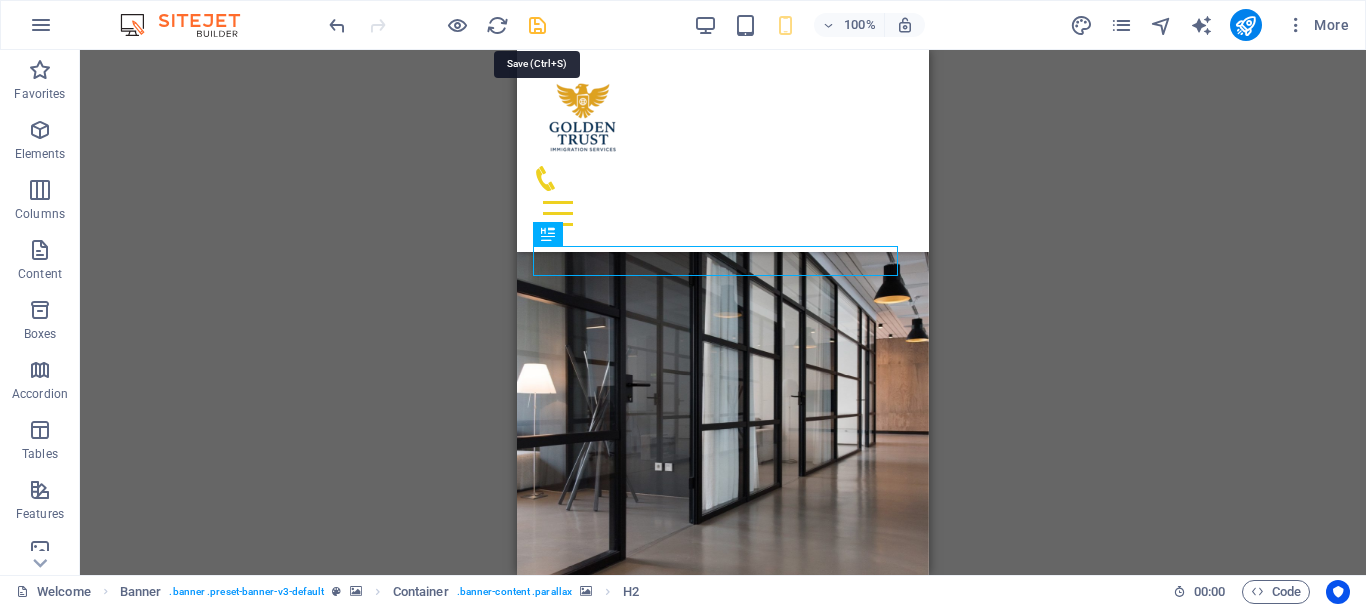 click at bounding box center [537, 25] 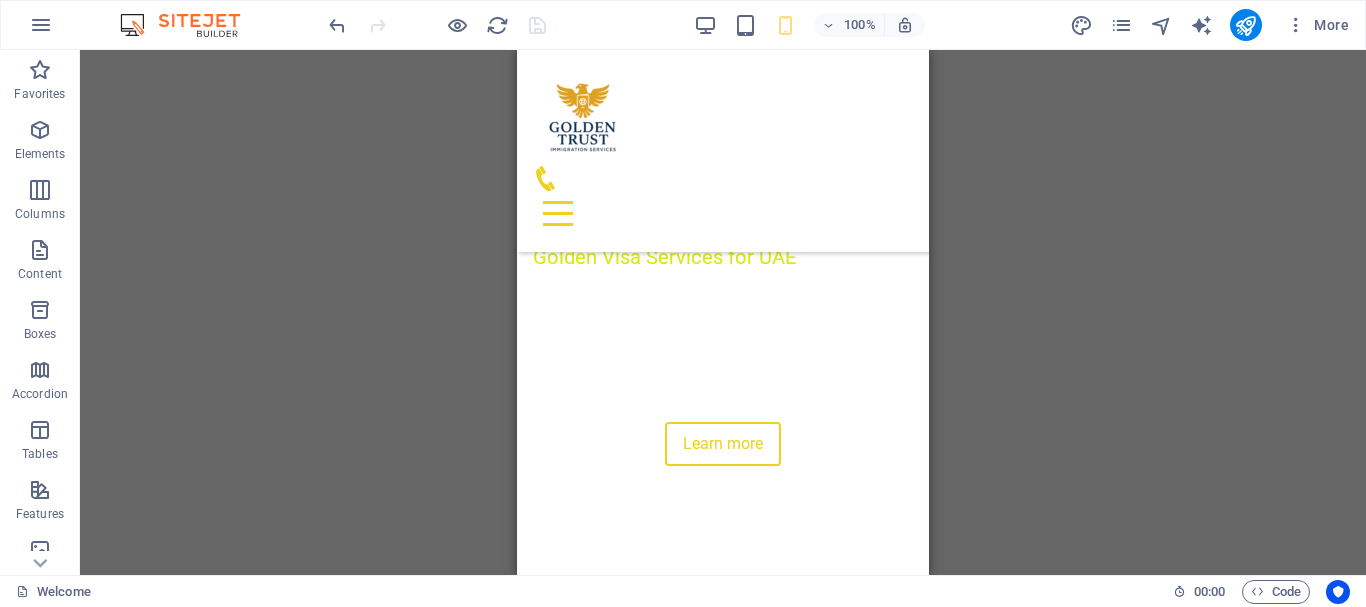 scroll, scrollTop: 0, scrollLeft: 0, axis: both 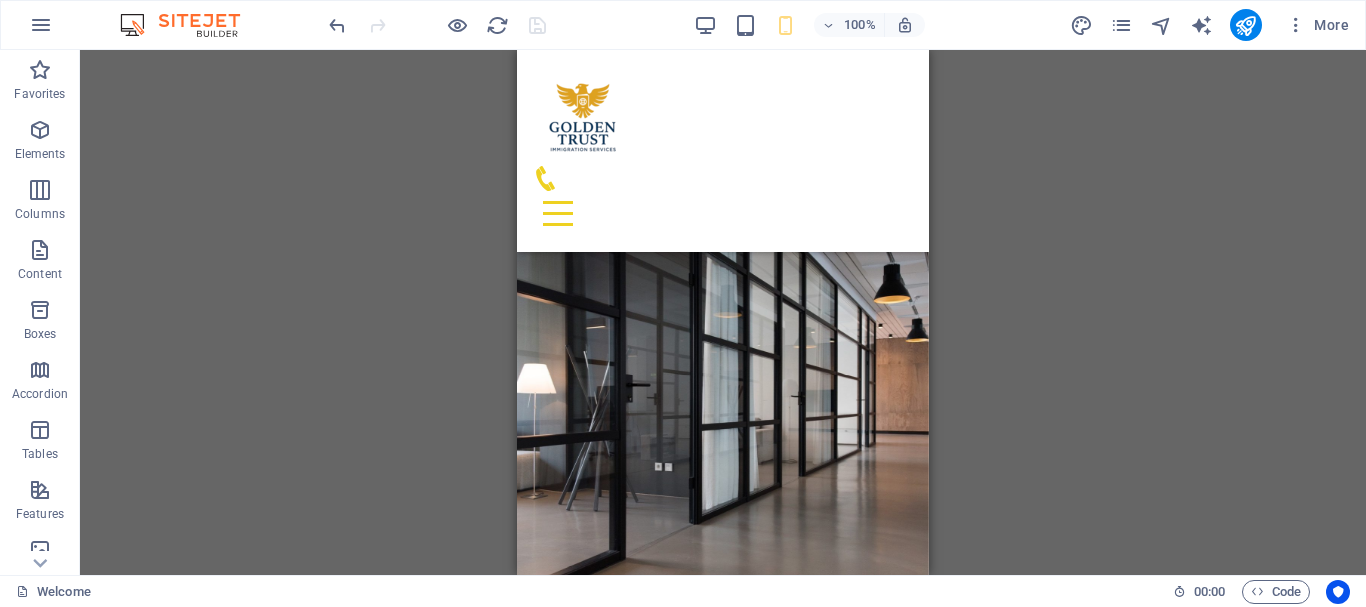 drag, startPoint x: 922, startPoint y: 105, endPoint x: 1448, endPoint y: 123, distance: 526.3079 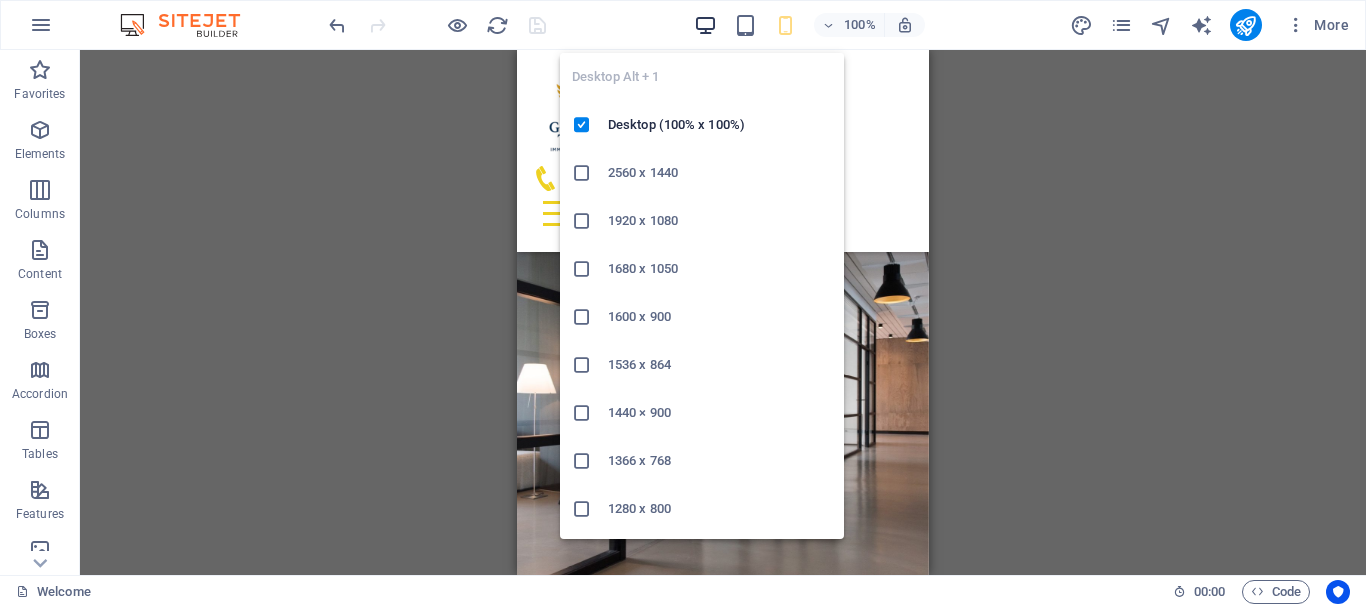 click at bounding box center (705, 25) 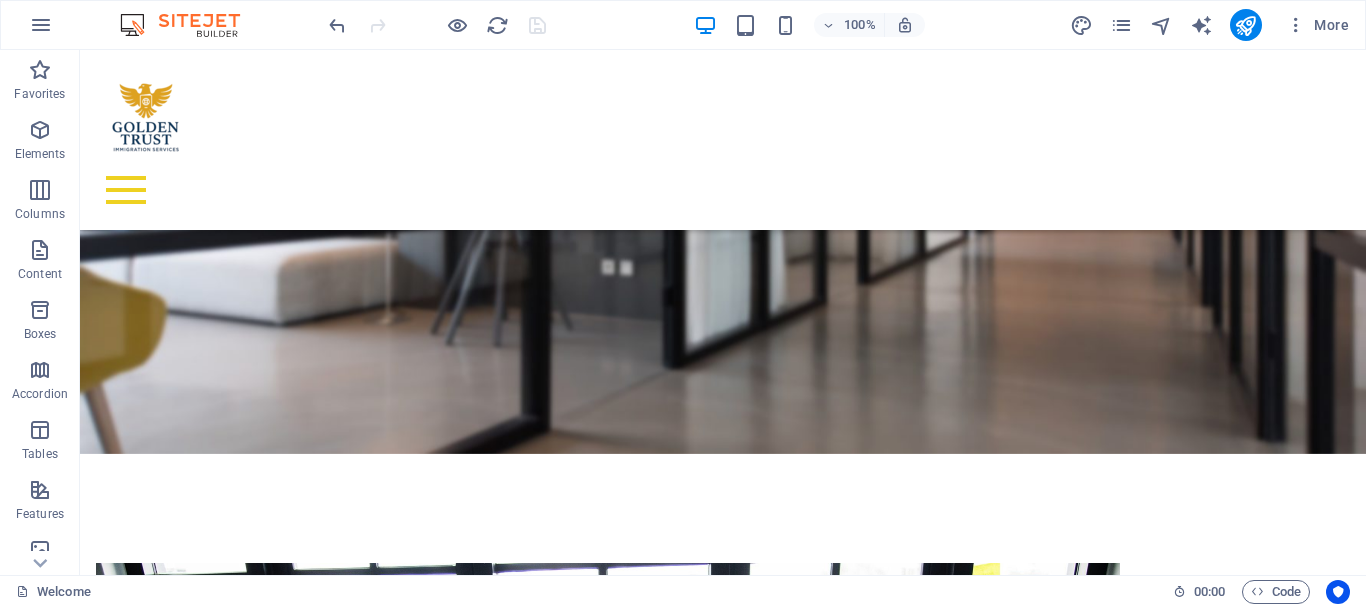 scroll, scrollTop: 1978, scrollLeft: 0, axis: vertical 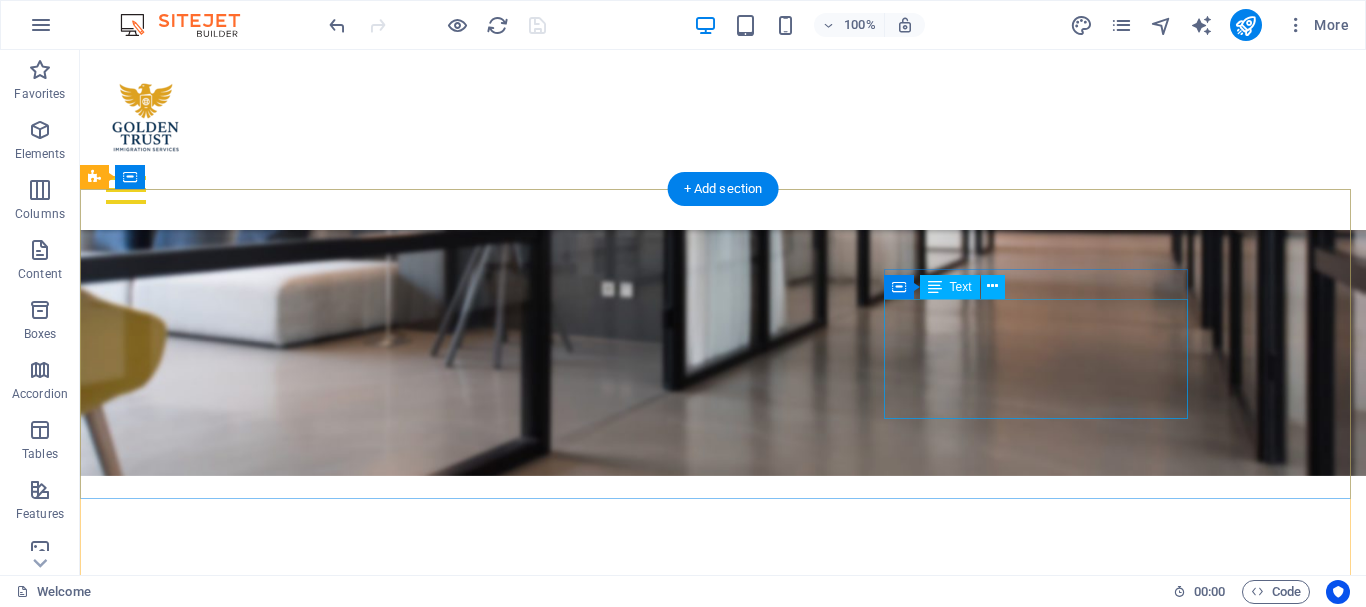 click on "info@example.com hr@example.com admin@example.com Legal Notice  |  Privacy" at bounding box center [568, 4029] 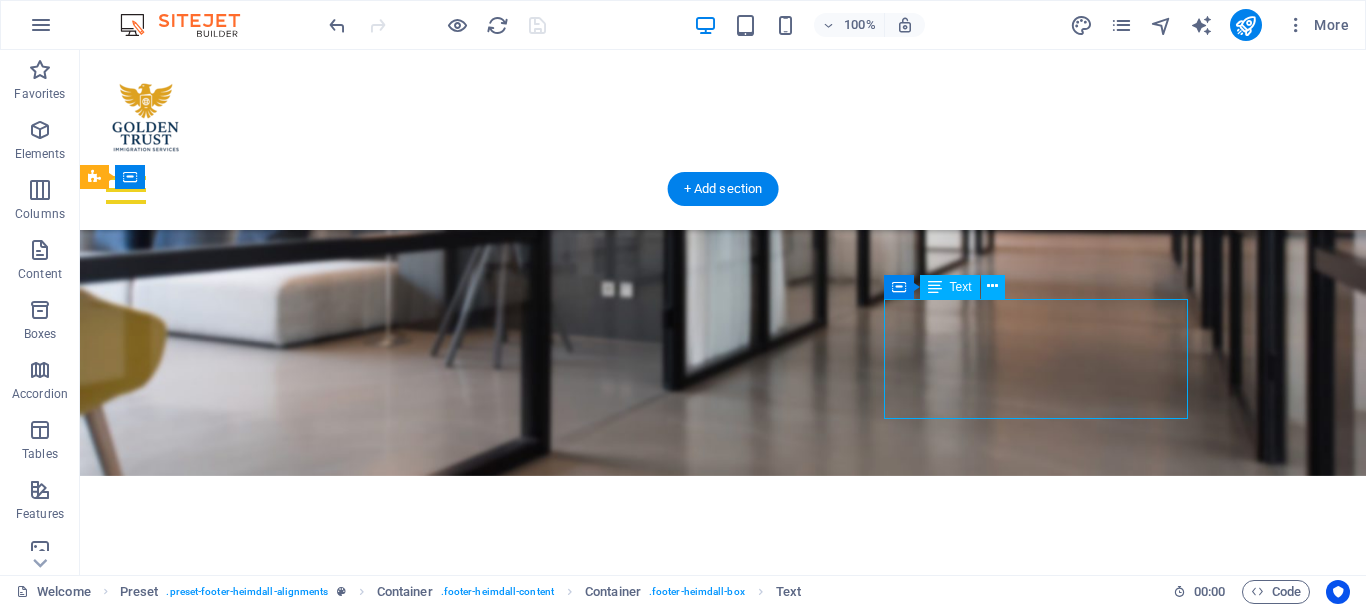 click on "info@example.com hr@example.com admin@example.com Legal Notice  |  Privacy" at bounding box center [568, 4029] 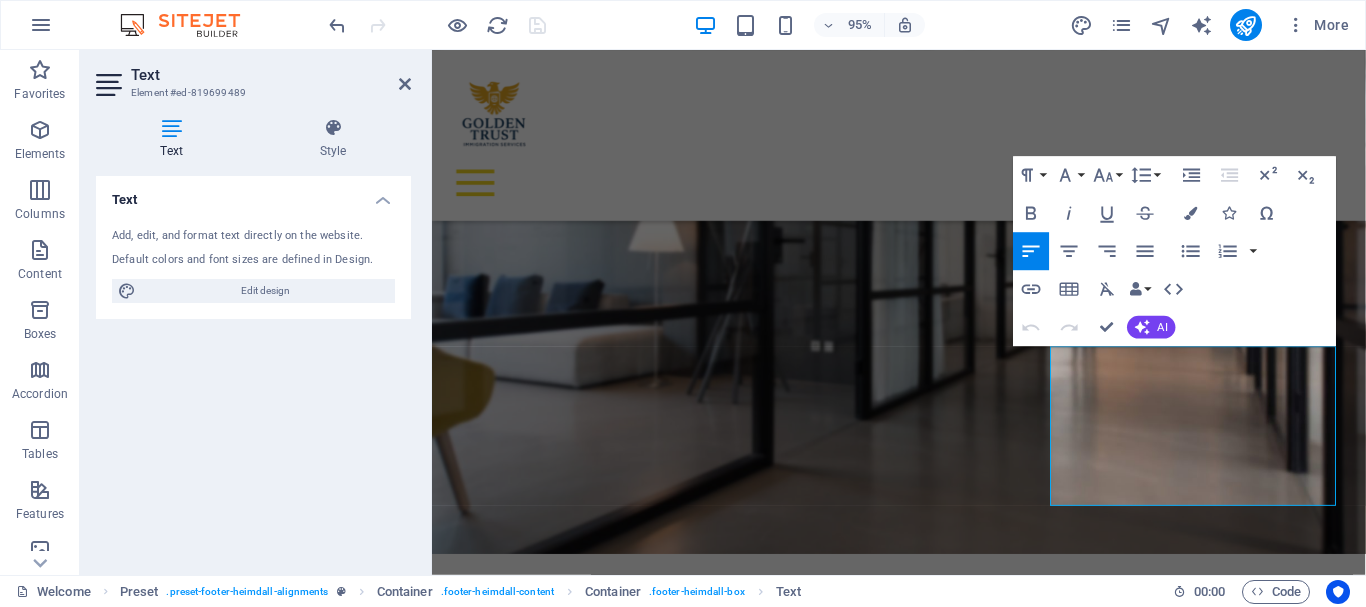 scroll, scrollTop: 1929, scrollLeft: 0, axis: vertical 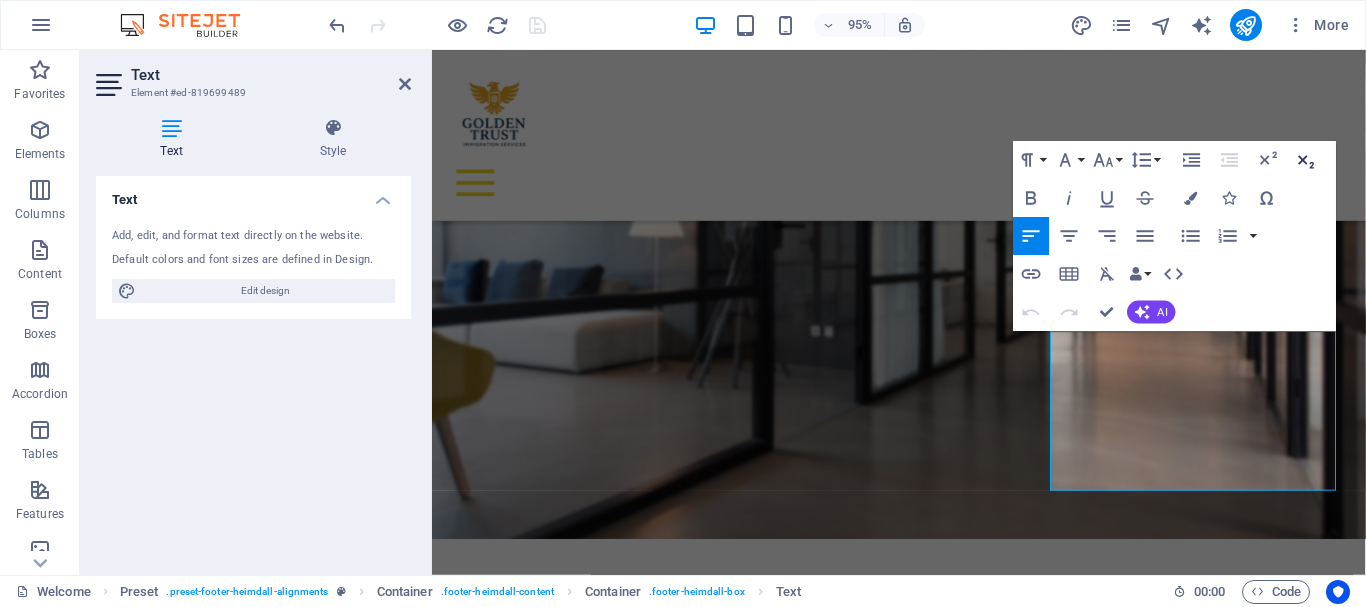 click 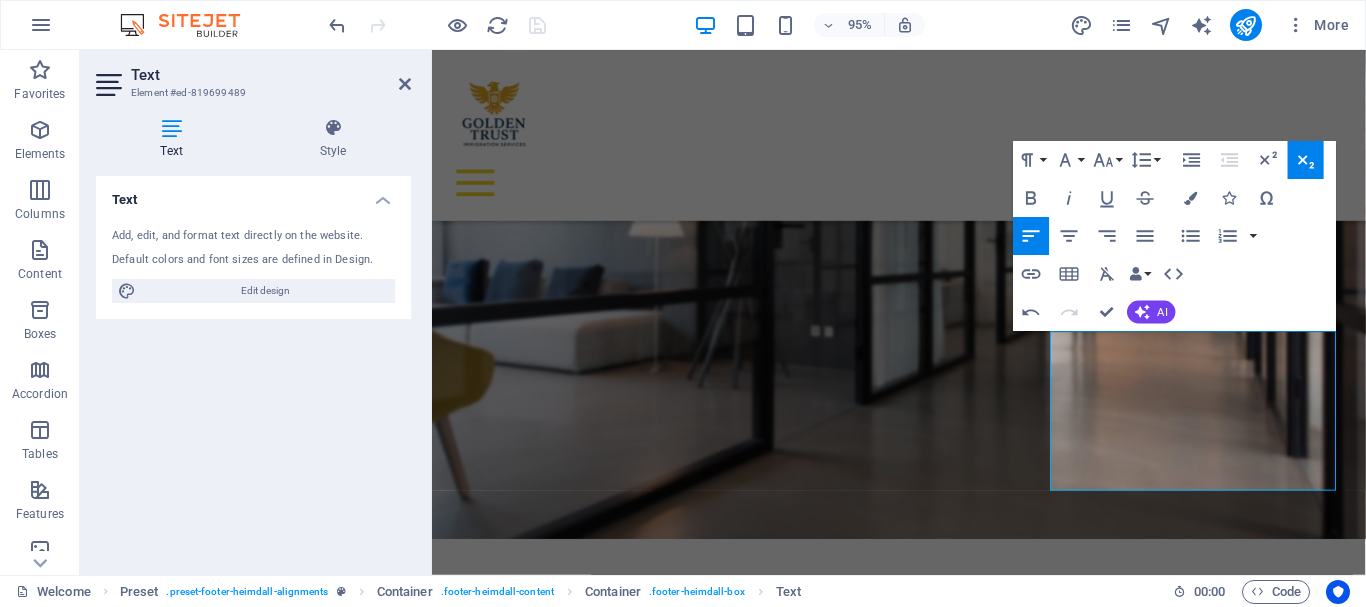 click on "Subscript" at bounding box center [1306, 160] 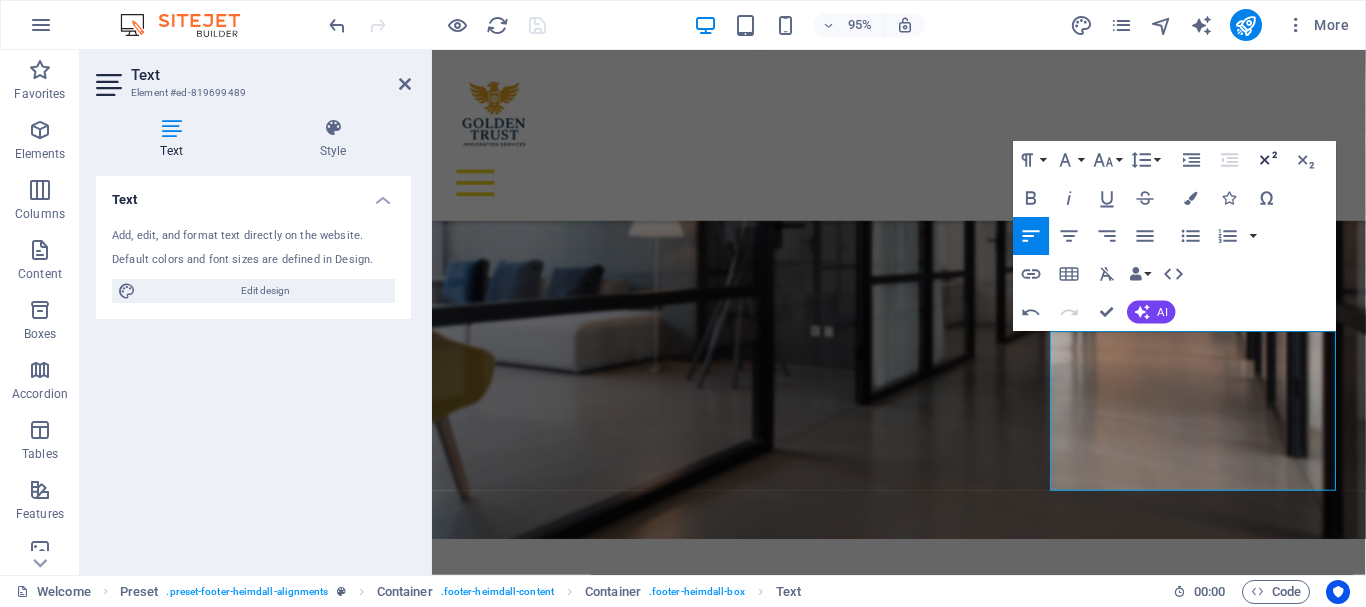 click 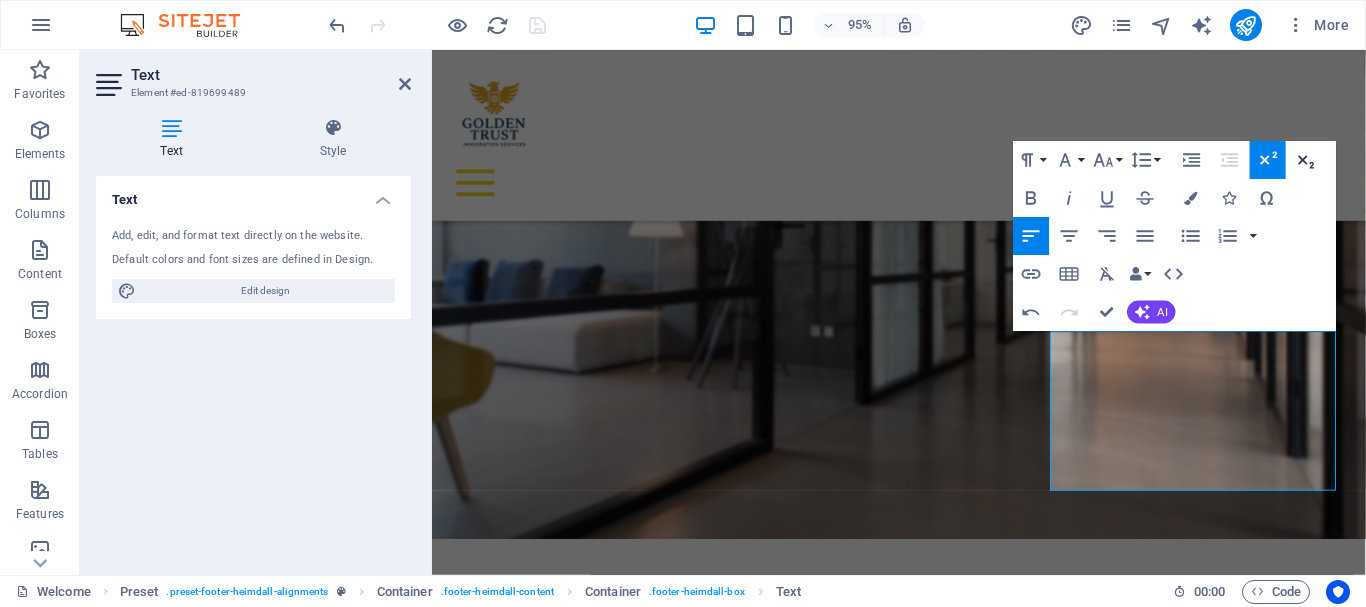 click 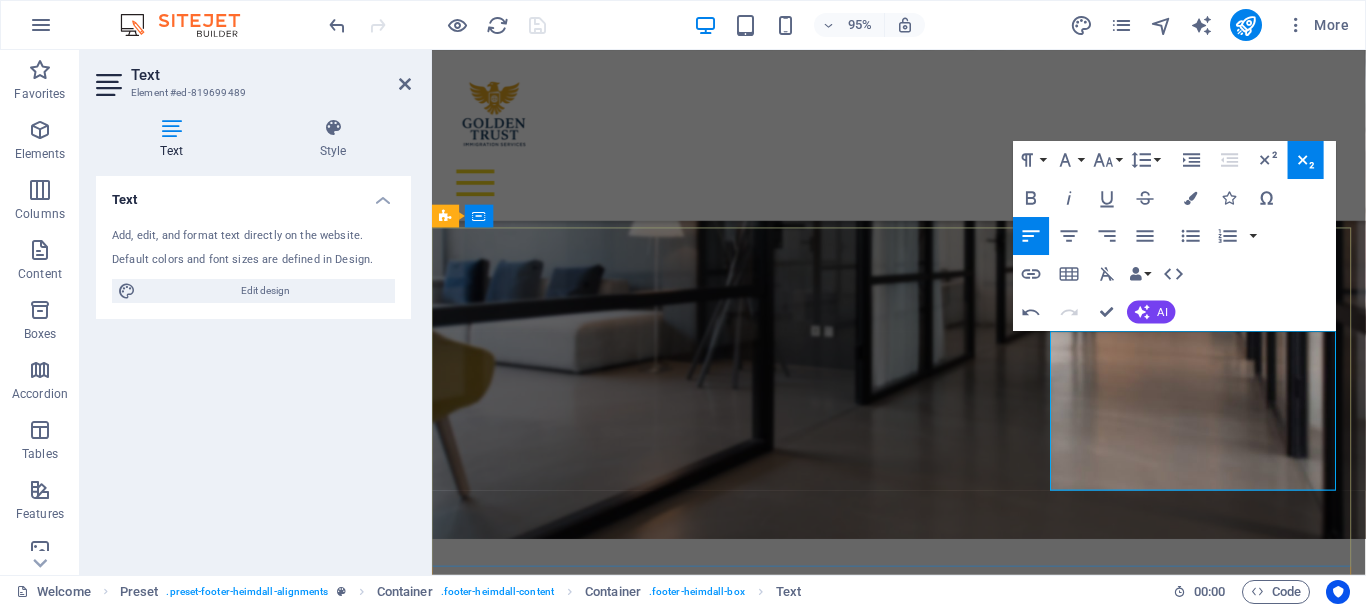 click on "info@example.com hr@example.com admin@example.com" at bounding box center [920, 3902] 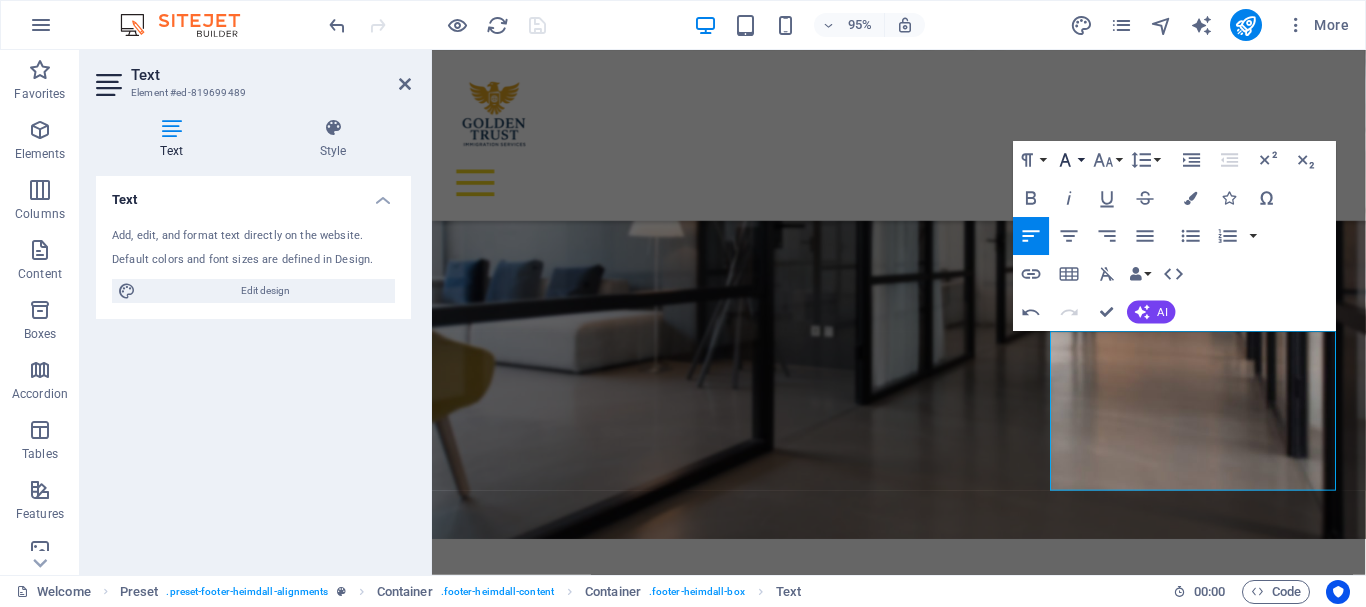 click on "Font Family" at bounding box center (1069, 160) 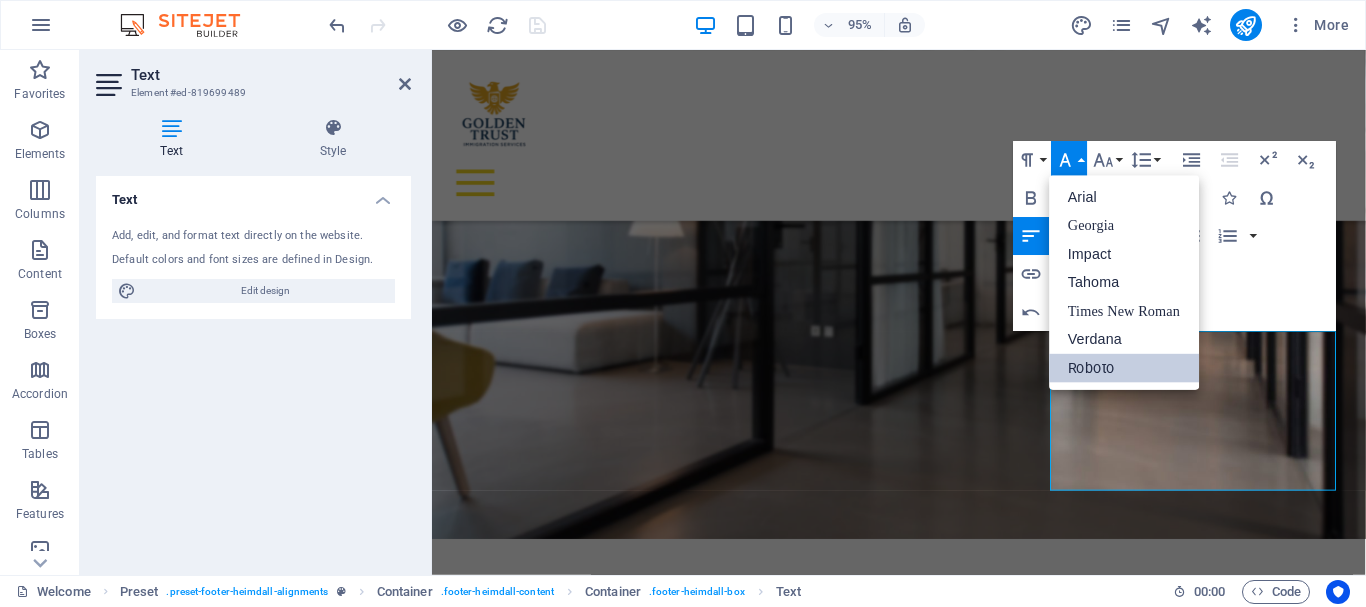 scroll, scrollTop: 0, scrollLeft: 0, axis: both 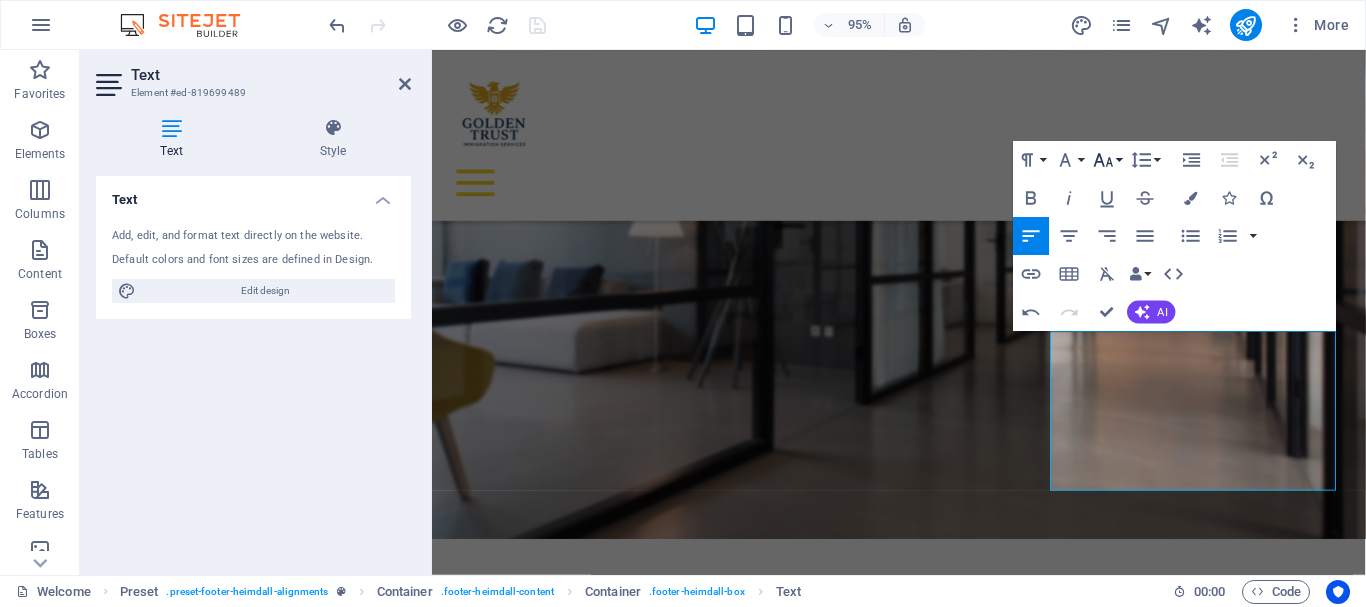 click 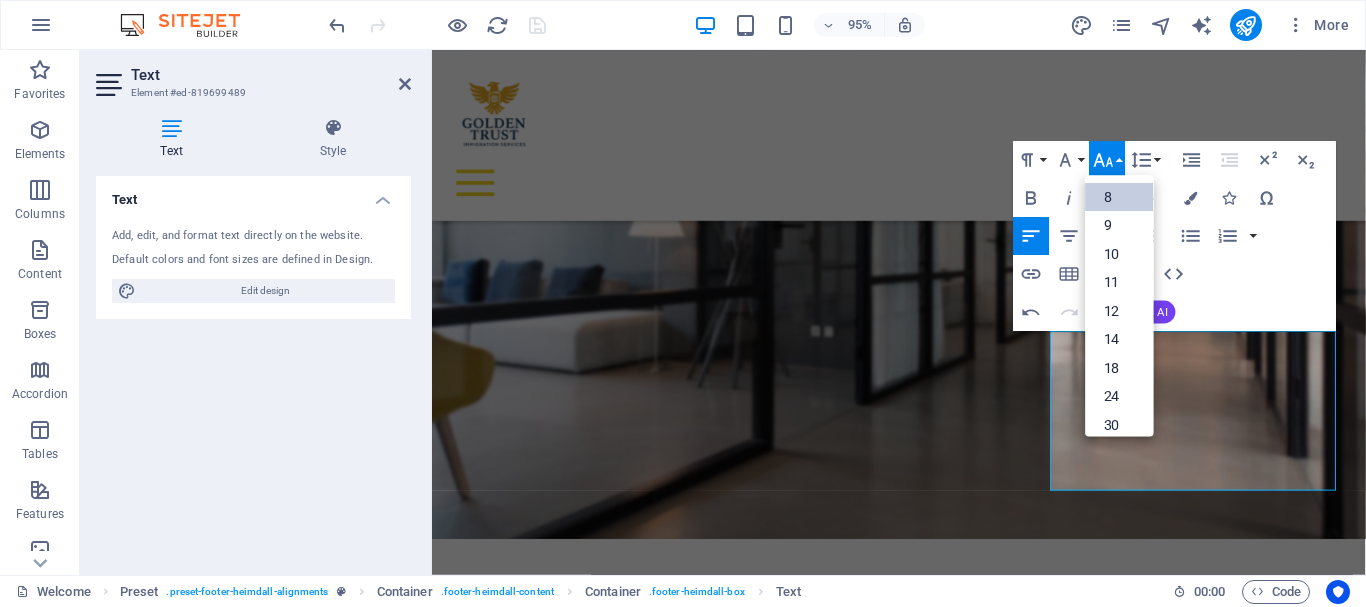 click on "8" at bounding box center (1119, 197) 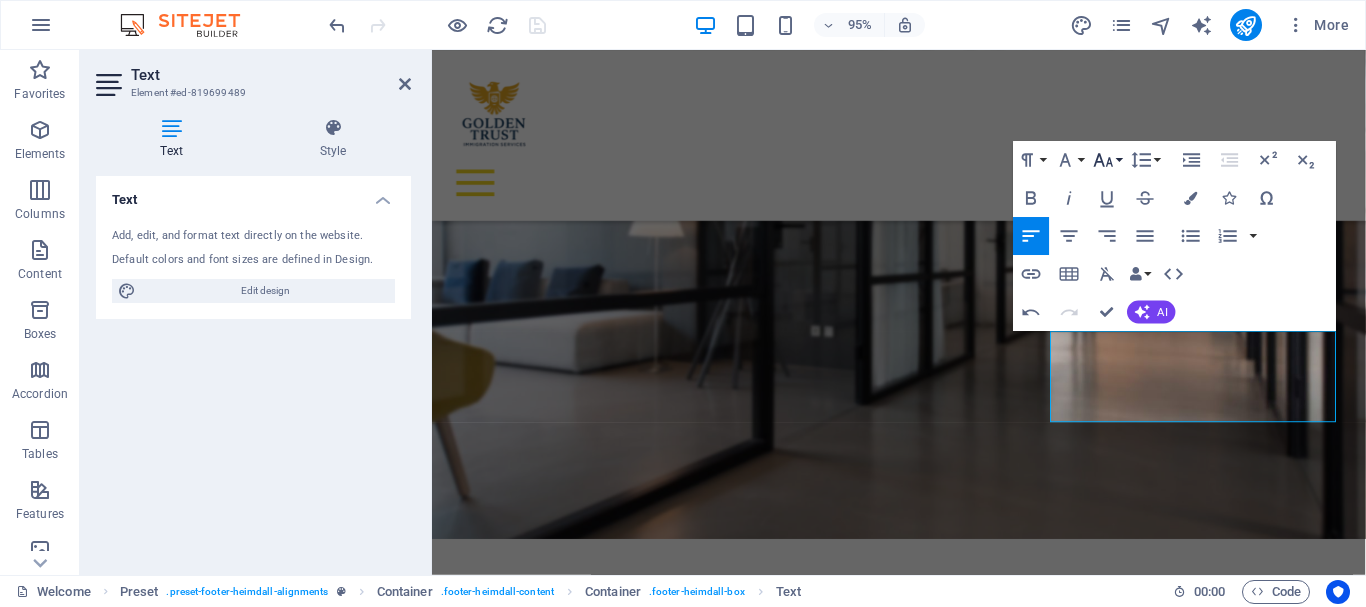 click on "Font Size" at bounding box center (1107, 160) 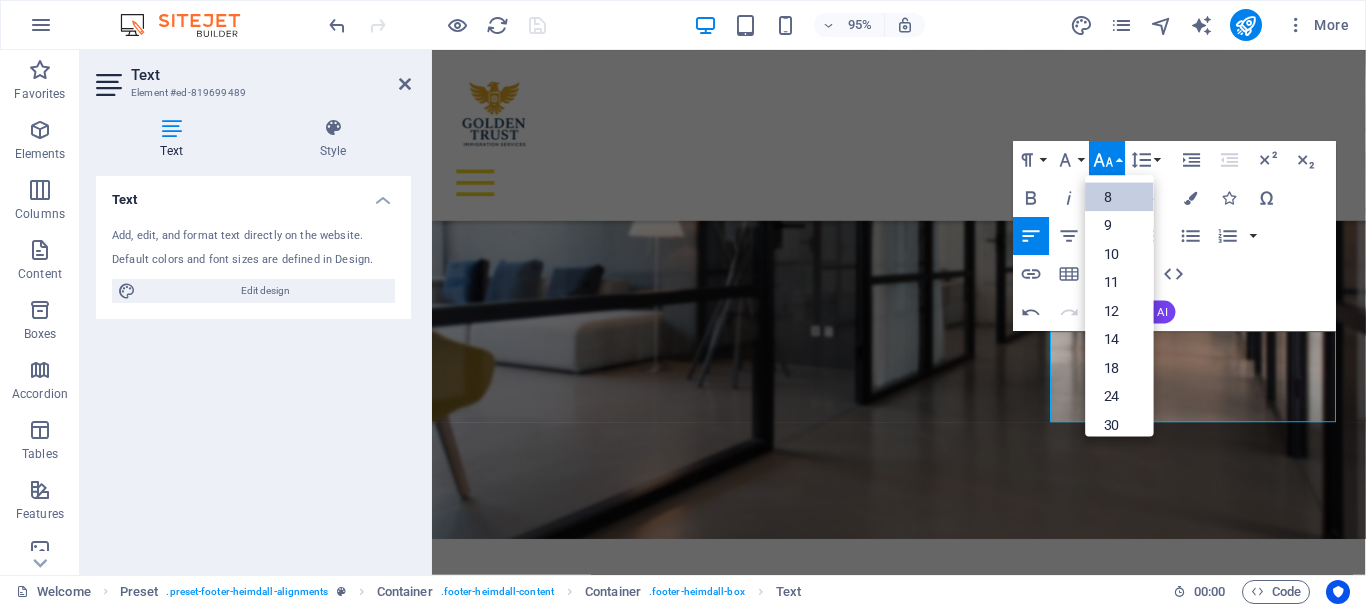 scroll, scrollTop: 23, scrollLeft: 0, axis: vertical 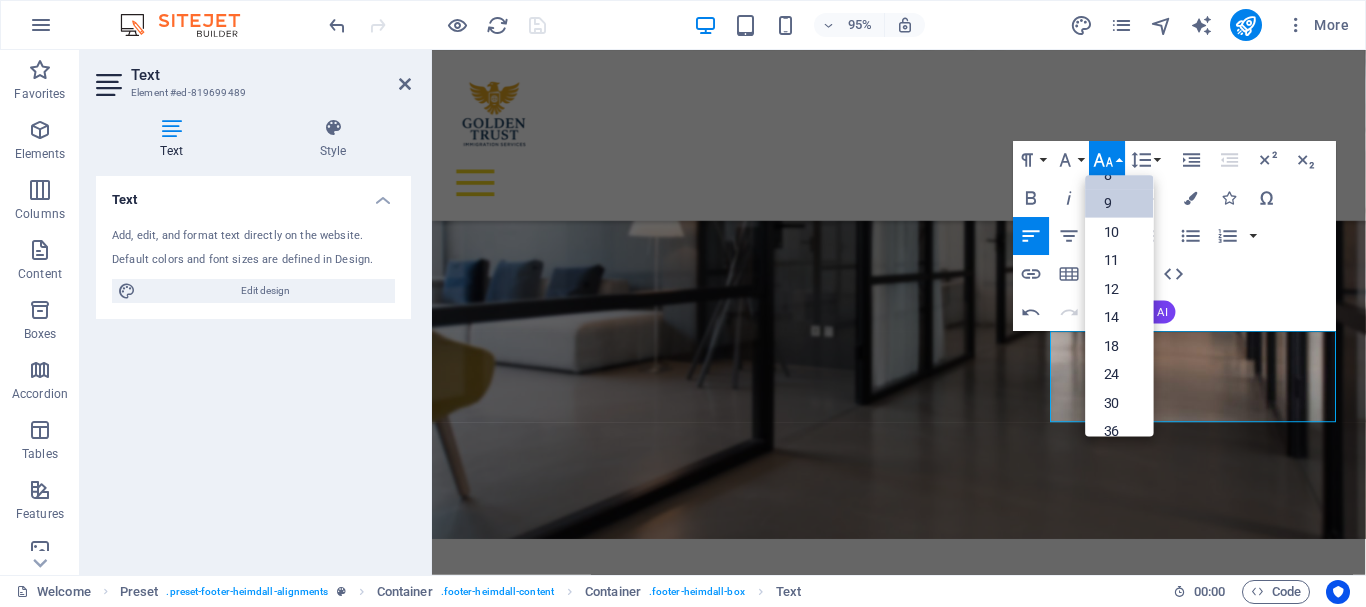 click on "9" at bounding box center (1119, 204) 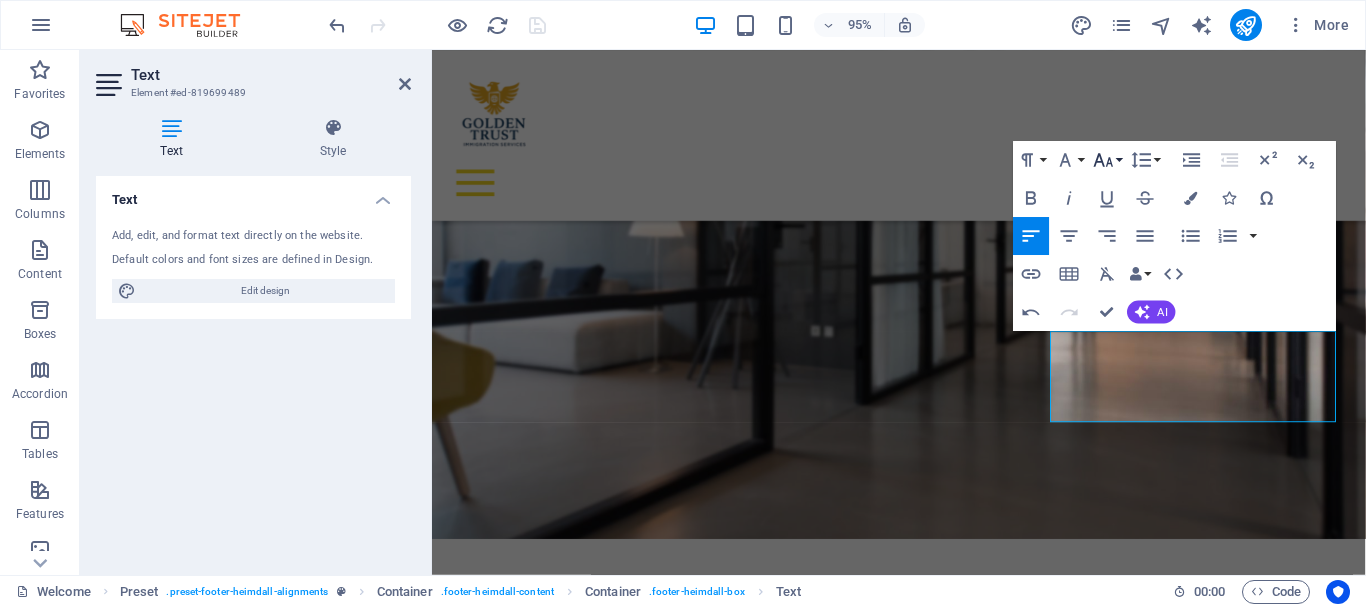 click on "Font Size" at bounding box center (1107, 160) 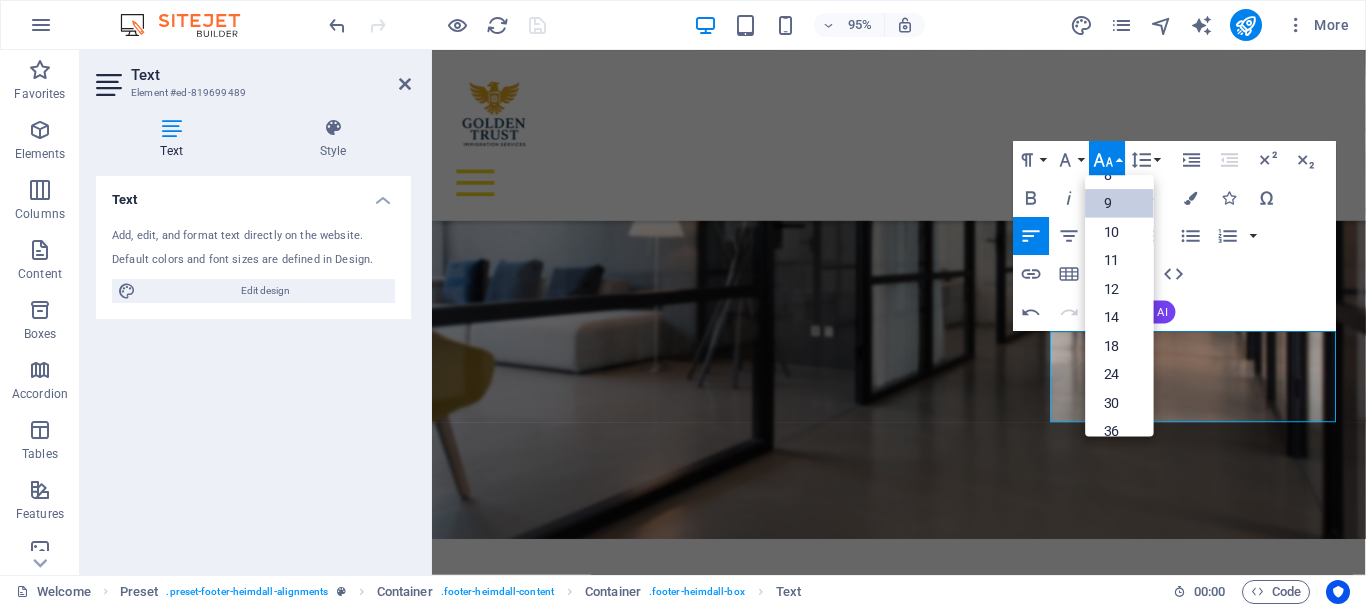 scroll, scrollTop: 53, scrollLeft: 0, axis: vertical 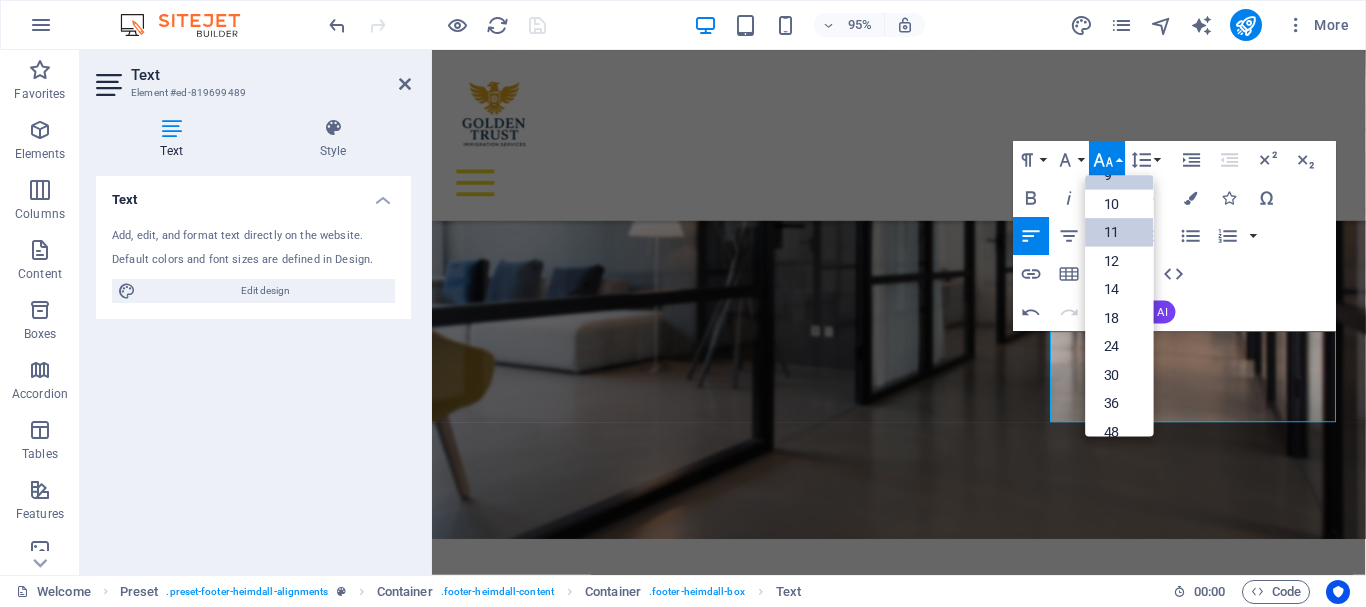 click on "11" at bounding box center (1119, 232) 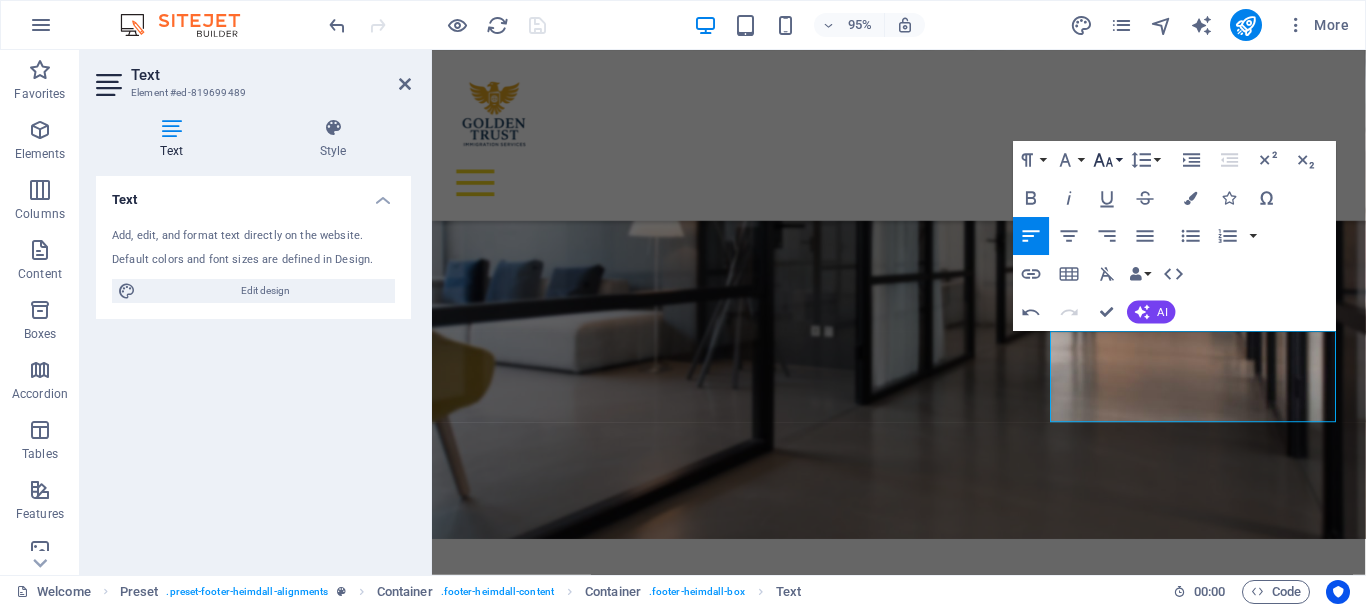 click 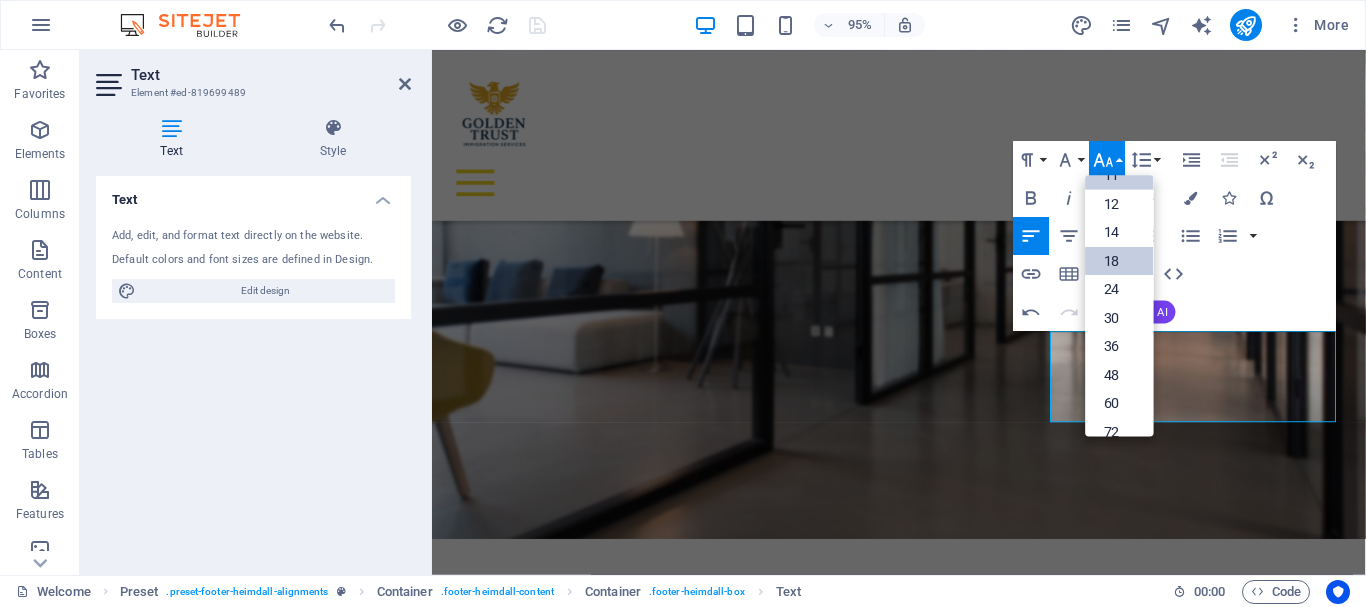 click on "18" at bounding box center (1119, 261) 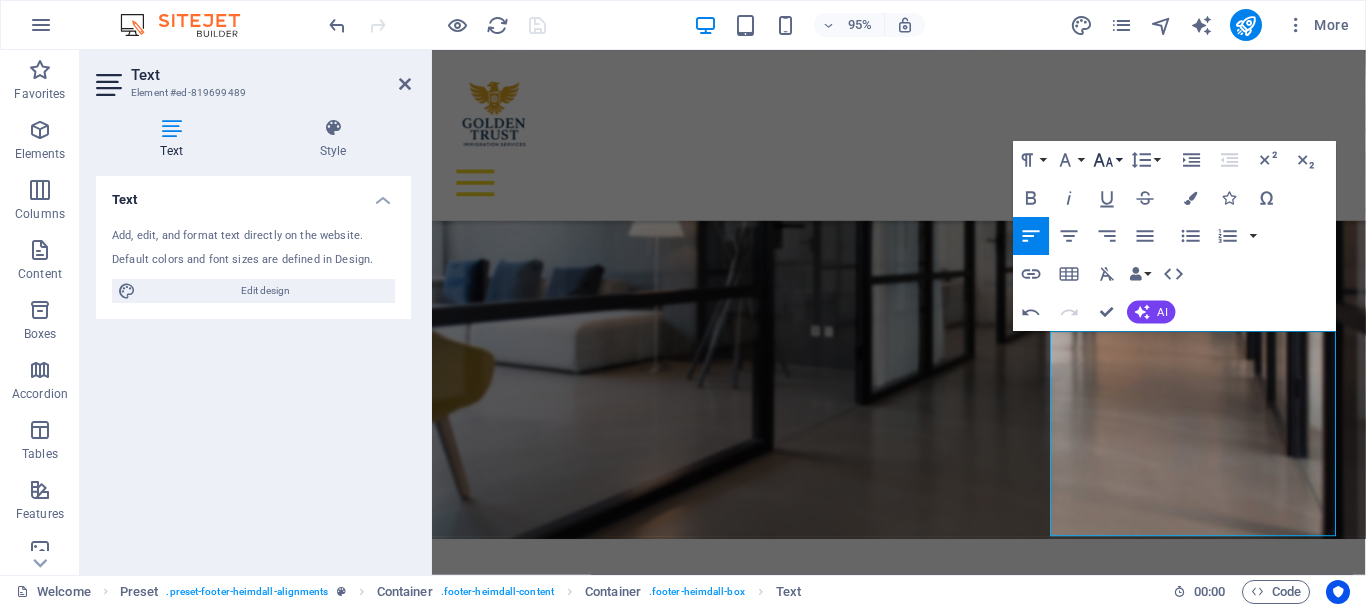 click 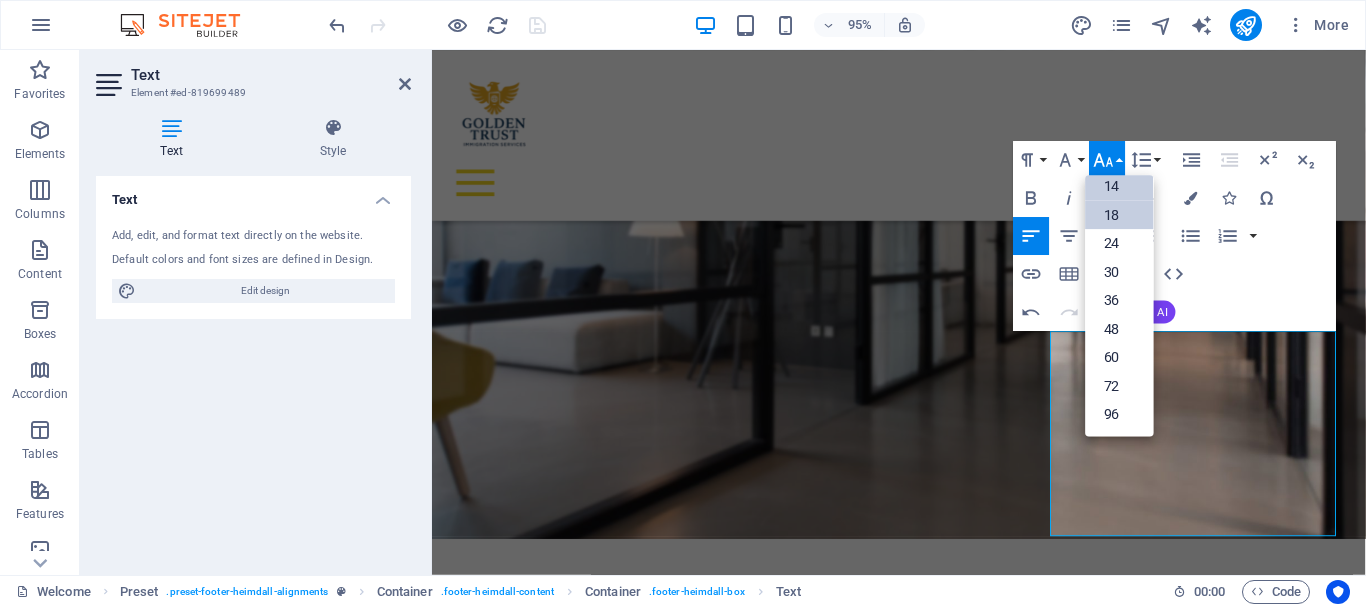 scroll, scrollTop: 161, scrollLeft: 0, axis: vertical 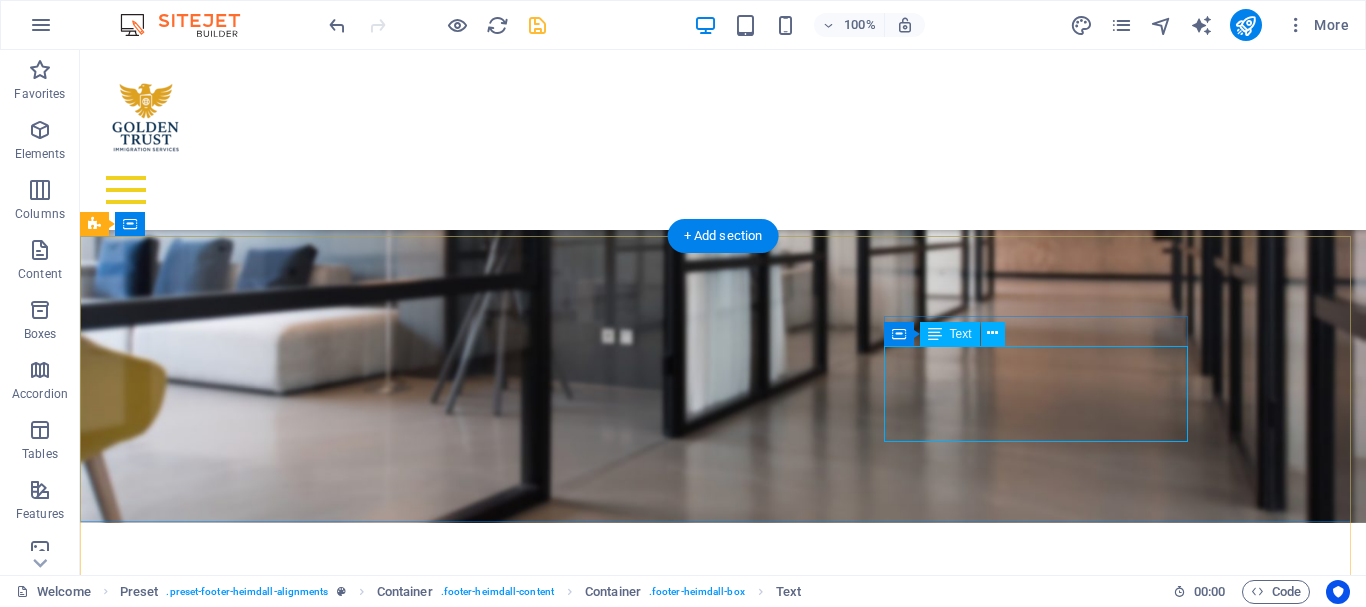 click on "info@example.com hr@example.com admin@example.com Legal Notice  |  Privacy" at bounding box center (568, 4076) 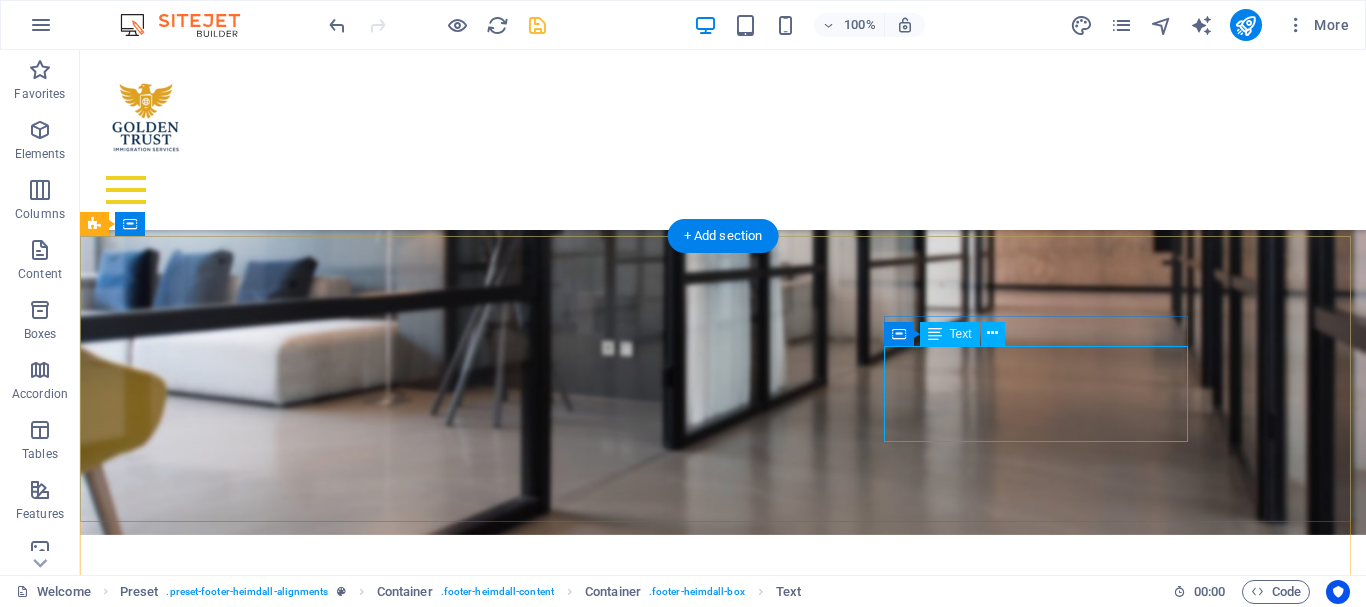 scroll, scrollTop: 1930, scrollLeft: 0, axis: vertical 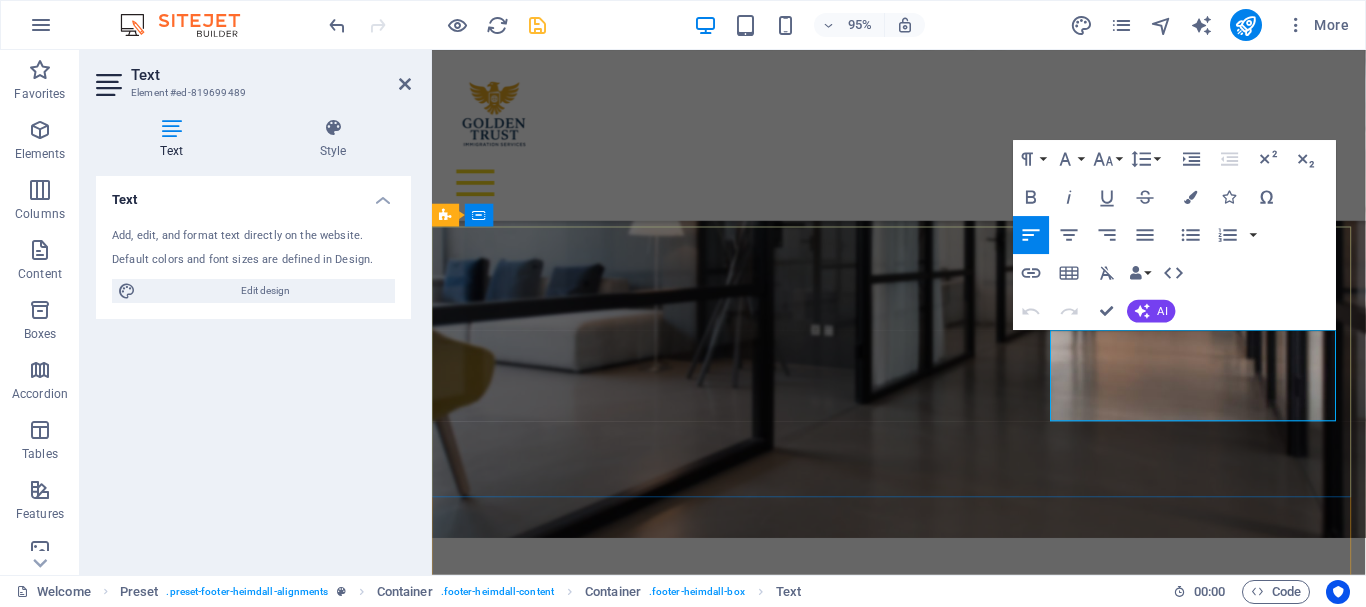 click on "info@example.com" at bounding box center [507, 3901] 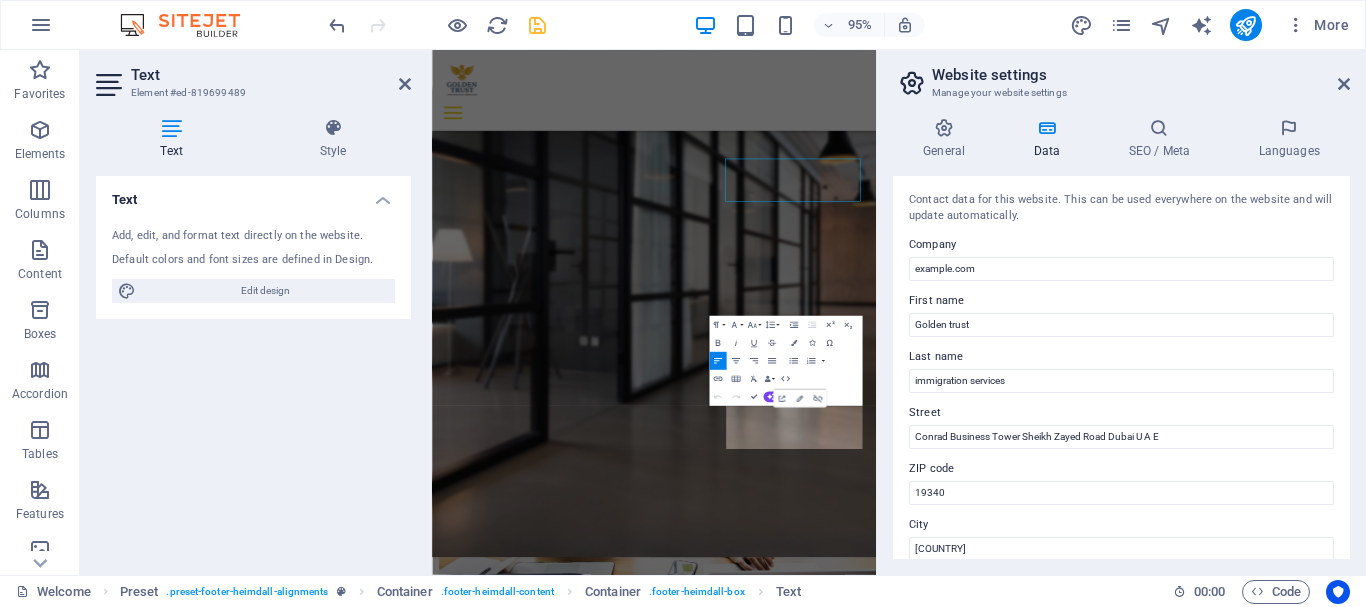 scroll, scrollTop: 1983, scrollLeft: 0, axis: vertical 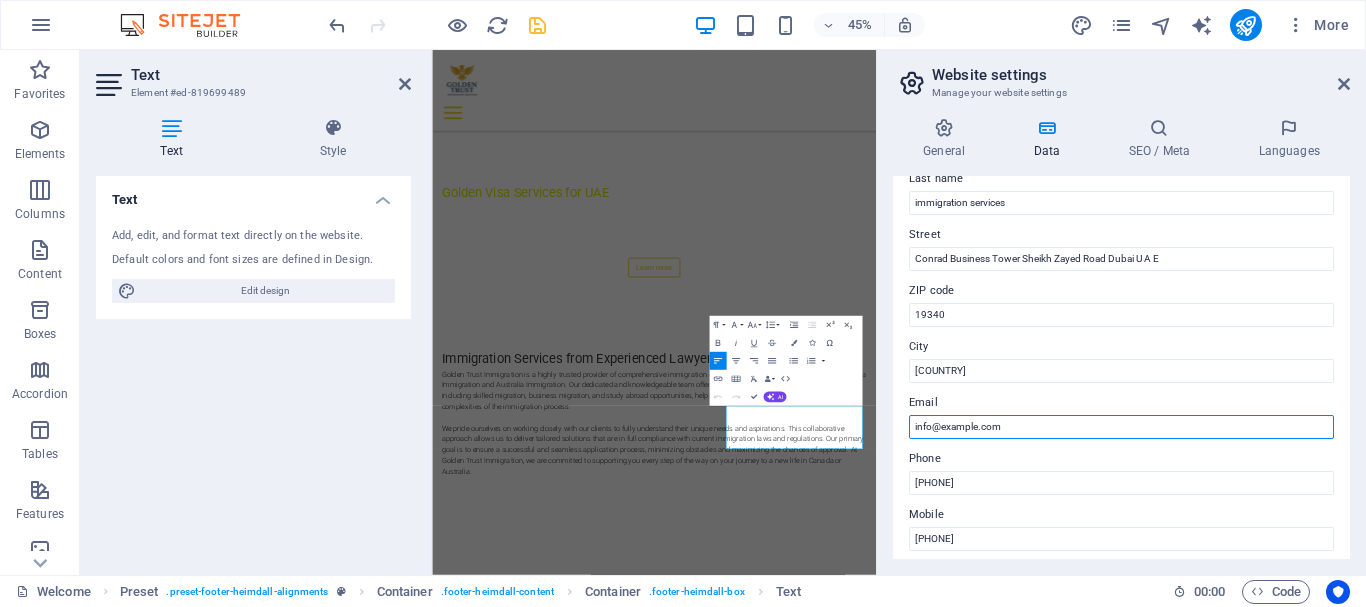 click on "info@example.com" at bounding box center (1121, 427) 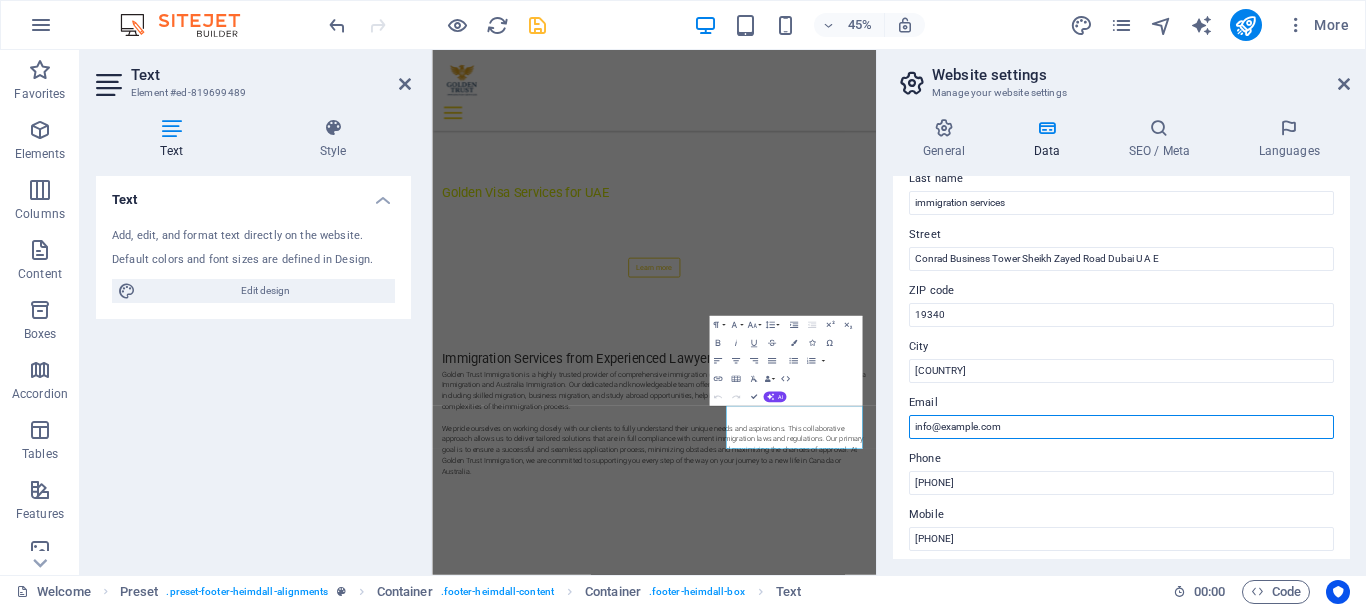 type on "info@example.com" 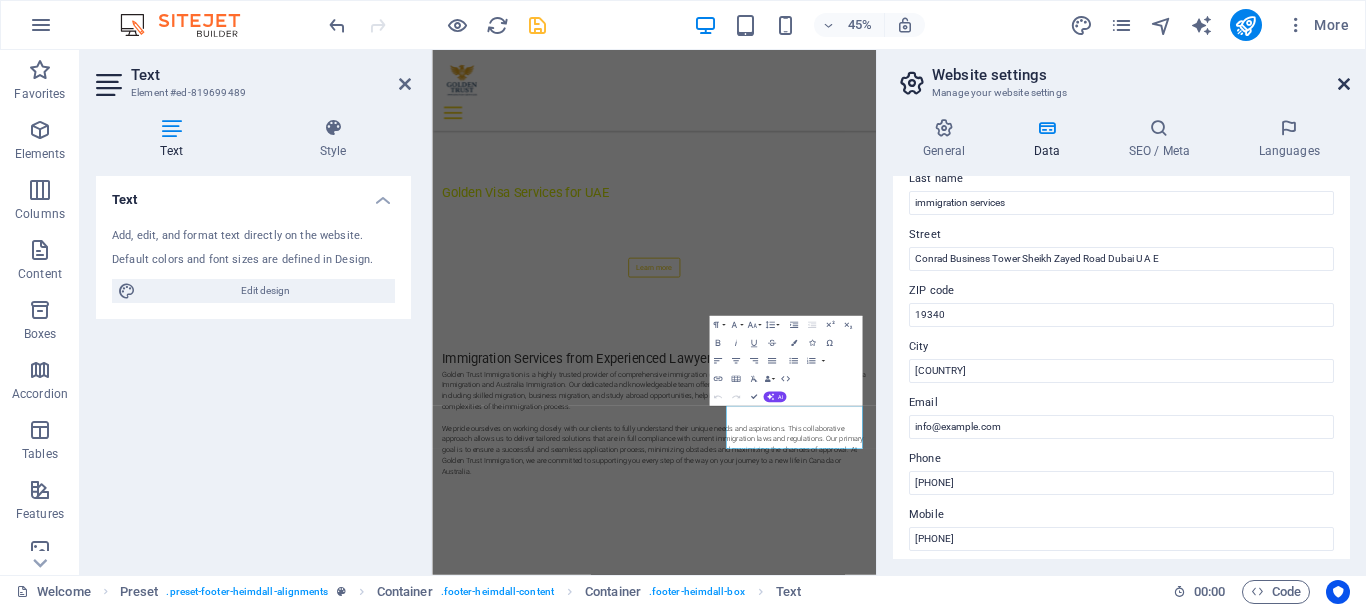 click on "Website settings Manage your website settings" at bounding box center (1123, 76) 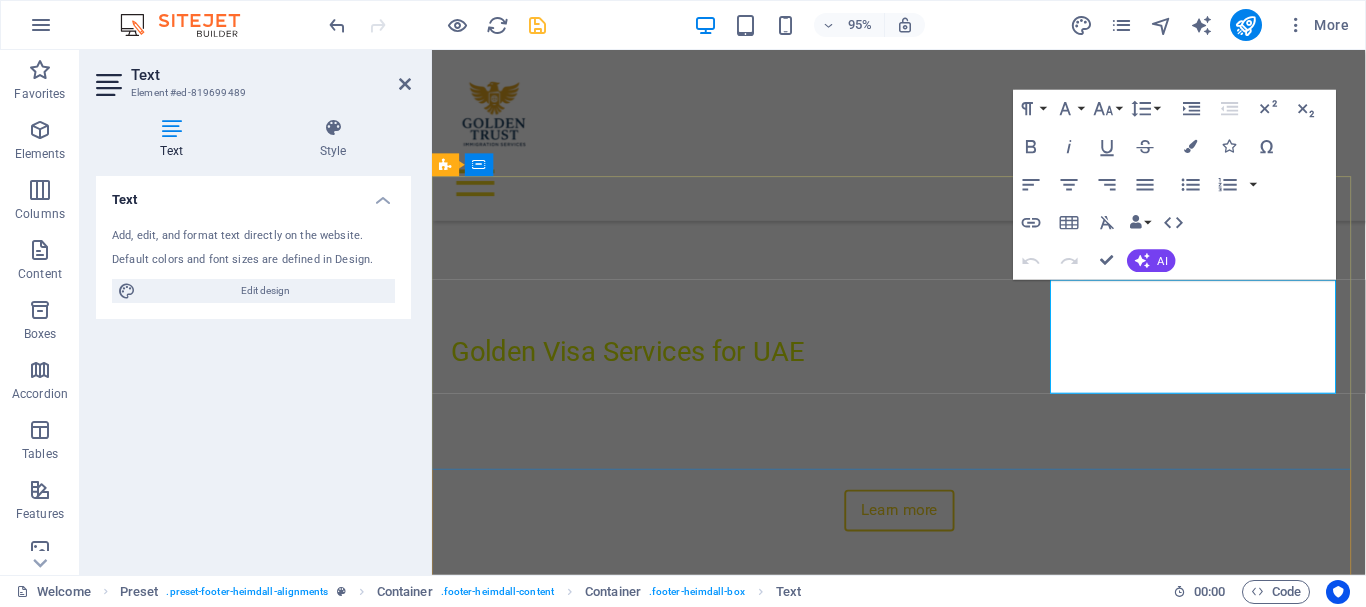 click on "admin@example.com" at bounding box center [678, 5278] 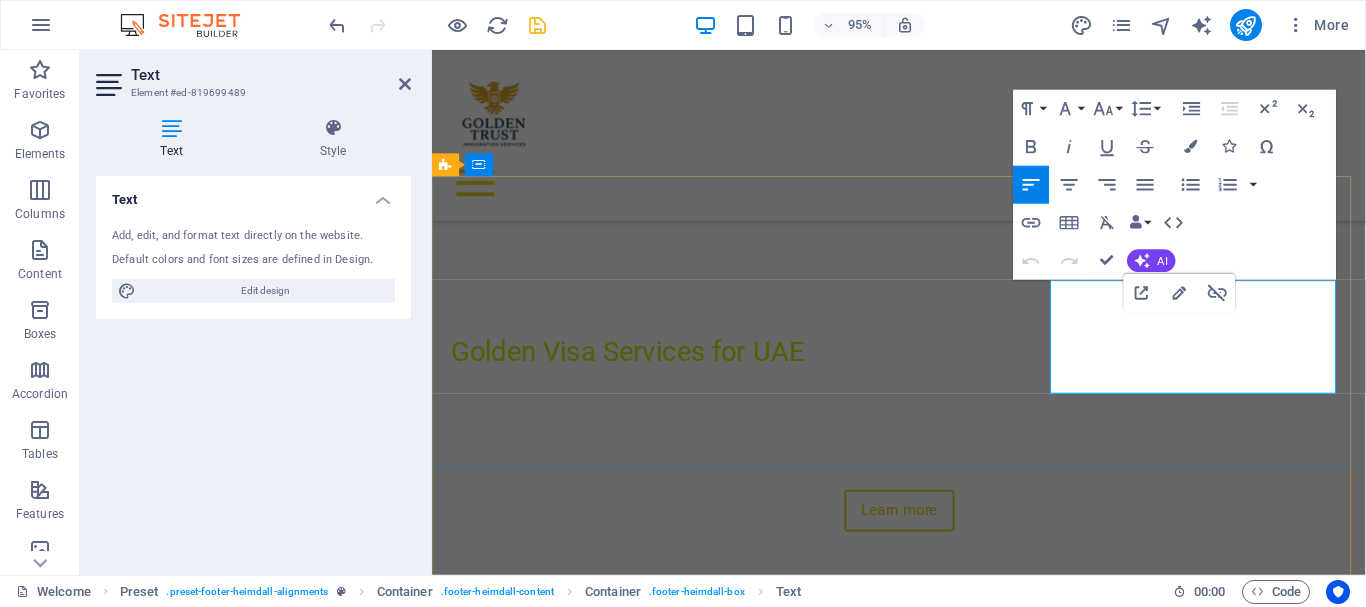 click on "hr@example.com admin@example.com" at bounding box center (706, 5278) 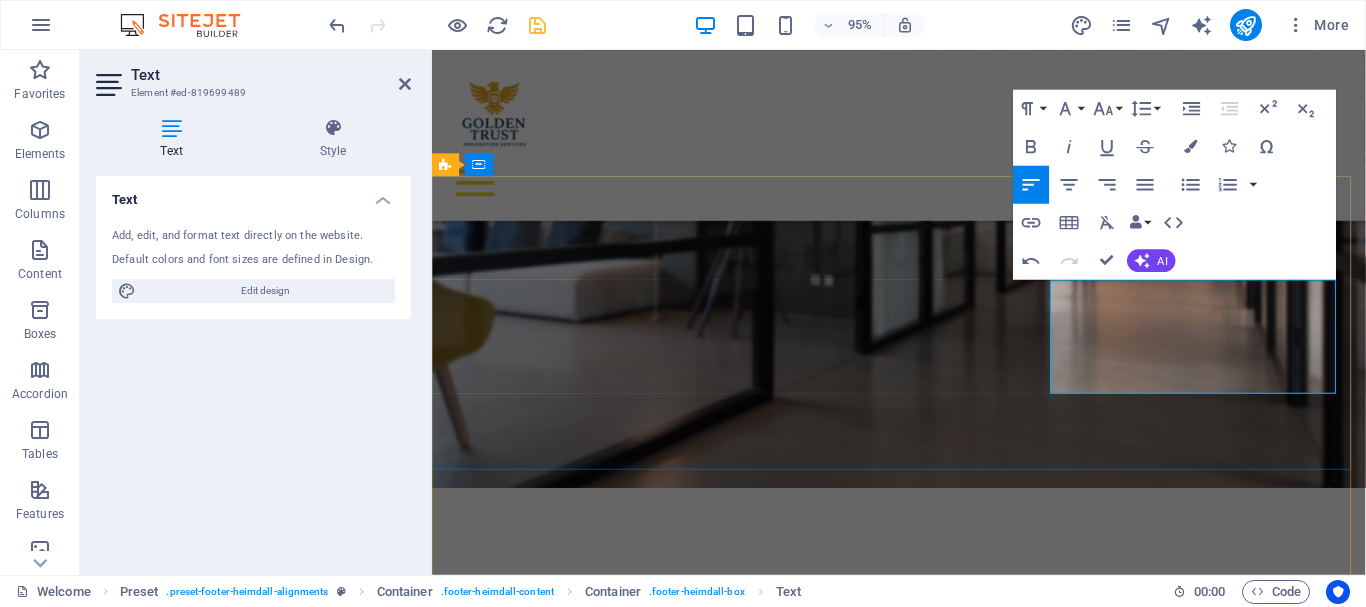 click on "example.com admin@" at bounding box center [679, 3848] 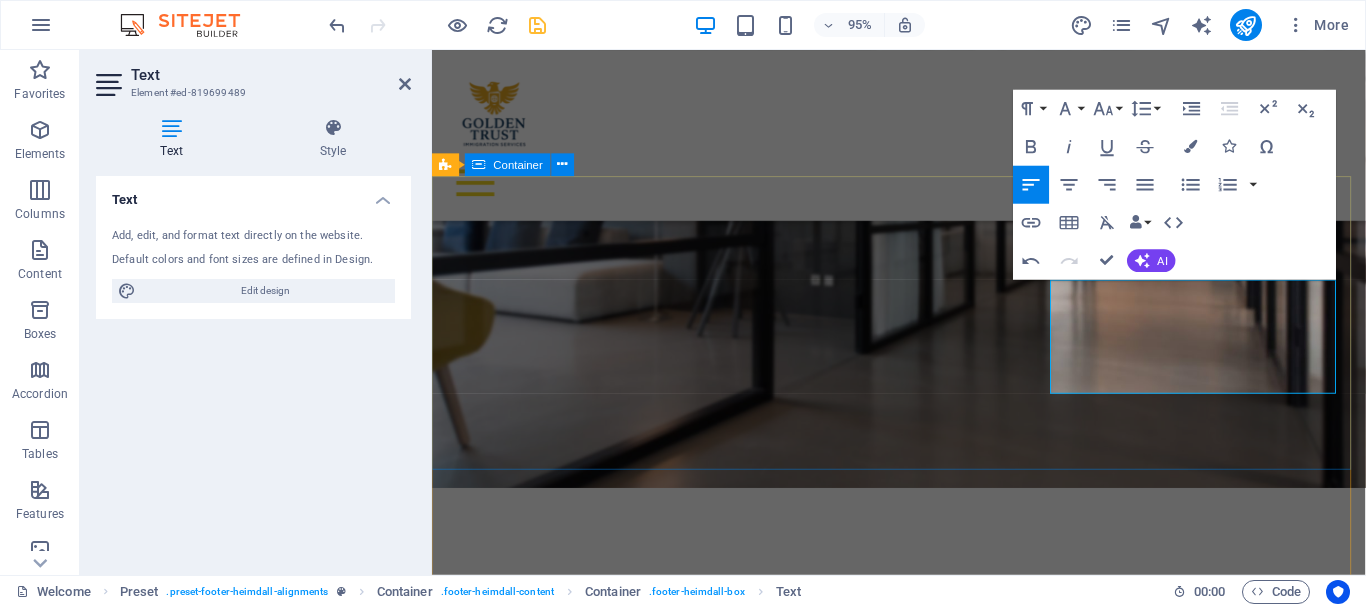 click on "Address Conrad Business Tower Sheikh Zayed Road Dubai U A E [COUNTRY] [POSTAL_CODE] Phone Call us now: ‪[PHONE] Contact info@example.com hr@example.com admin@example.com Legal Notice  |  Privacy" at bounding box center (923, 3727) 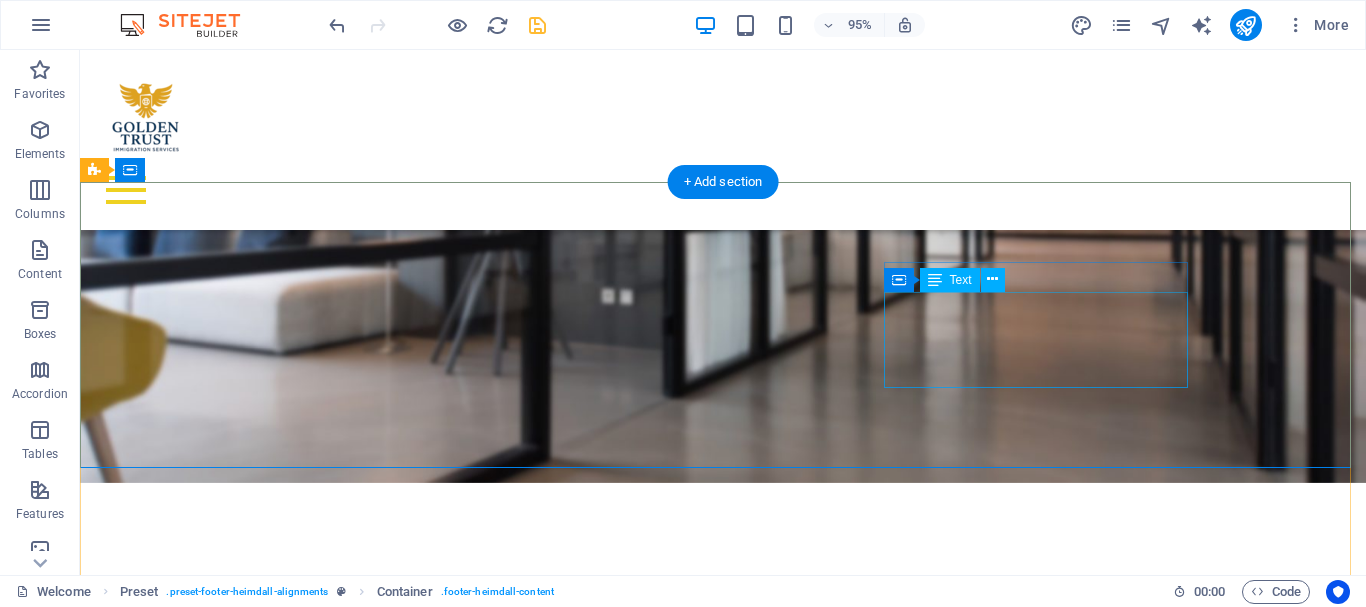 scroll, scrollTop: 1985, scrollLeft: 0, axis: vertical 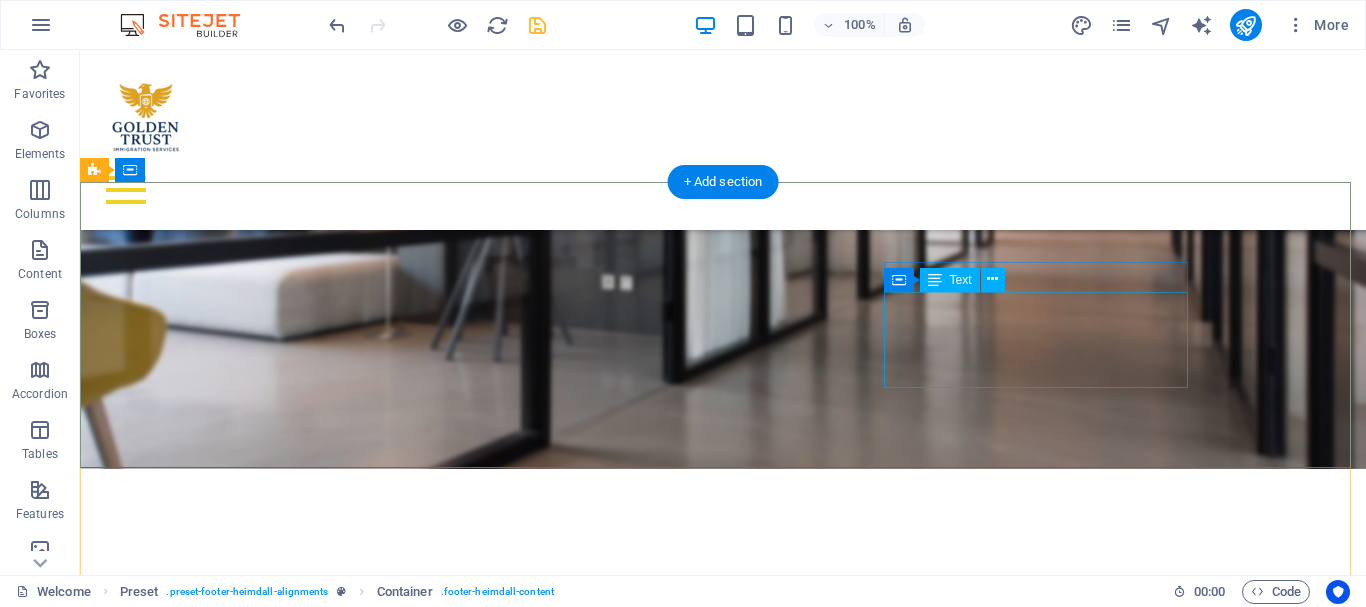 click on "info@example.com hr@example.com admin@example.com Legal Notice  |  Privacy" at bounding box center [568, 4022] 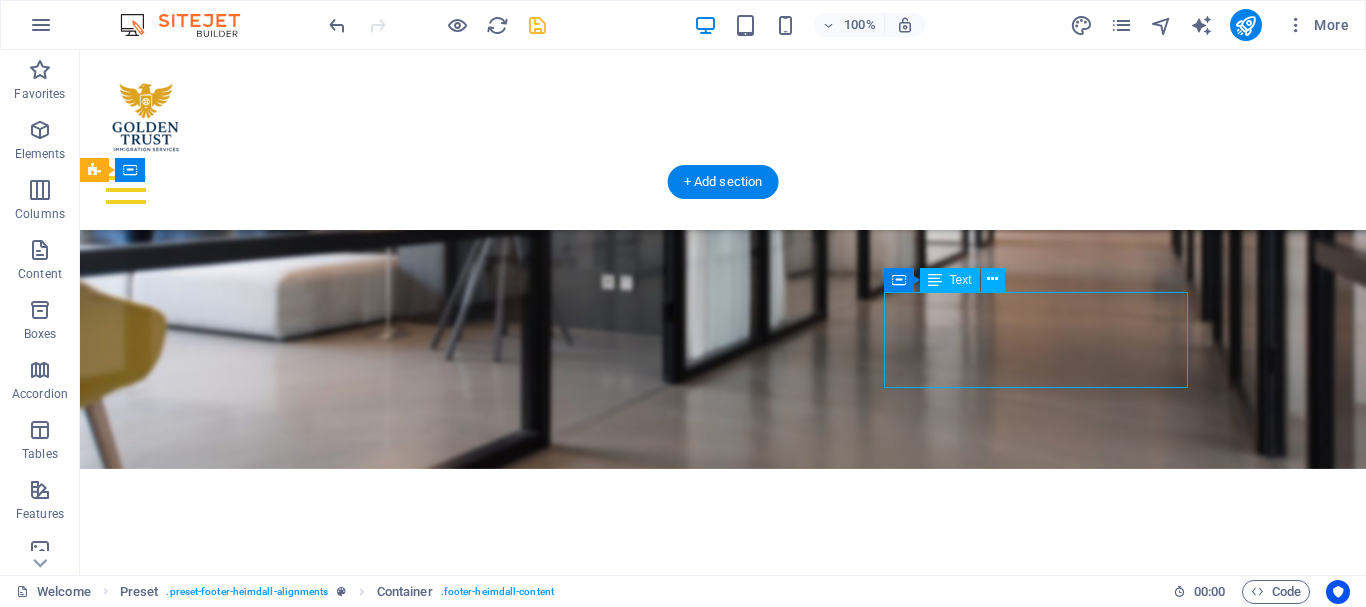 click on "info@example.com hr@example.com admin@example.com Legal Notice  |  Privacy" at bounding box center (568, 4022) 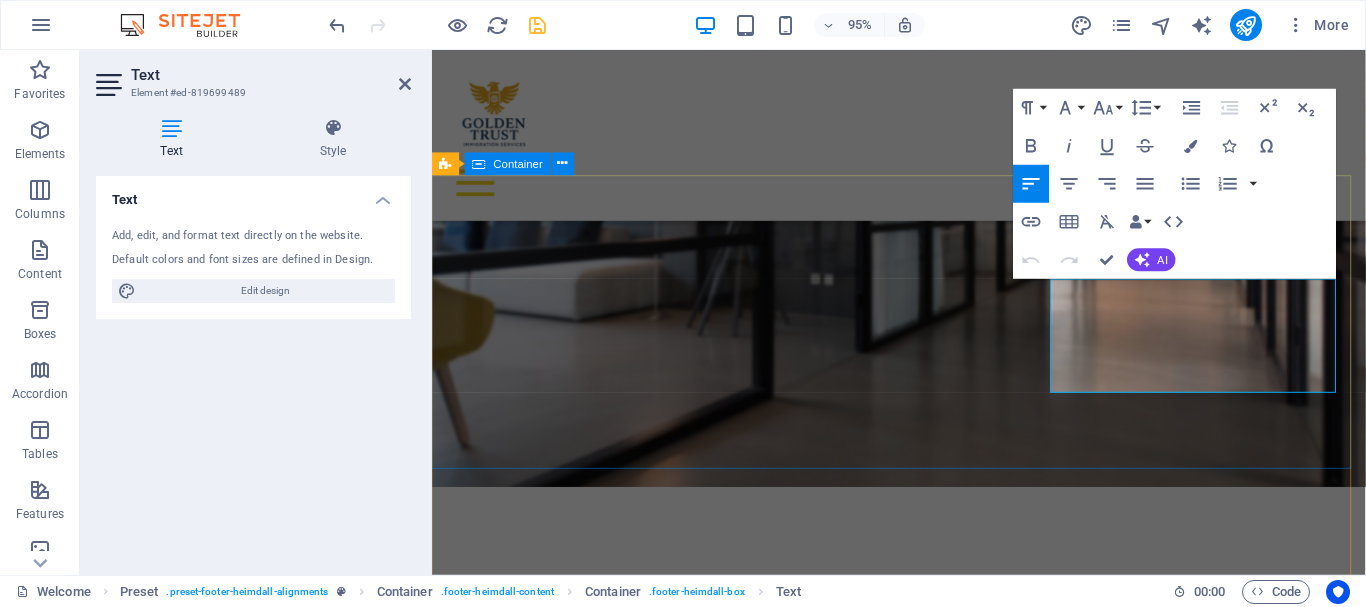 click on "Address Conrad Business Tower Sheikh Zayed Road Dubai U A E [COUNTRY] [POSTAL_CODE] Phone Call us now: ‪[PHONE] Contact info@example.com hr@example.com admin@example.com Legal Notice  |  Privacy" at bounding box center (923, 3726) 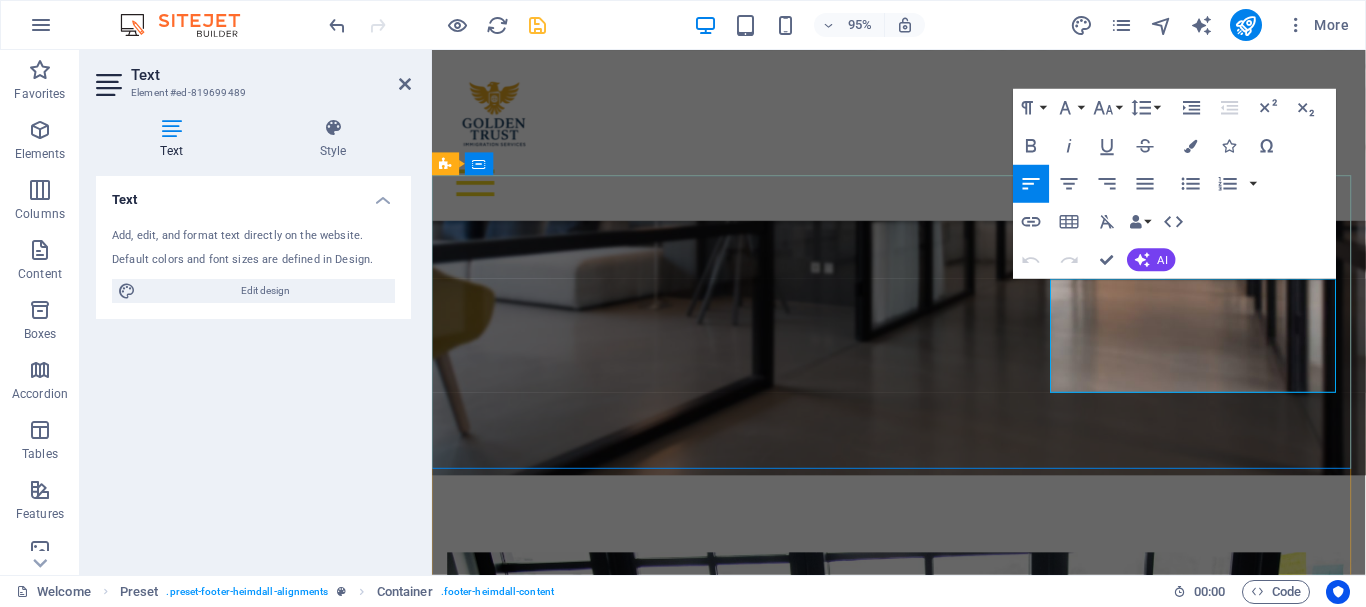 scroll, scrollTop: 1986, scrollLeft: 0, axis: vertical 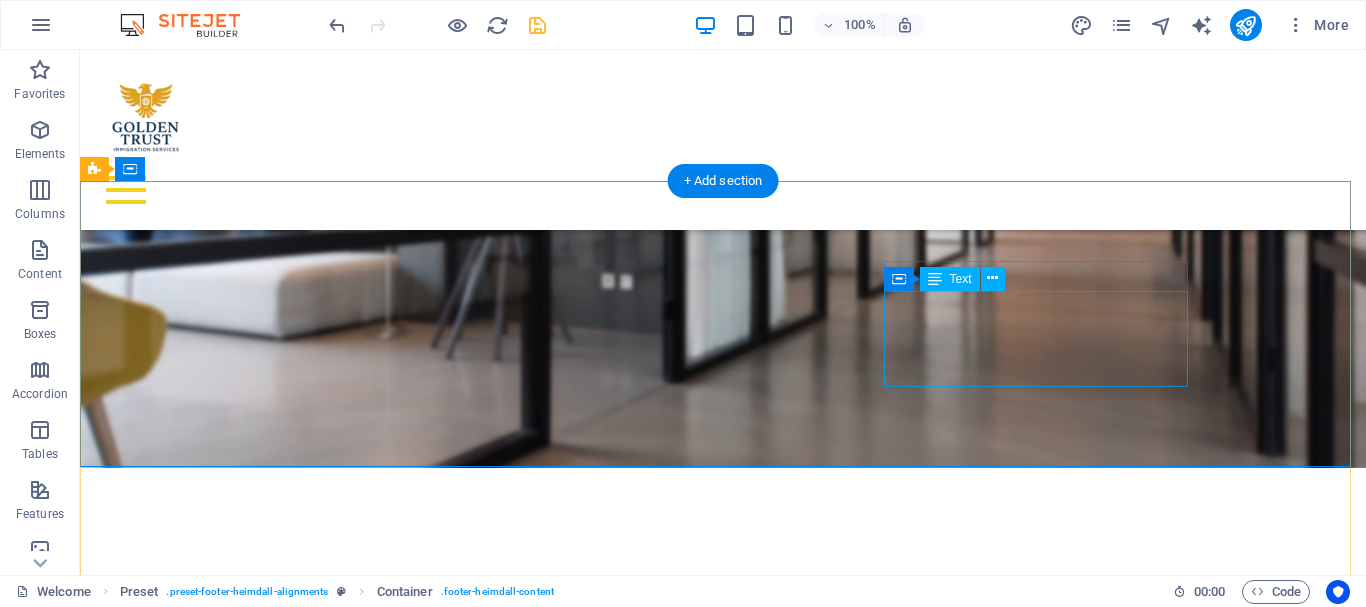 click on "info@example.com hr@example.com admin@example.com Legal Notice  |  Privacy" at bounding box center (568, 4021) 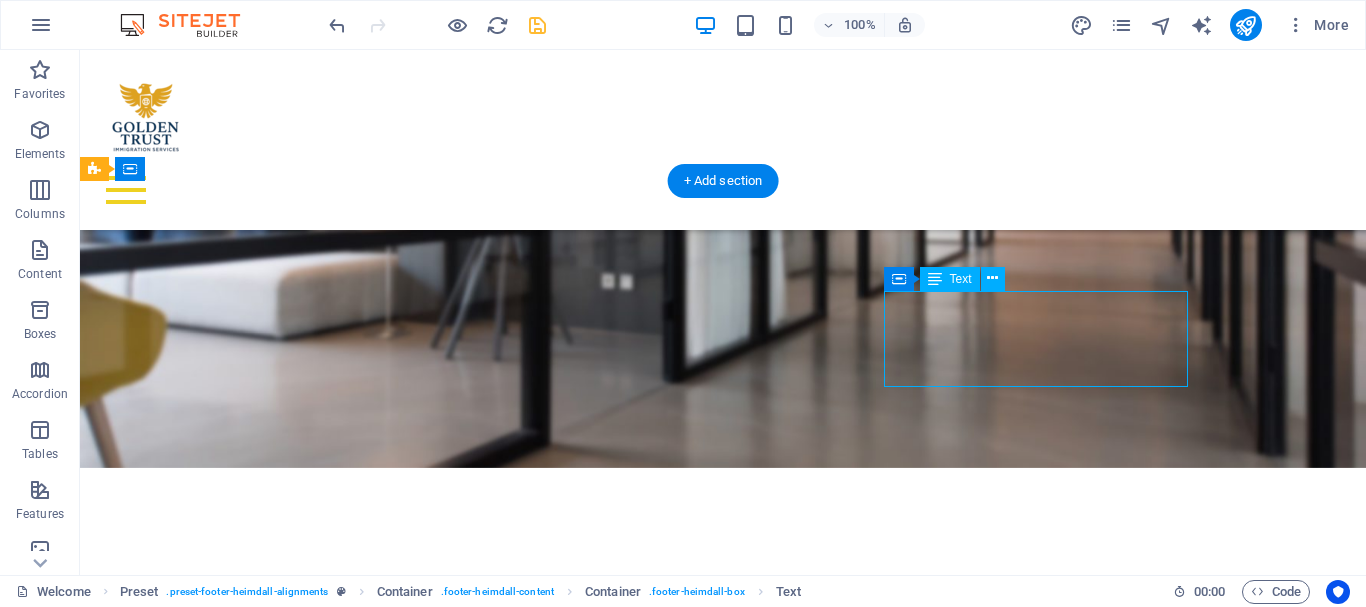 click on "info@example.com hr@example.com admin@example.com Legal Notice  |  Privacy" at bounding box center [568, 4021] 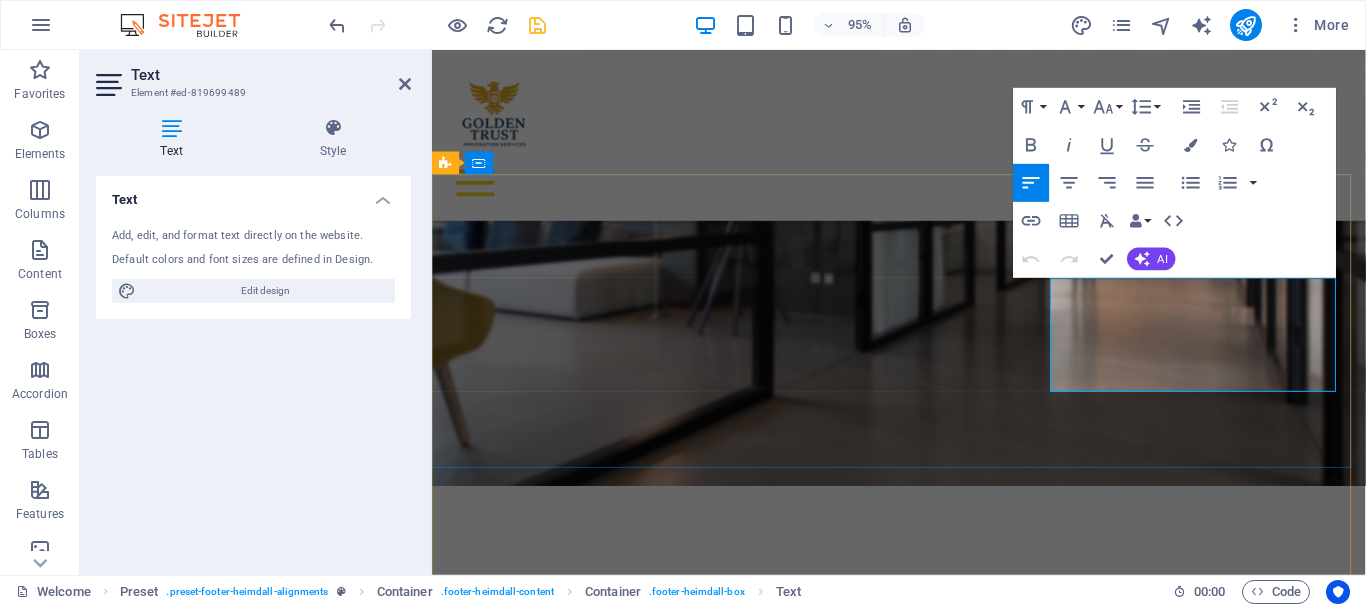 click on "example.com admin@" at bounding box center (679, 3846) 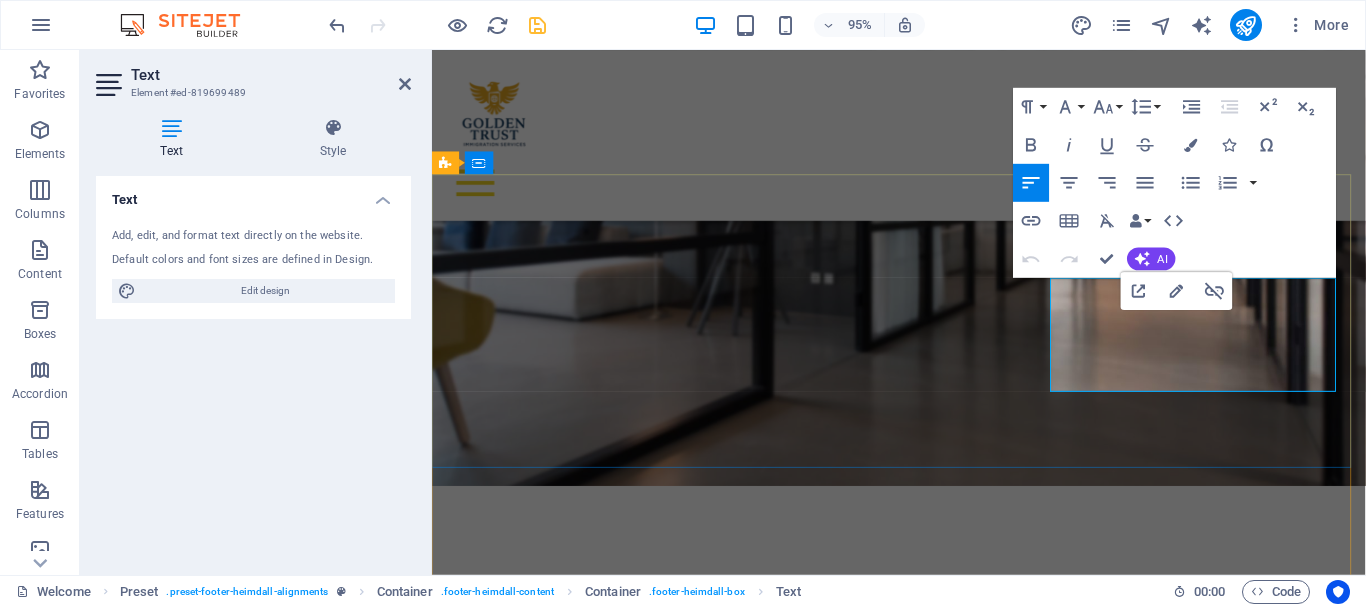 click on "info@example.com" at bounding box center (516, 3845) 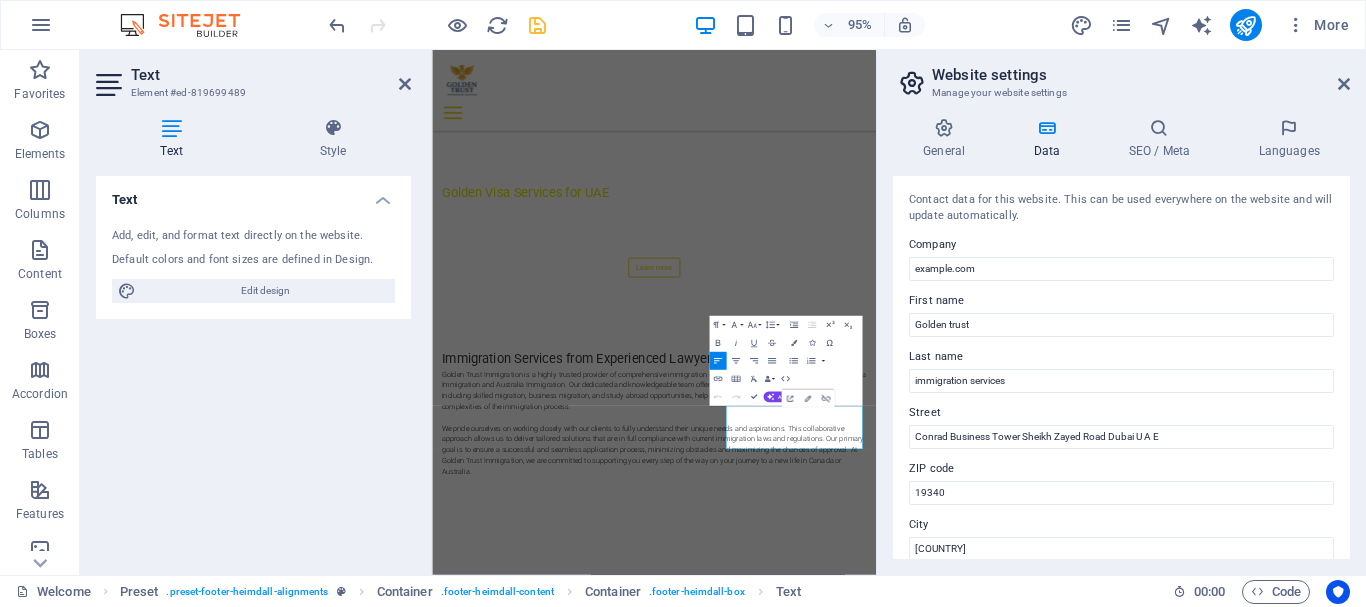 scroll, scrollTop: 1983, scrollLeft: 0, axis: vertical 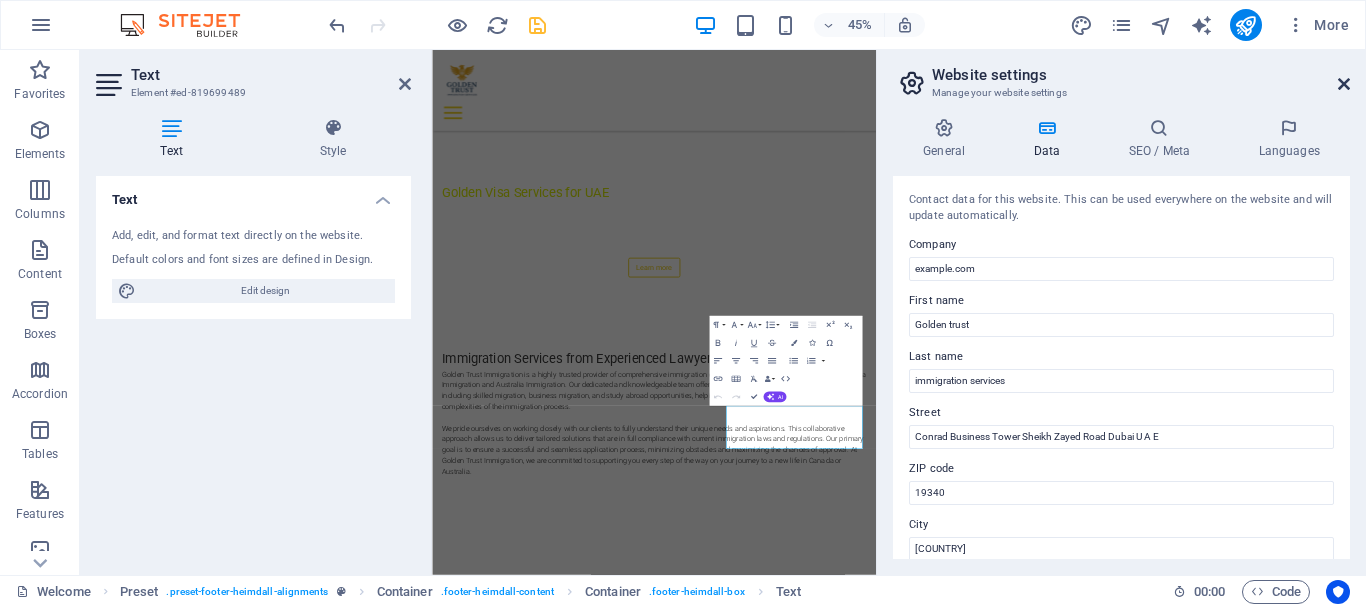 click at bounding box center [1344, 84] 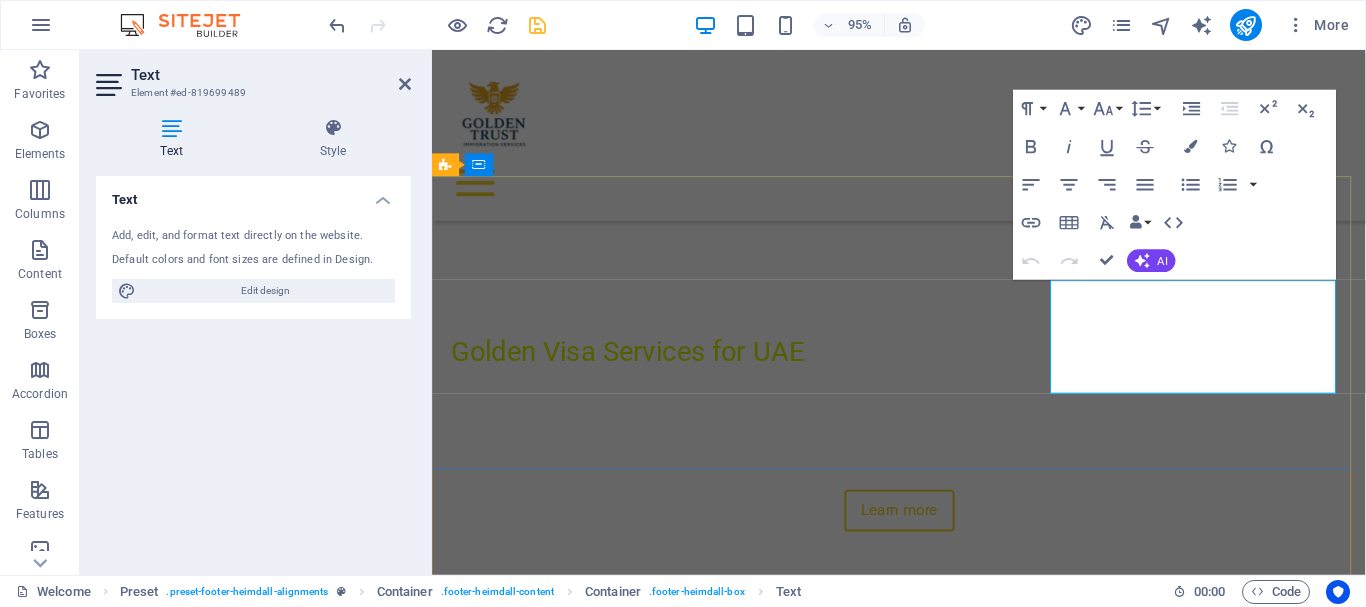 click on "info@example.com hr@example.com admin@example.com" at bounding box center [920, 5278] 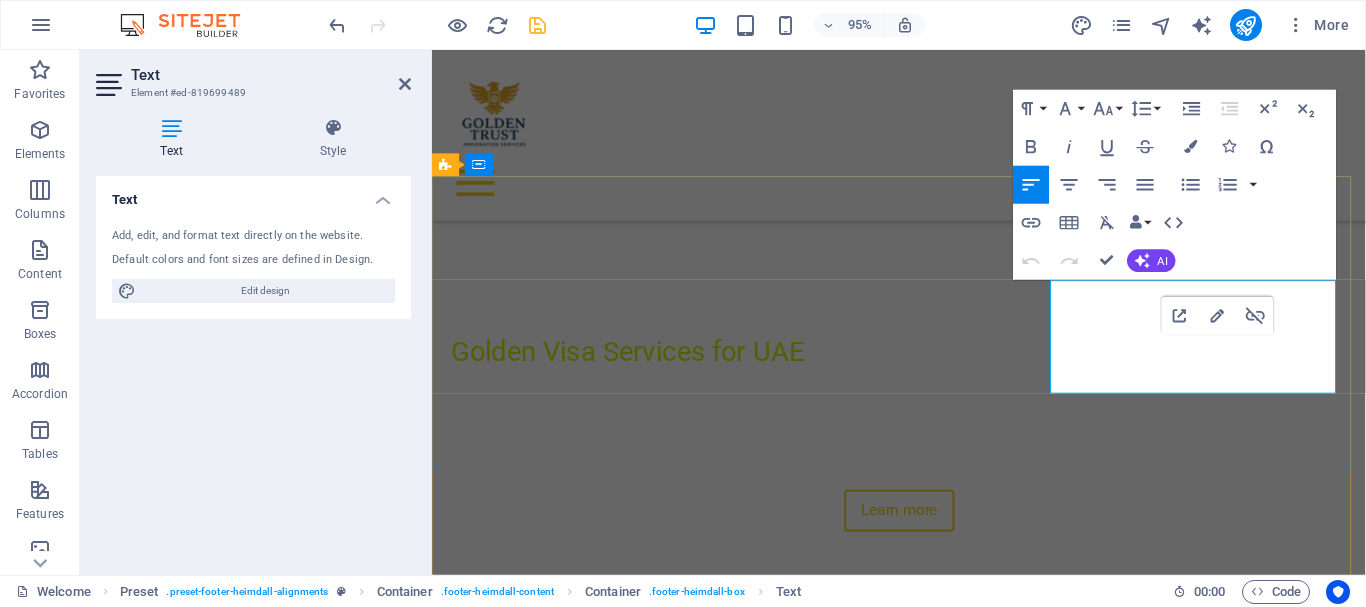 click on "info@example.com hr@example.com admin@example.com" at bounding box center (920, 5278) 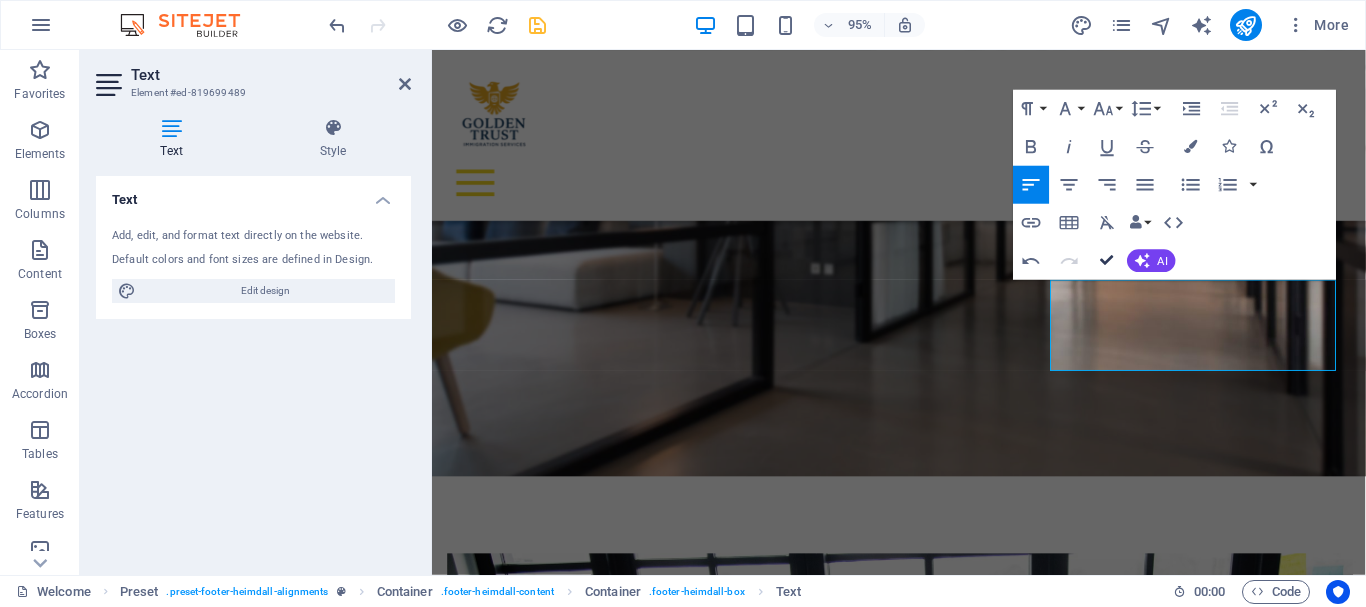 scroll, scrollTop: 1985, scrollLeft: 0, axis: vertical 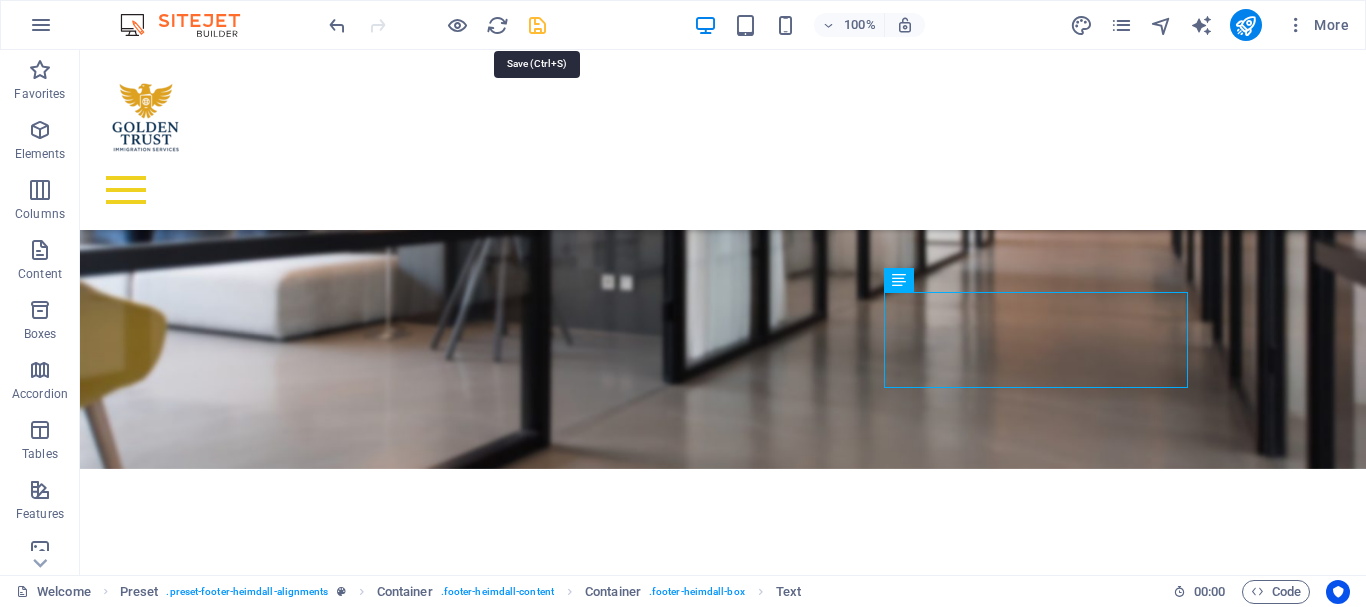 click at bounding box center (537, 25) 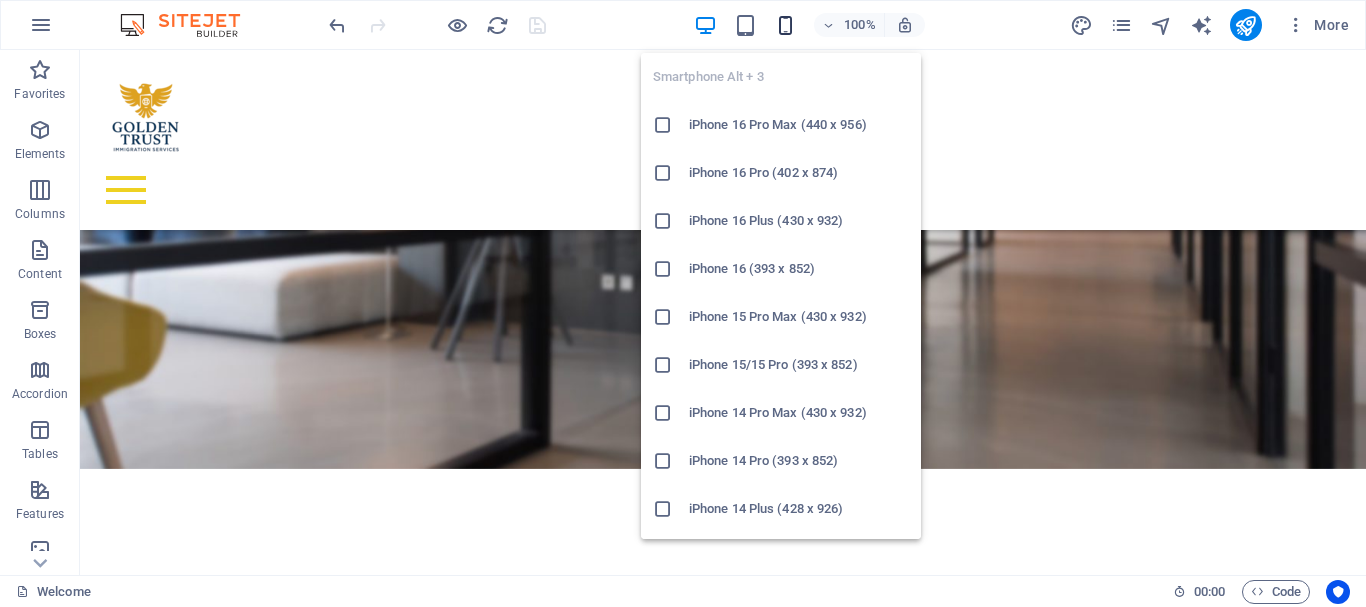 click at bounding box center (785, 25) 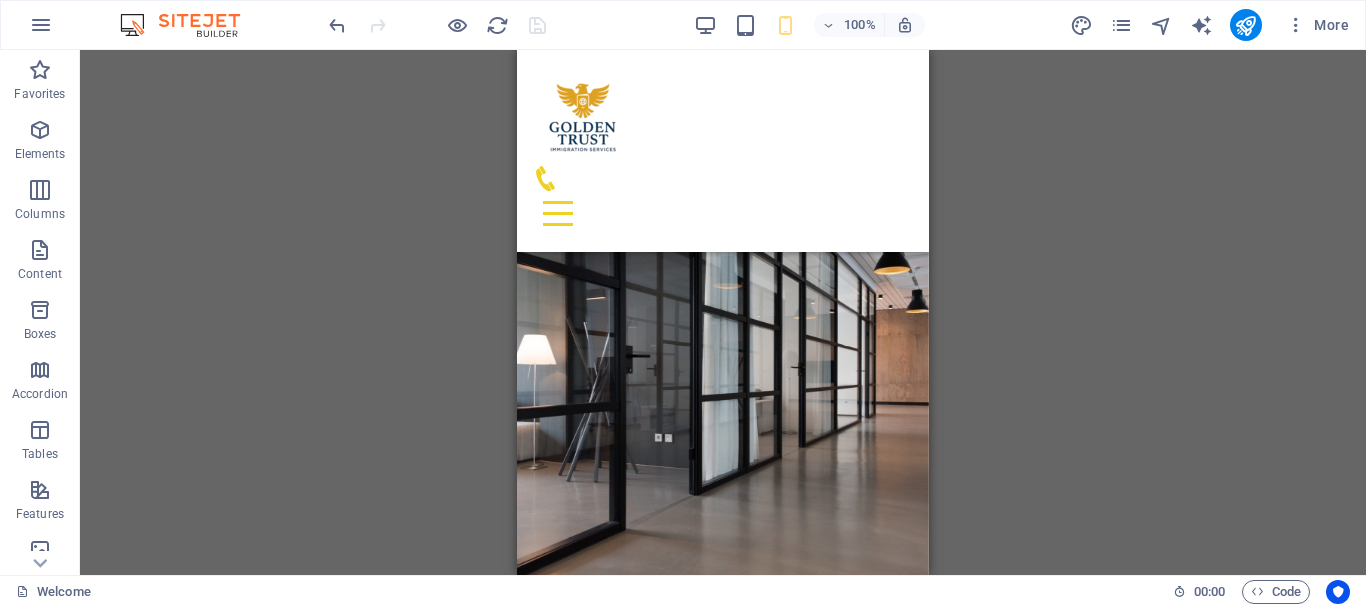 scroll, scrollTop: 21, scrollLeft: 0, axis: vertical 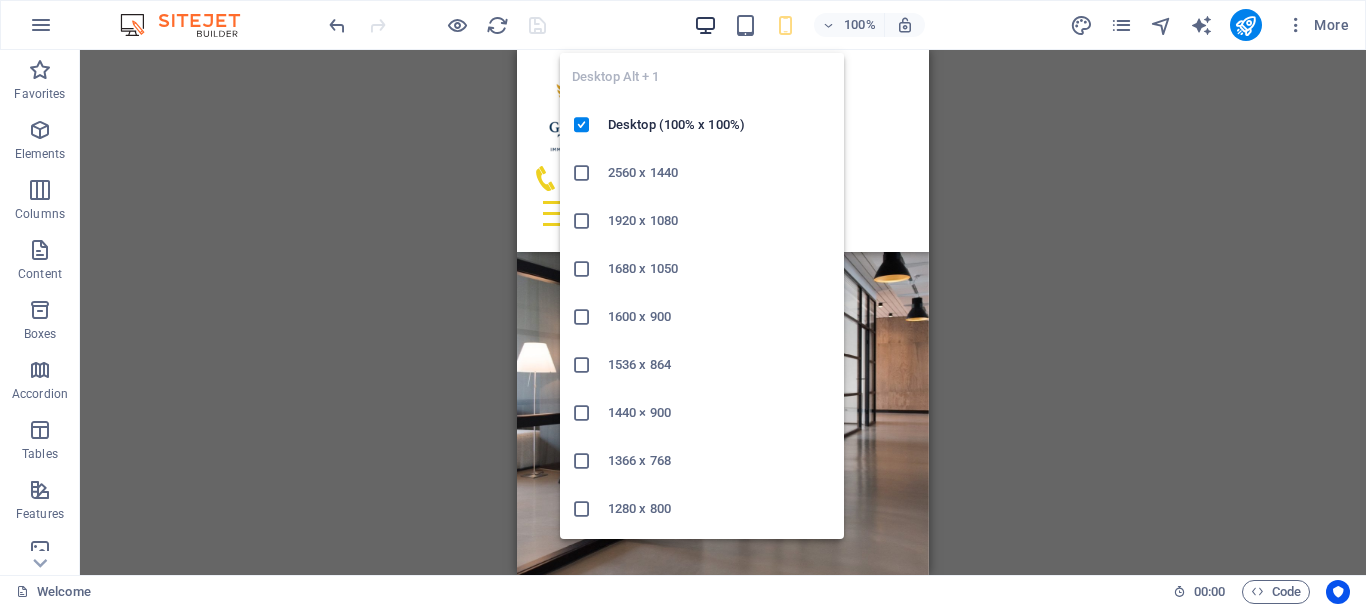 click at bounding box center [705, 25] 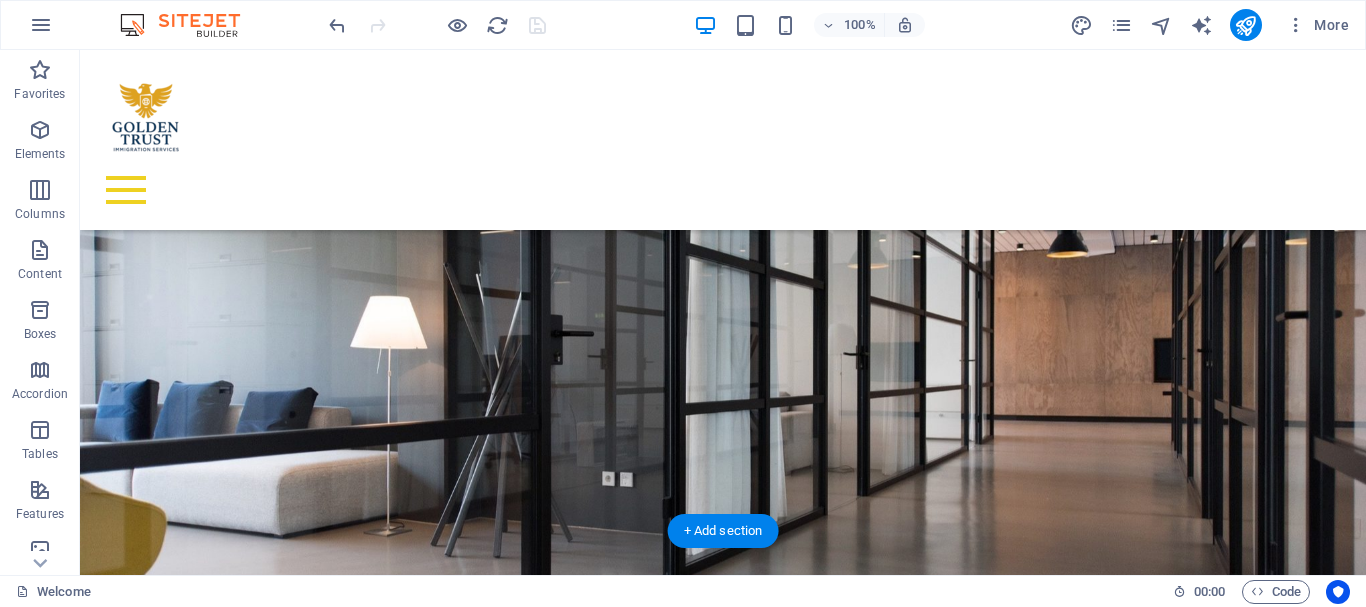 click at bounding box center [80, 642] 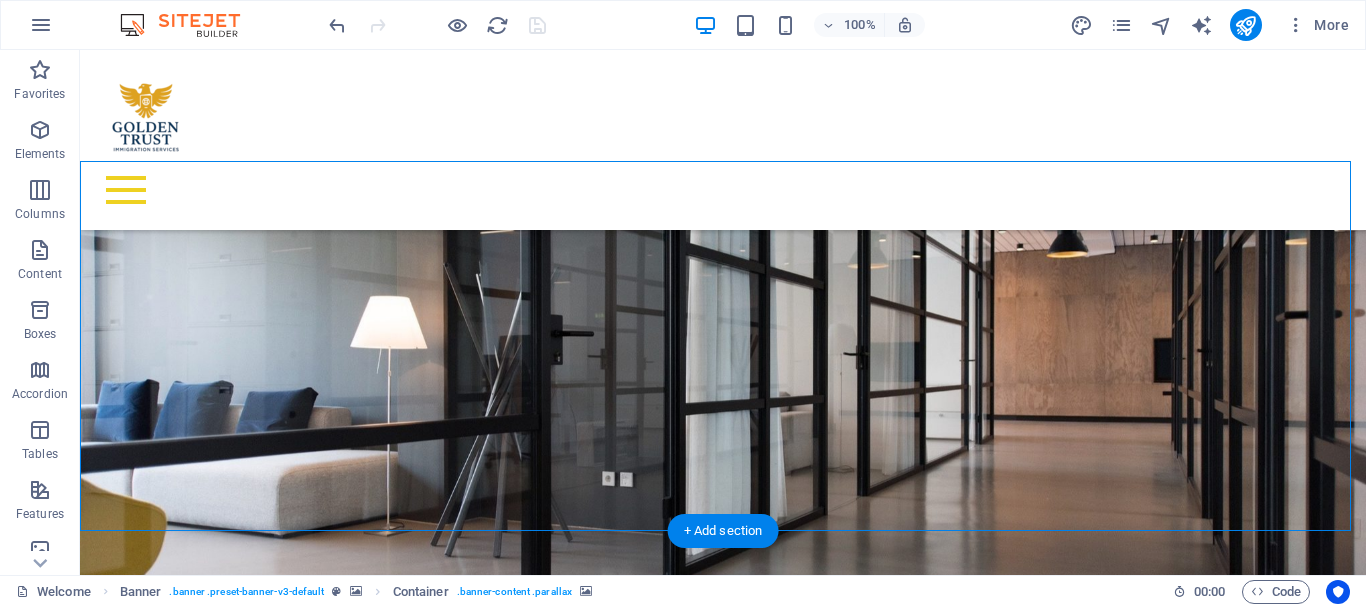 click at bounding box center (80, 642) 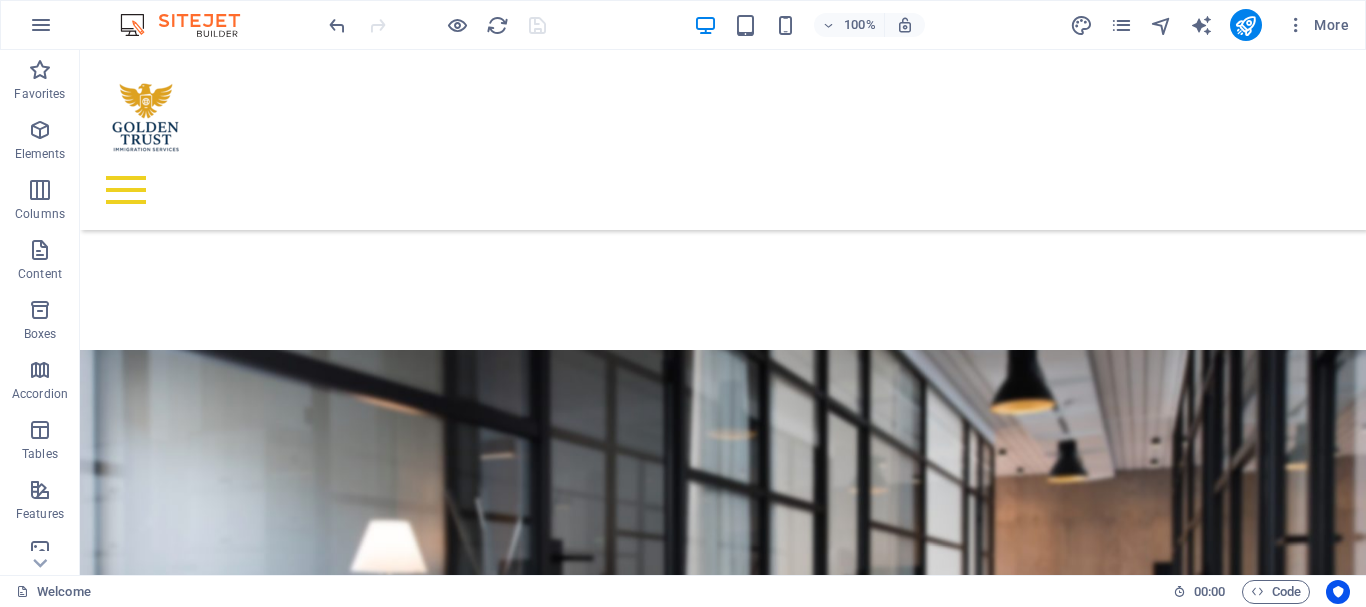 scroll, scrollTop: 1902, scrollLeft: 0, axis: vertical 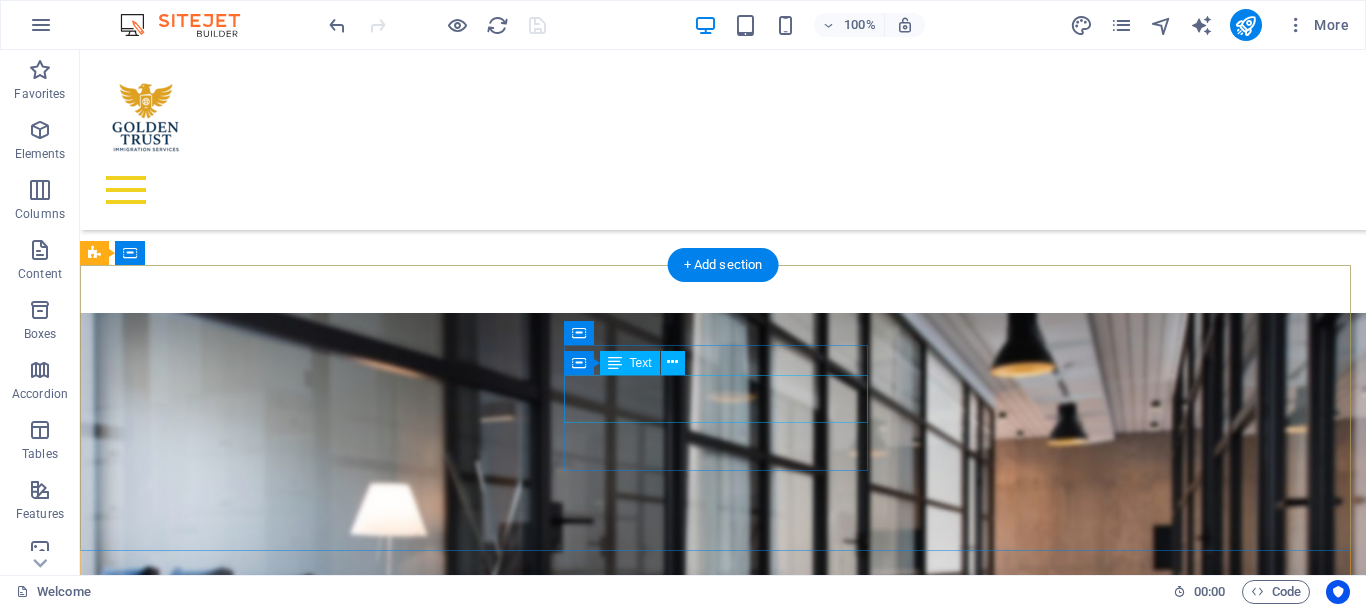 click on "Call us now: ‪[PHONE]" at bounding box center [568, 3998] 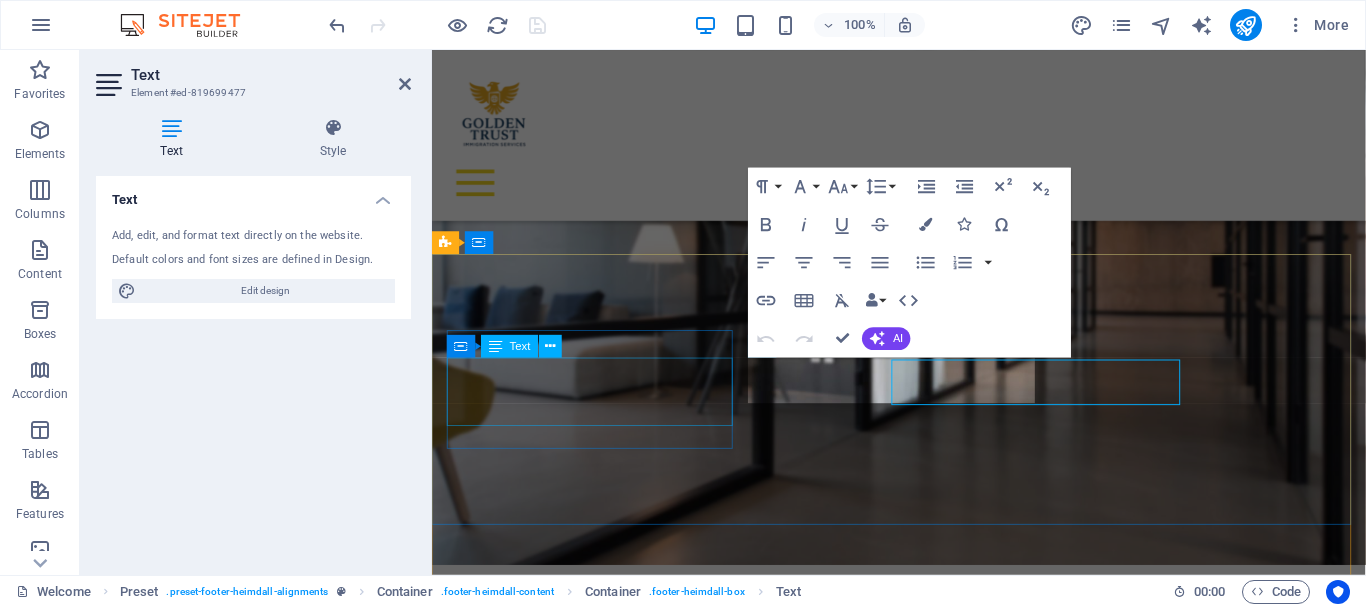 scroll, scrollTop: 1901, scrollLeft: 0, axis: vertical 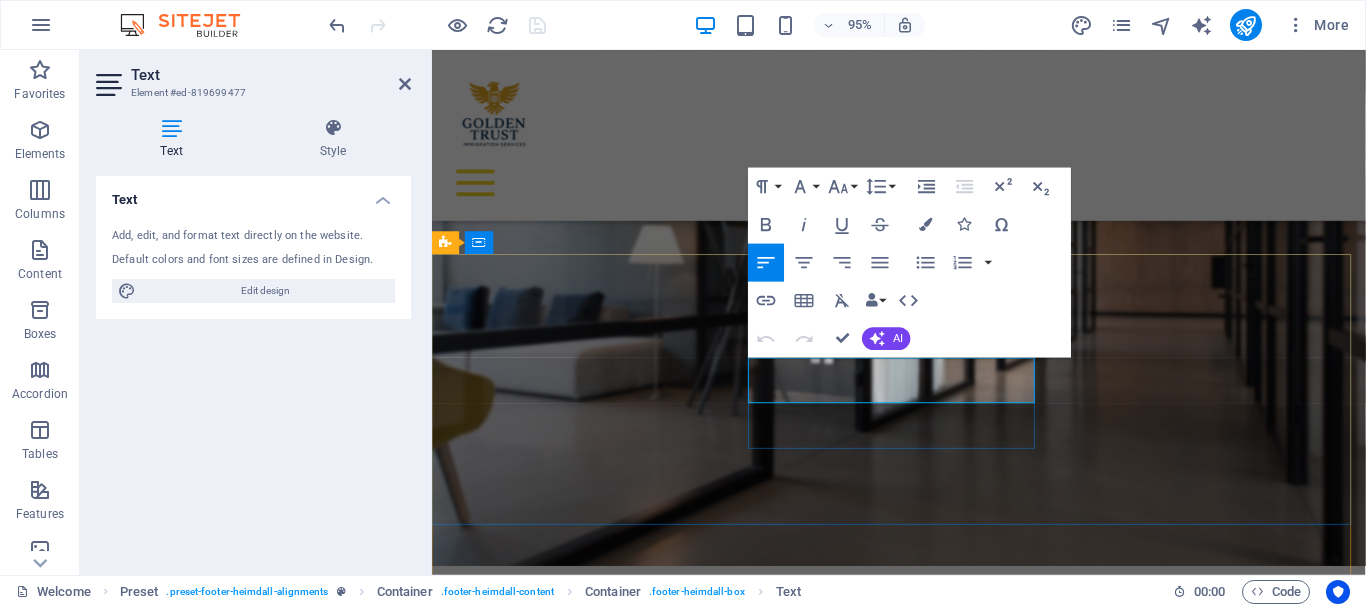 click on "Phone Call us now: ‪[PHONE]" at bounding box center (920, 3808) 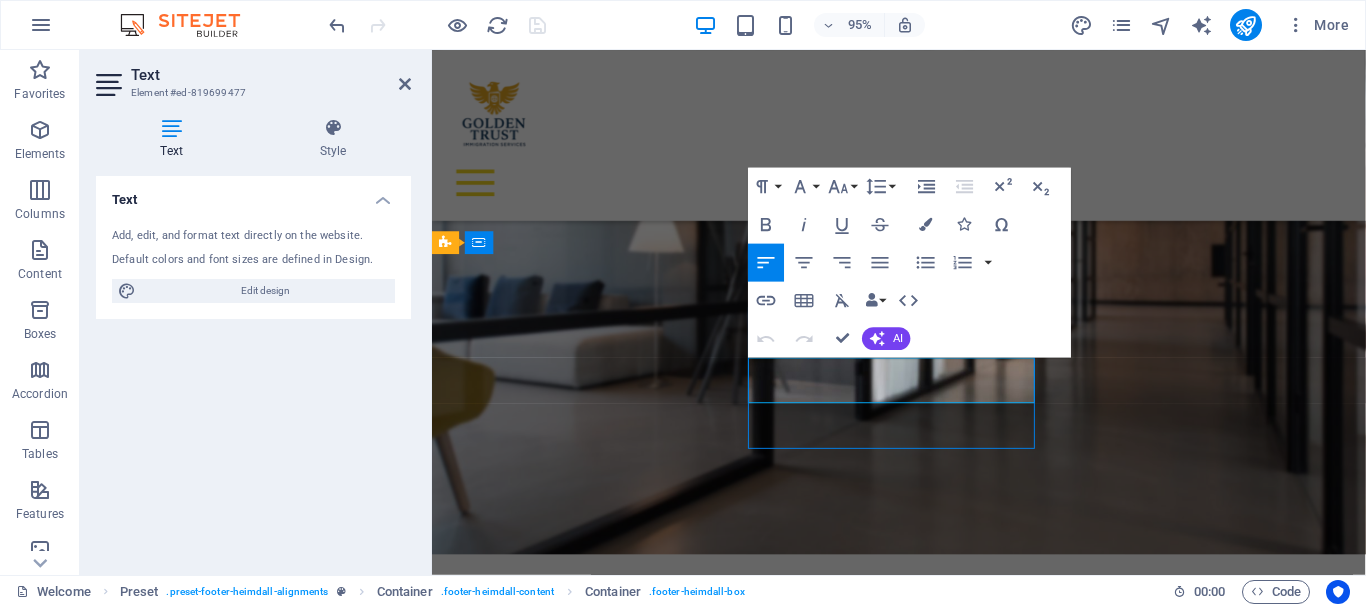scroll, scrollTop: 1903, scrollLeft: 0, axis: vertical 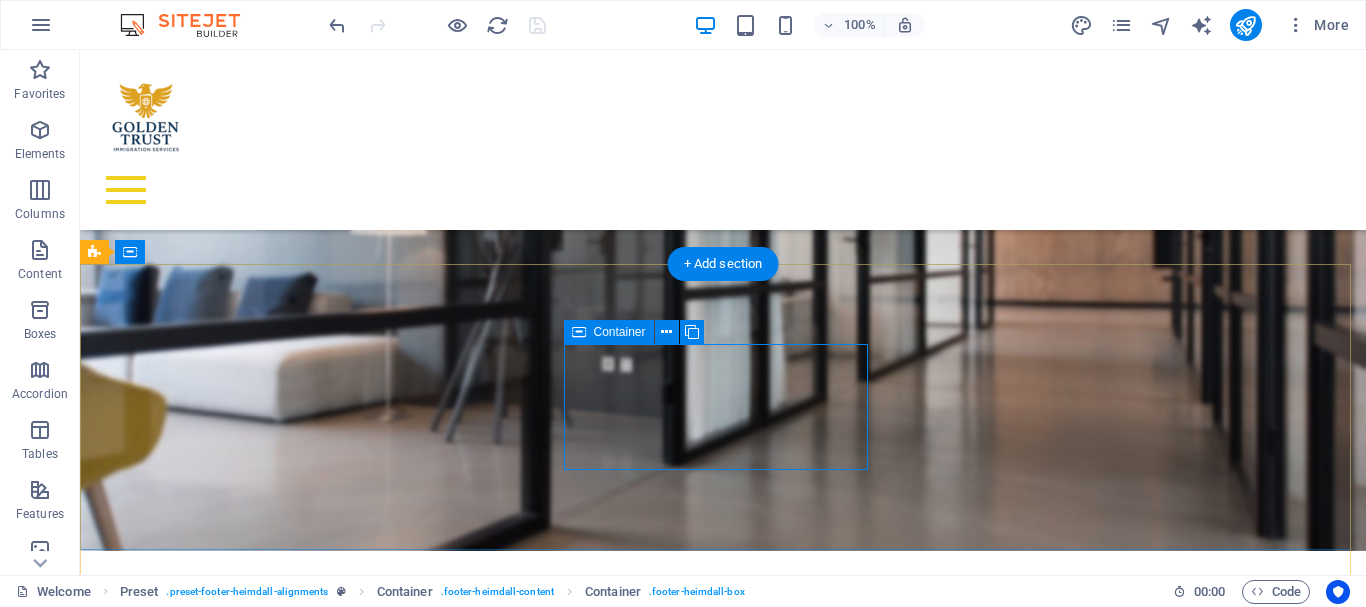 click on "Phone Call us now: ‪[PHONE]" at bounding box center [568, 3971] 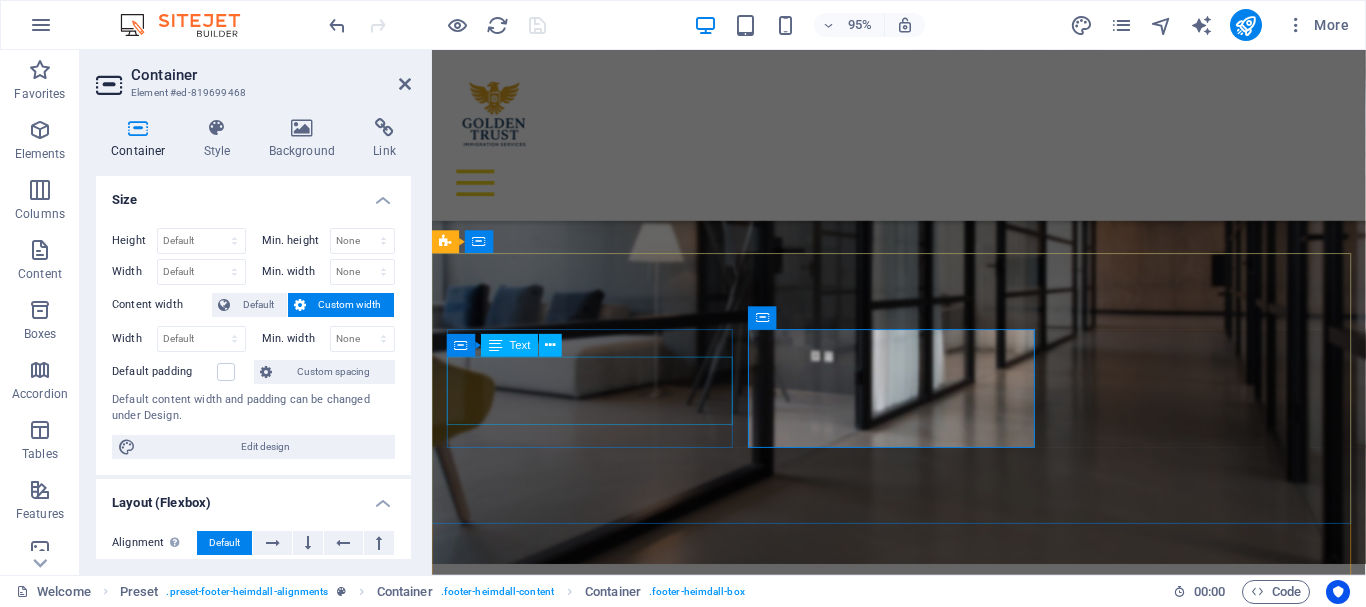 scroll, scrollTop: 1902, scrollLeft: 0, axis: vertical 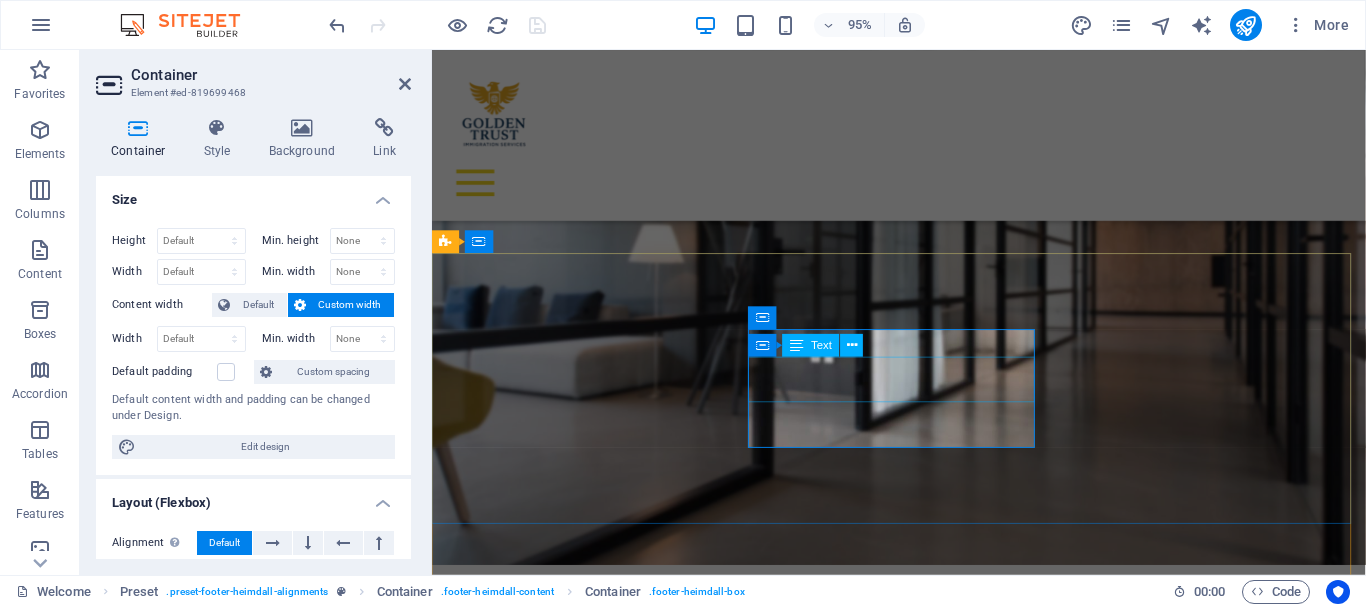 click on "Call us now: ‪[PHONE]" at bounding box center (920, 3833) 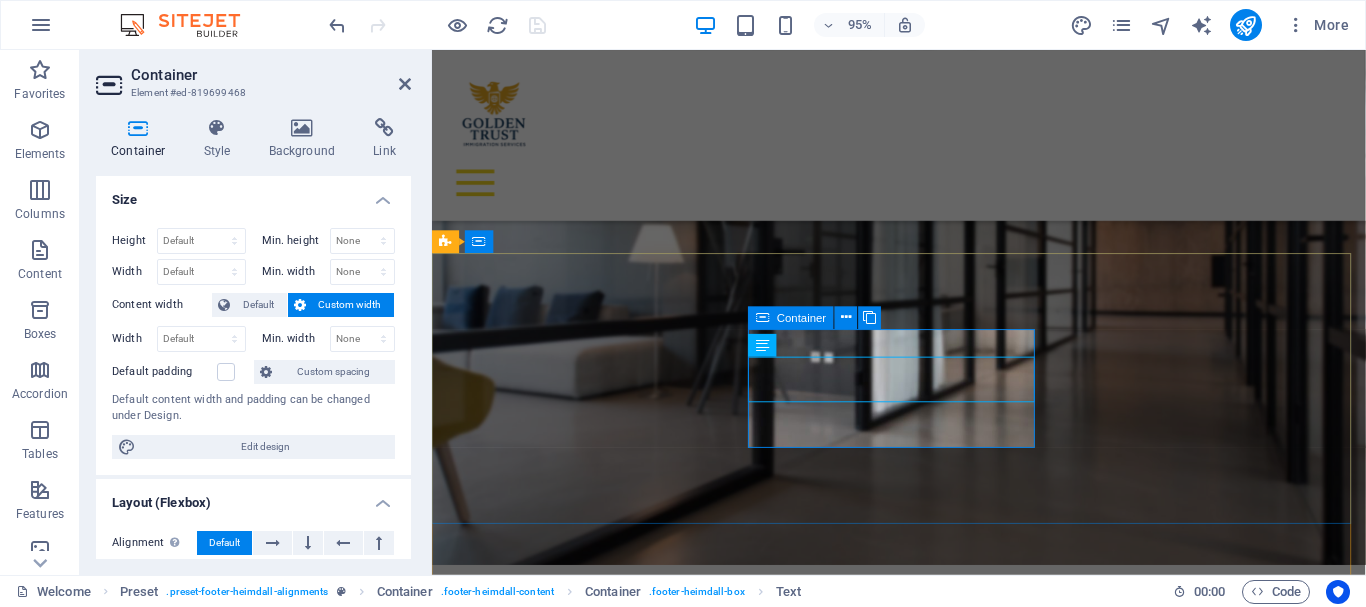 click on "Phone Call us now: ‪[PHONE]" at bounding box center [920, 3807] 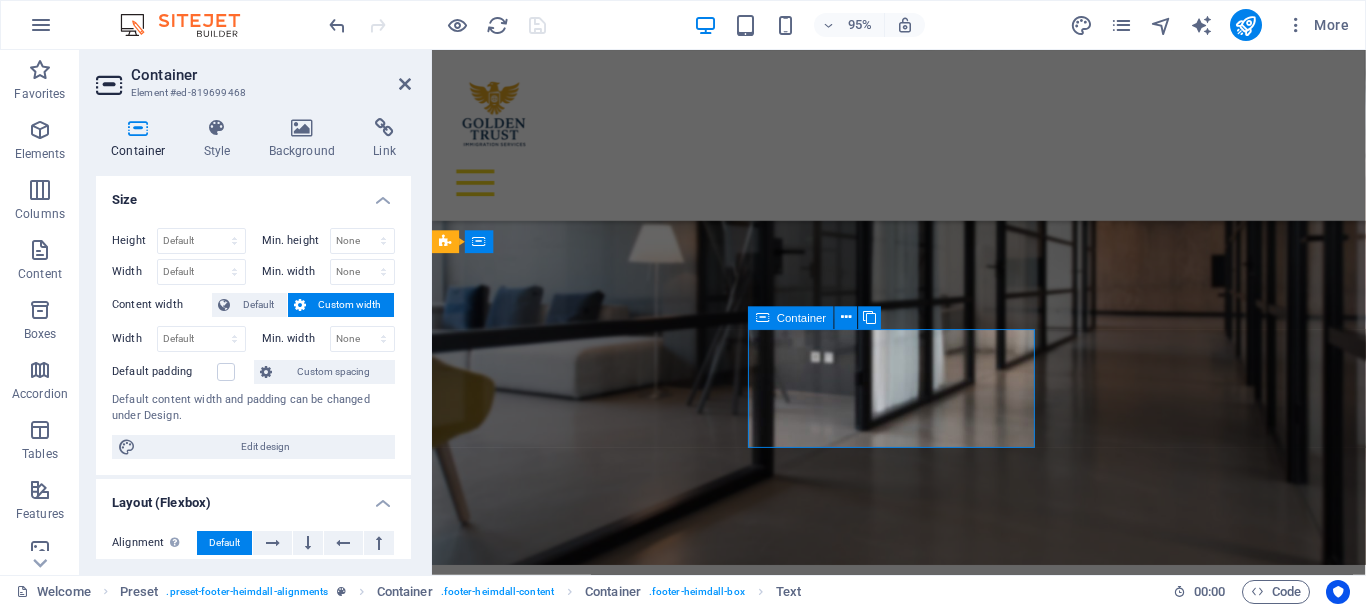 click on "Phone Call us now: ‪[PHONE]" at bounding box center [920, 3807] 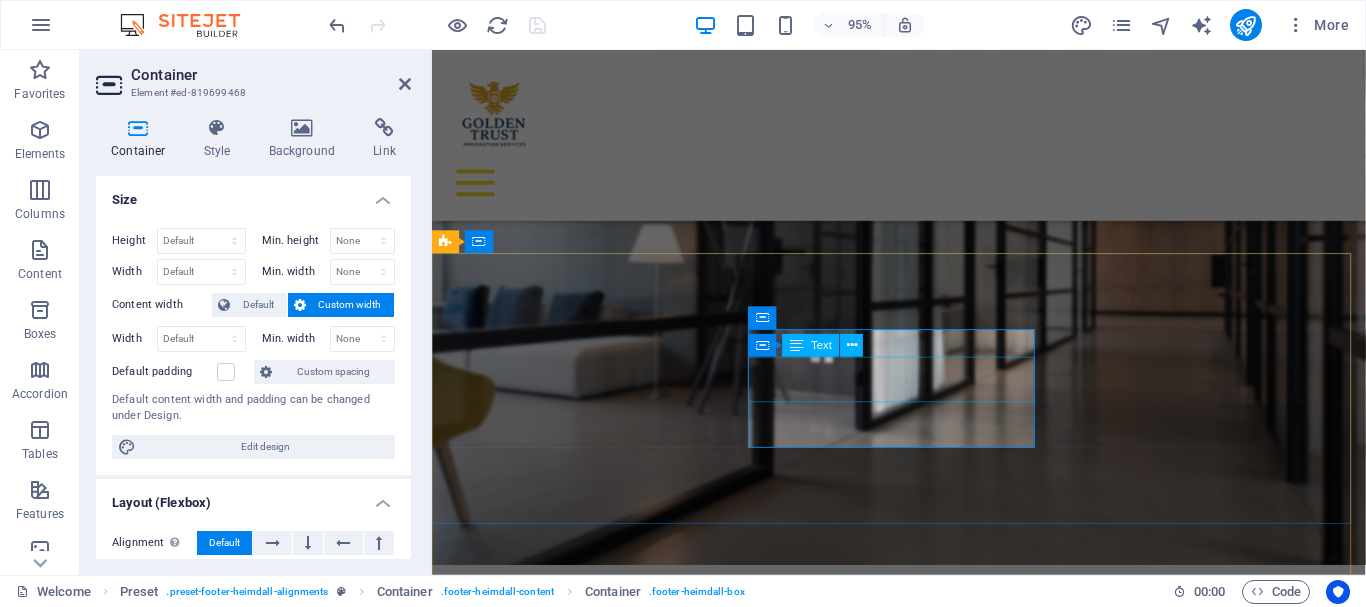 click on "Call us now: ‪[PHONE]" at bounding box center [920, 3833] 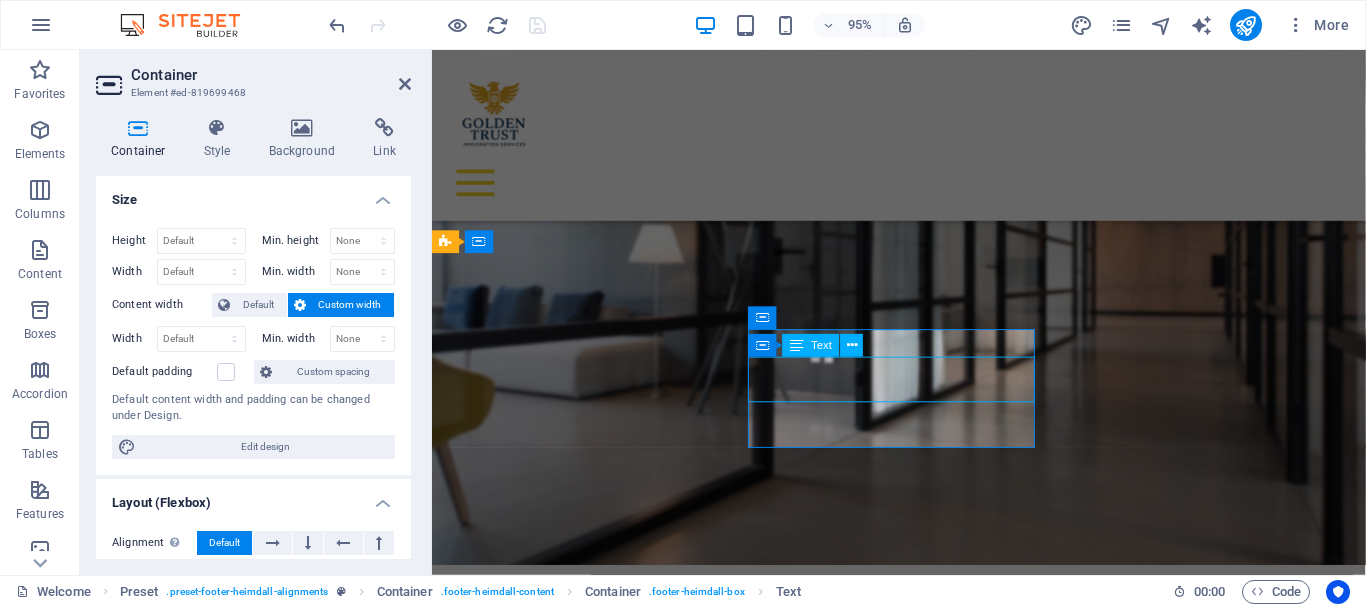 click on "Call us now: ‪[PHONE]" at bounding box center (920, 3833) 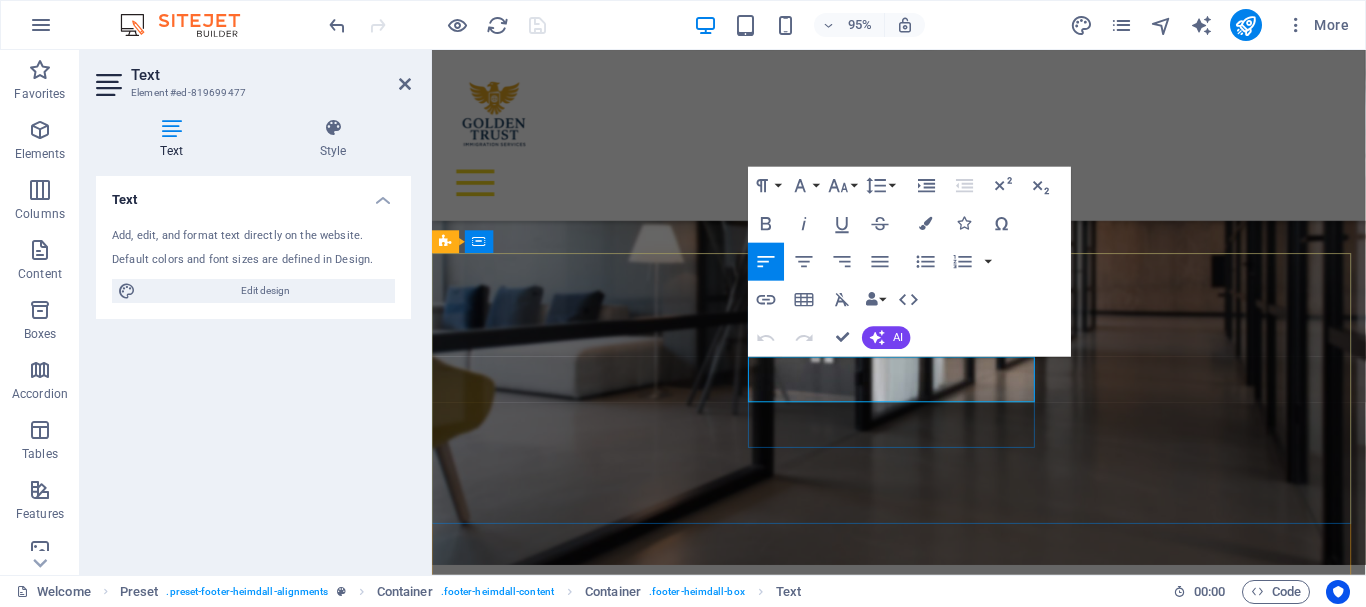 click on "‪[PHONE]" at bounding box center [920, 3845] 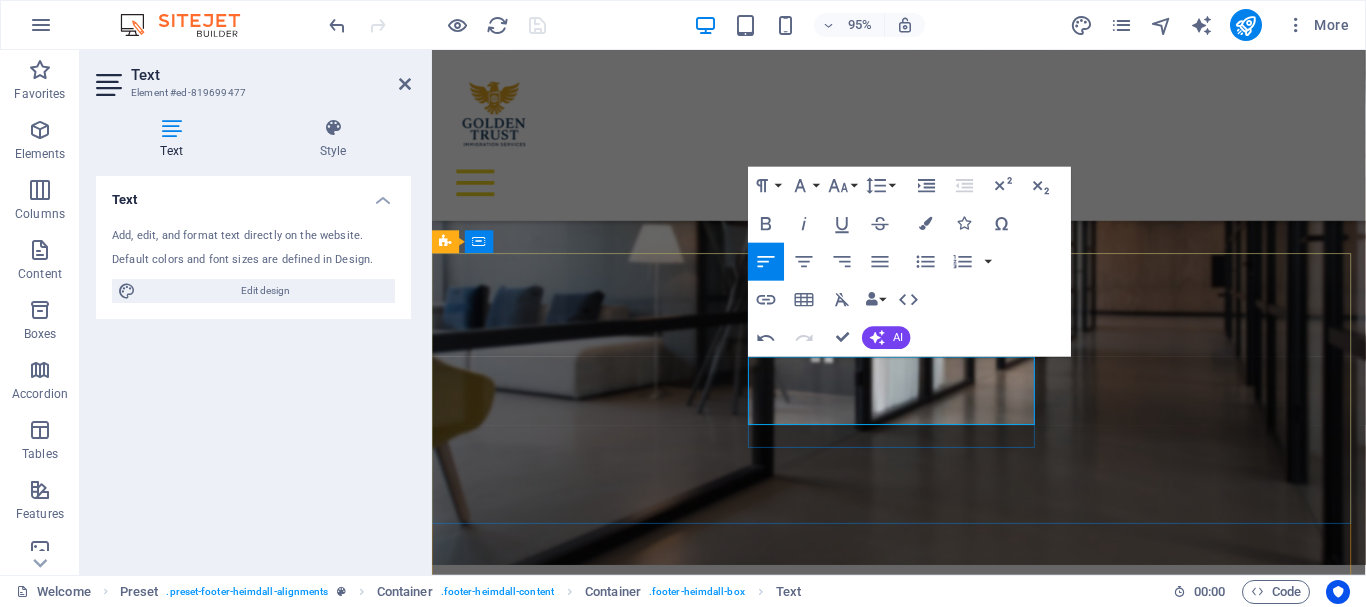 type 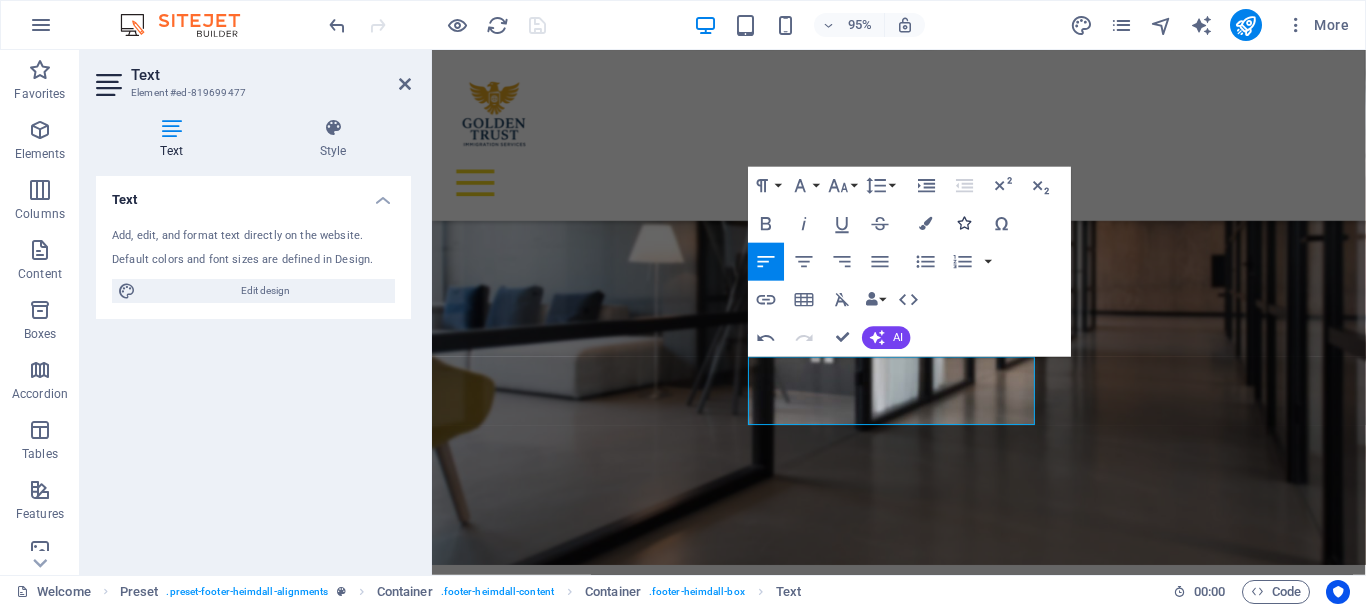 click at bounding box center (964, 223) 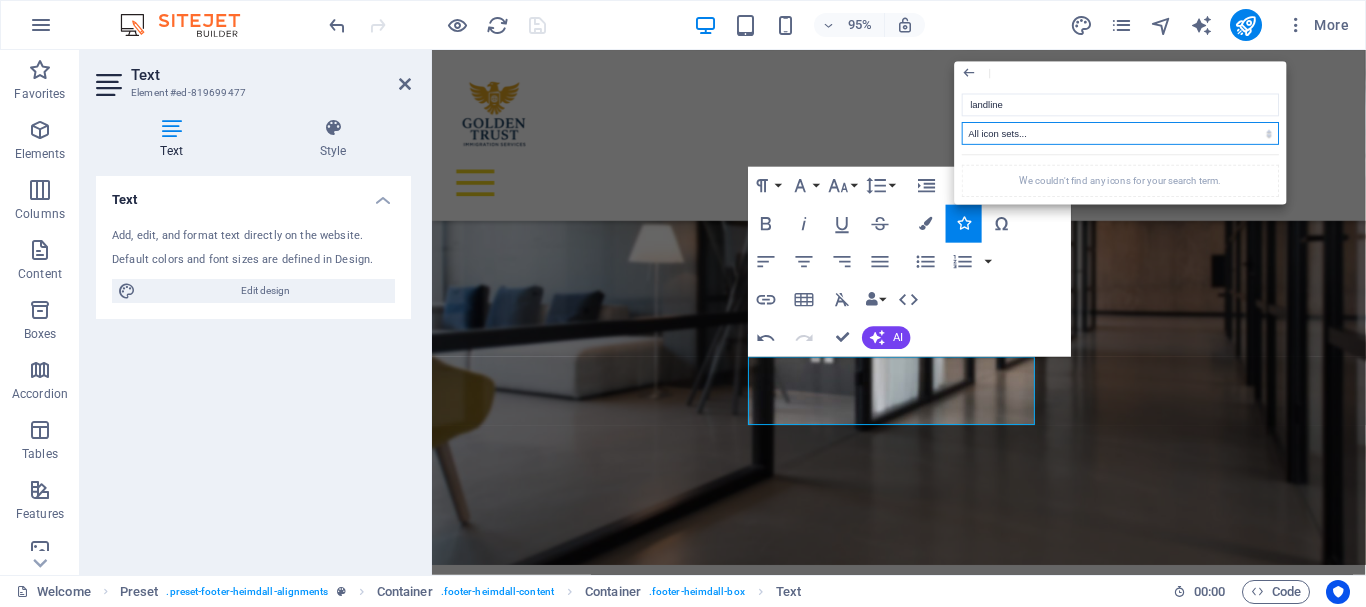 click on "All icon sets... IcoFont Ionicons FontAwesome Brands FontAwesome Duotone FontAwesome Solid FontAwesome Regular FontAwesome Light FontAwesome Thin FontAwesome Sharp Solid FontAwesome Sharp Regular FontAwesome Sharp Light FontAwesome Sharp Thin" at bounding box center (1120, 133) 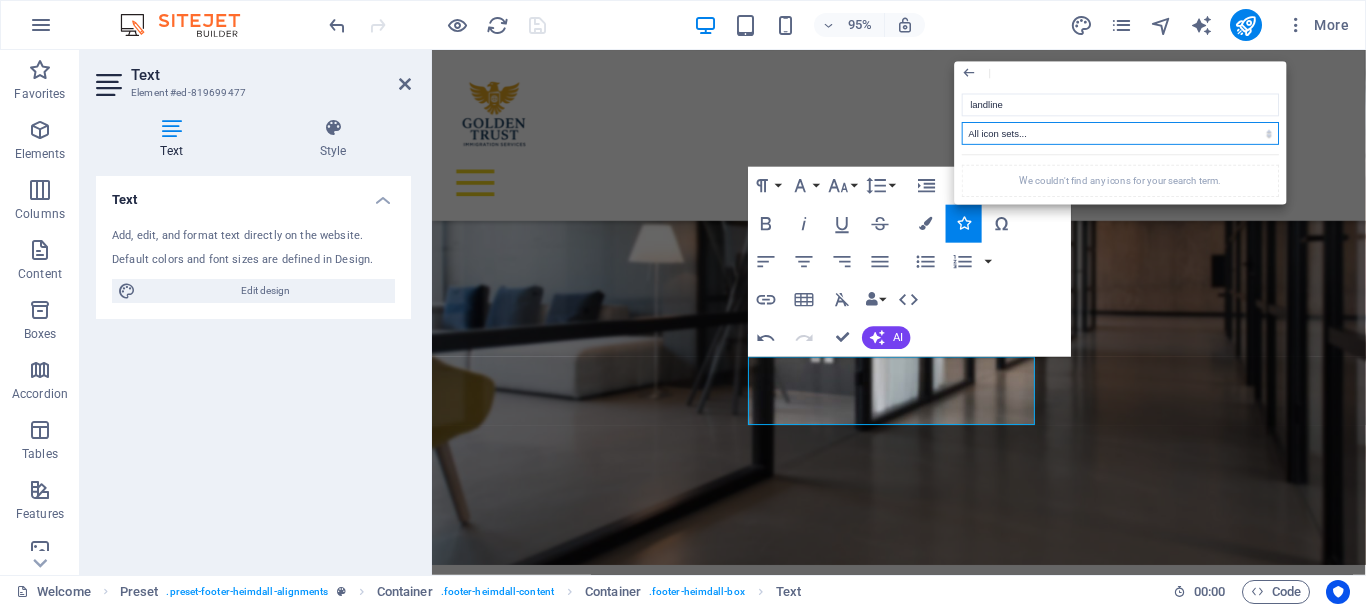 click on "All icon sets... IcoFont Ionicons FontAwesome Brands FontAwesome Duotone FontAwesome Solid FontAwesome Regular FontAwesome Light FontAwesome Thin FontAwesome Sharp Solid FontAwesome Sharp Regular FontAwesome Sharp Light FontAwesome Sharp Thin" at bounding box center (1120, 133) 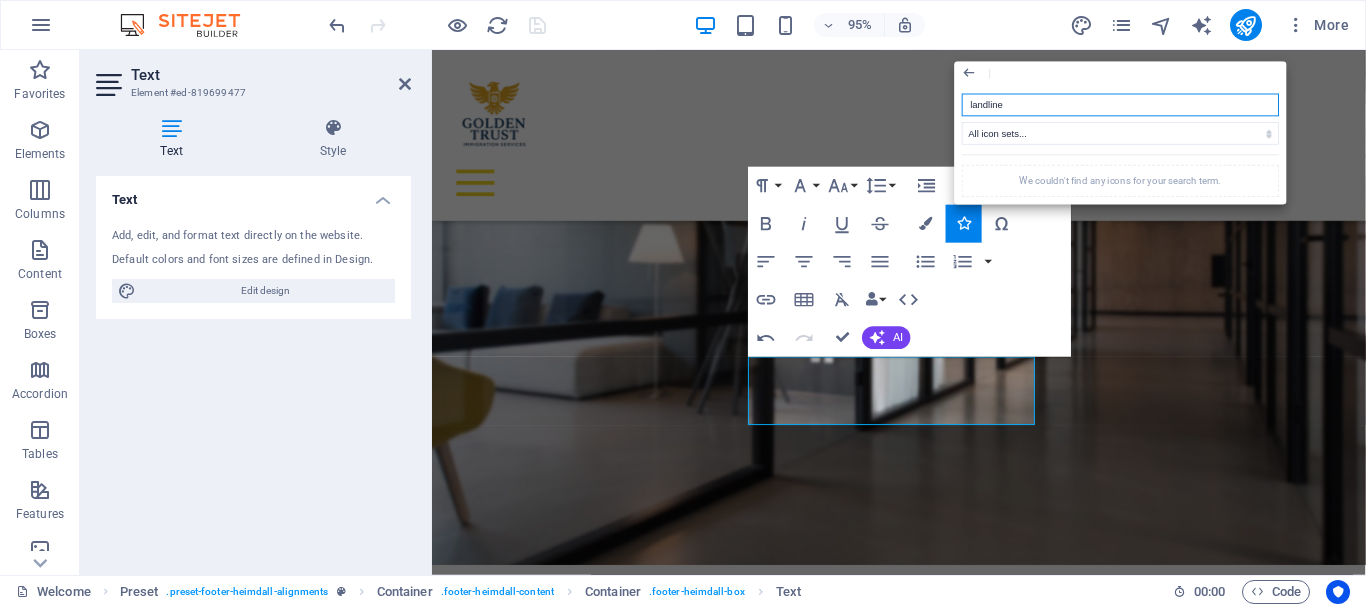 click on "landline" at bounding box center (1120, 105) 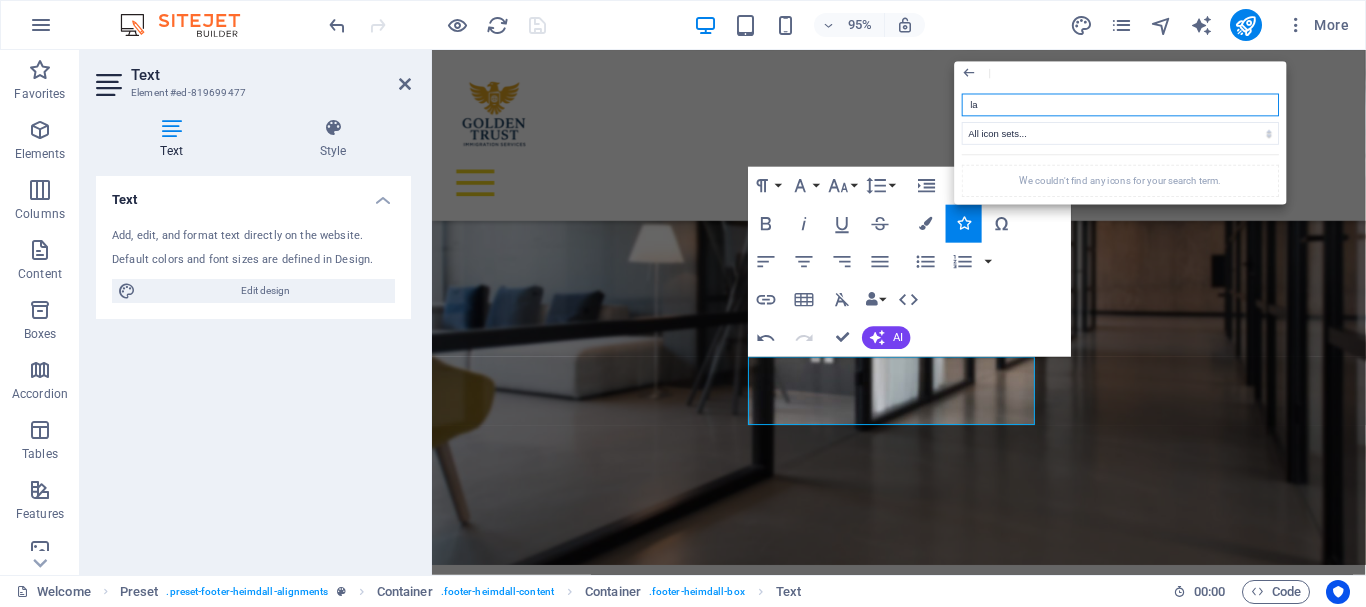 type on "l" 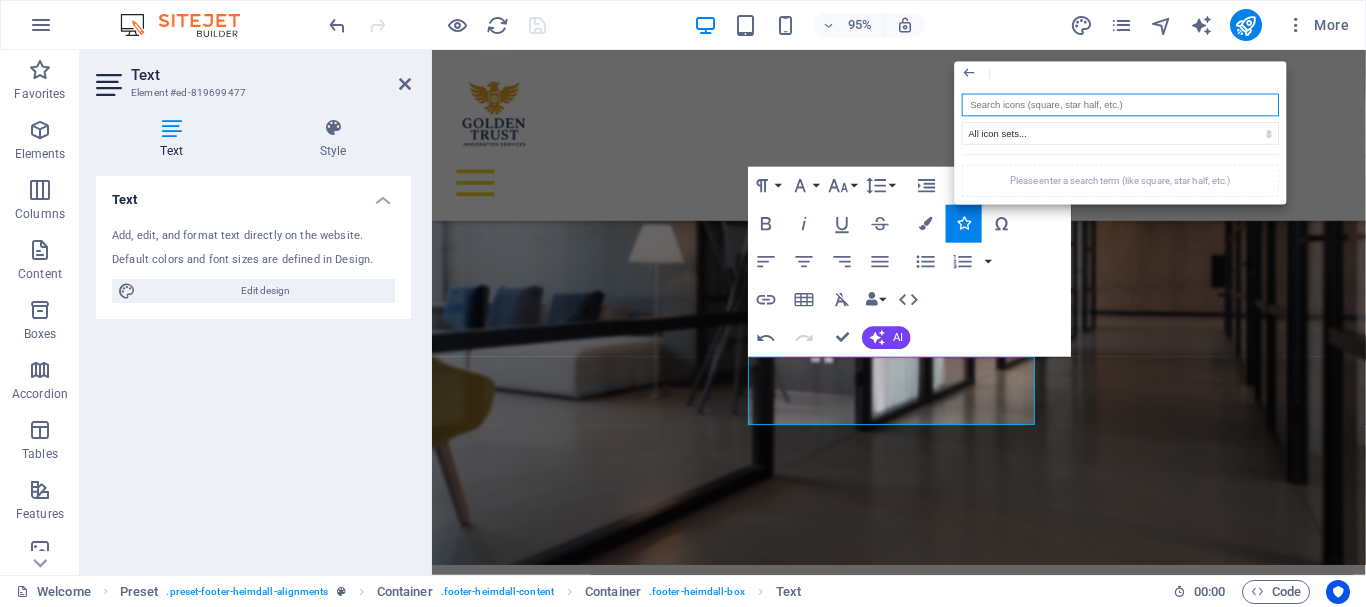 type on "o" 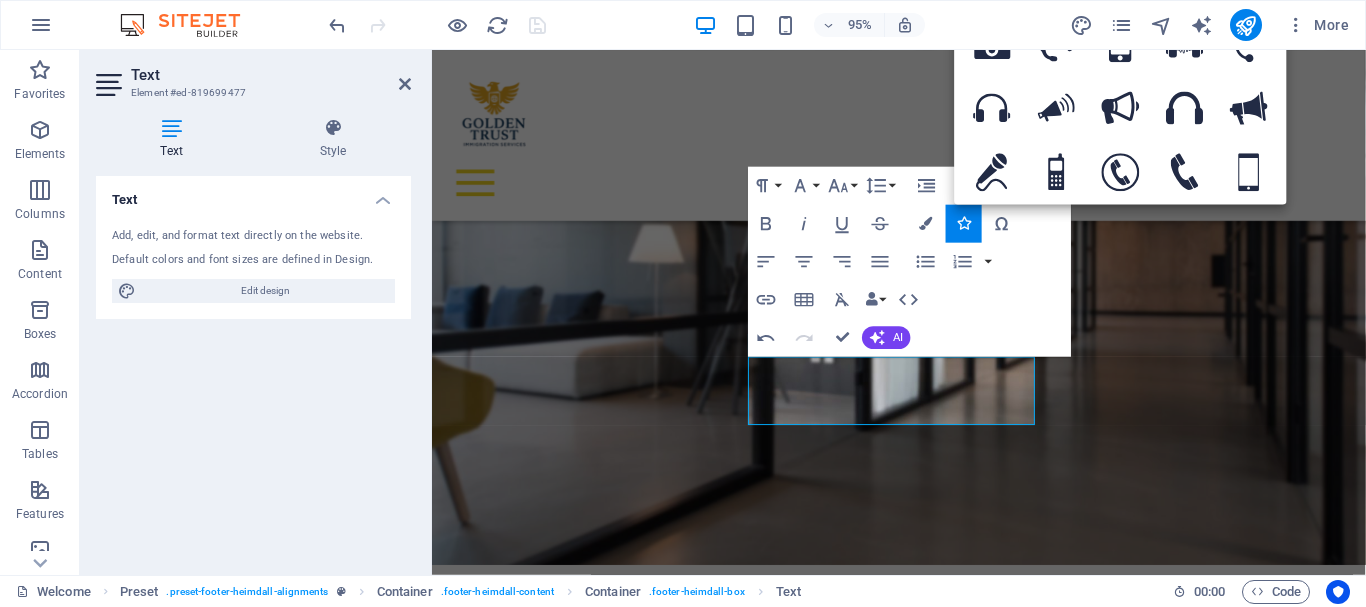 type on "phone" 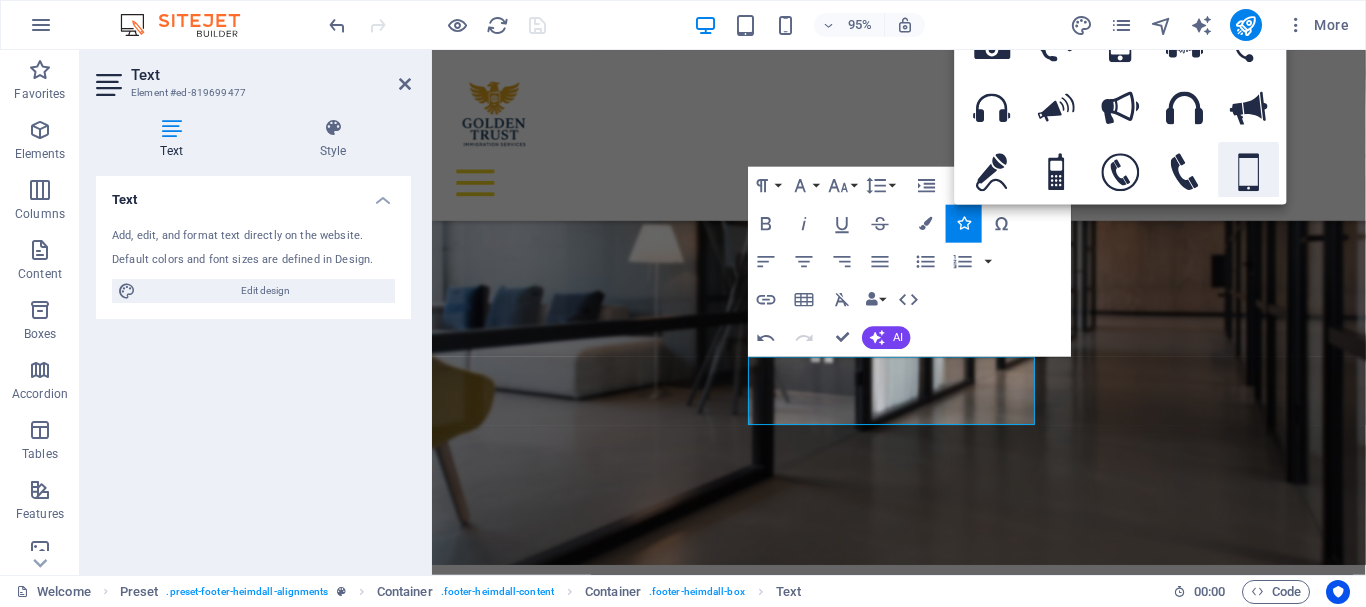 scroll, scrollTop: 3, scrollLeft: 0, axis: vertical 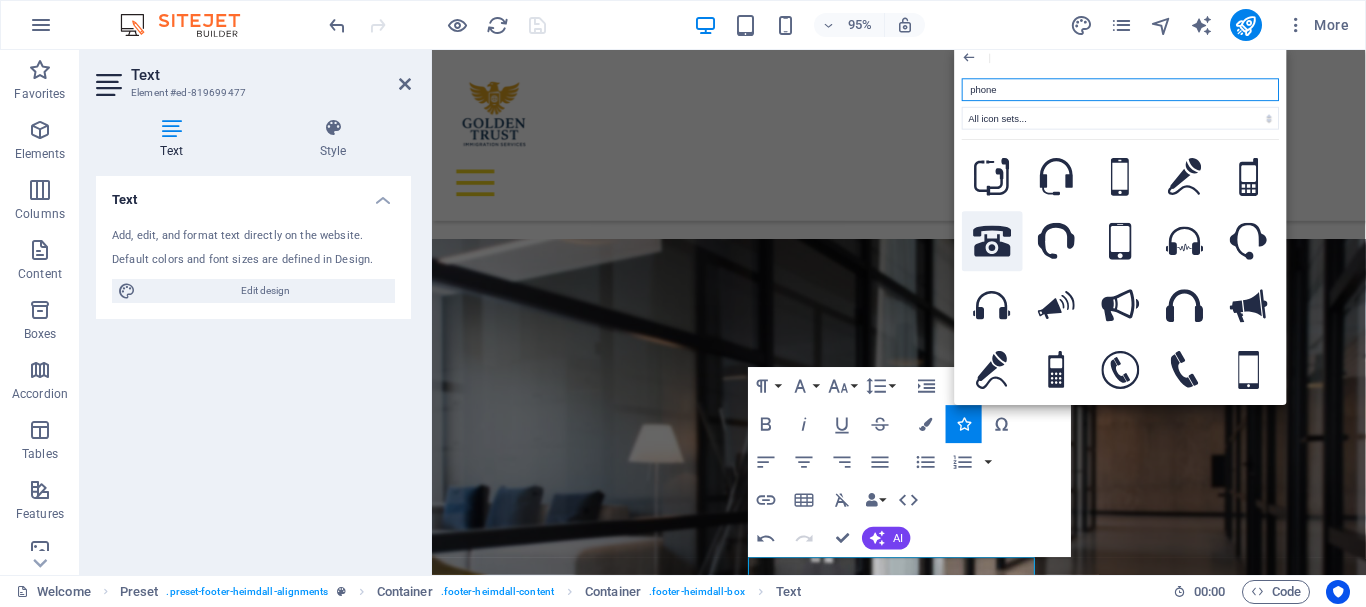 click 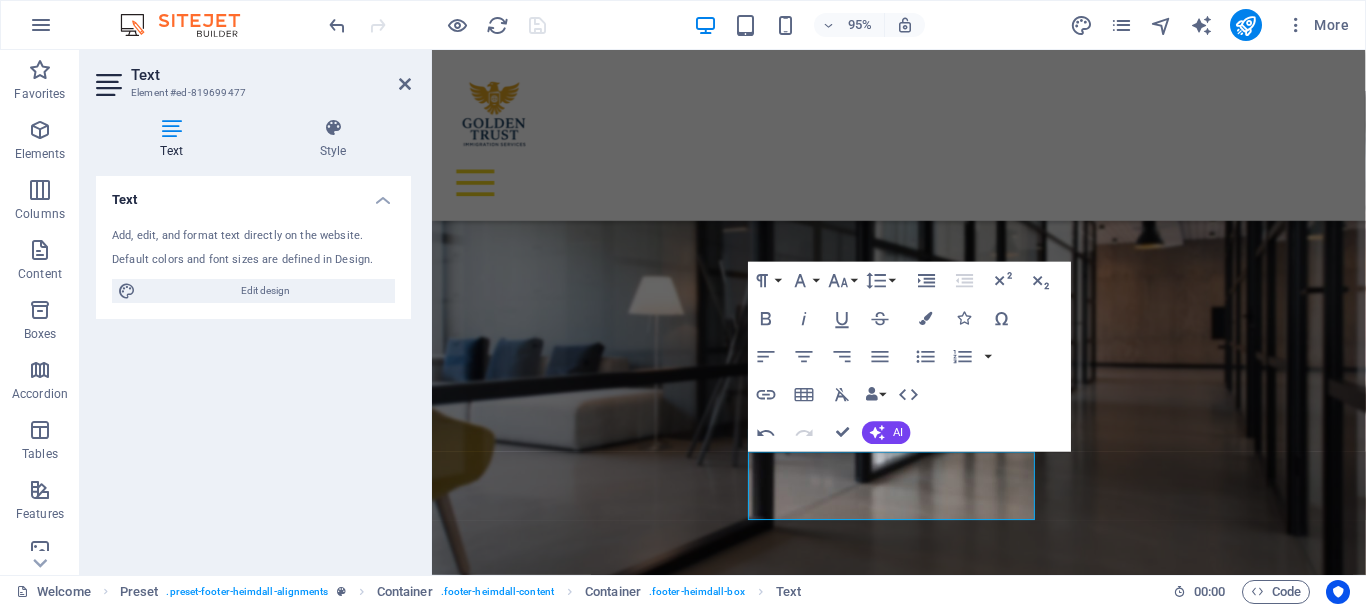 scroll, scrollTop: 1882, scrollLeft: 0, axis: vertical 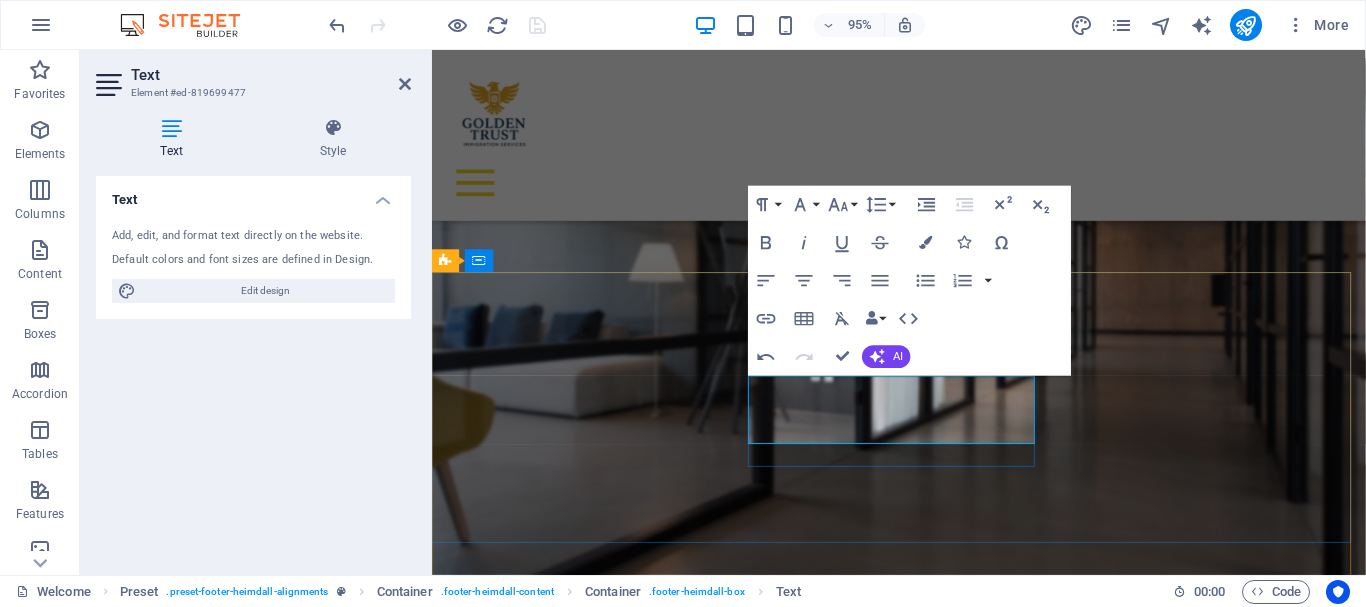 click on "Landline" at bounding box center (920, 4289) 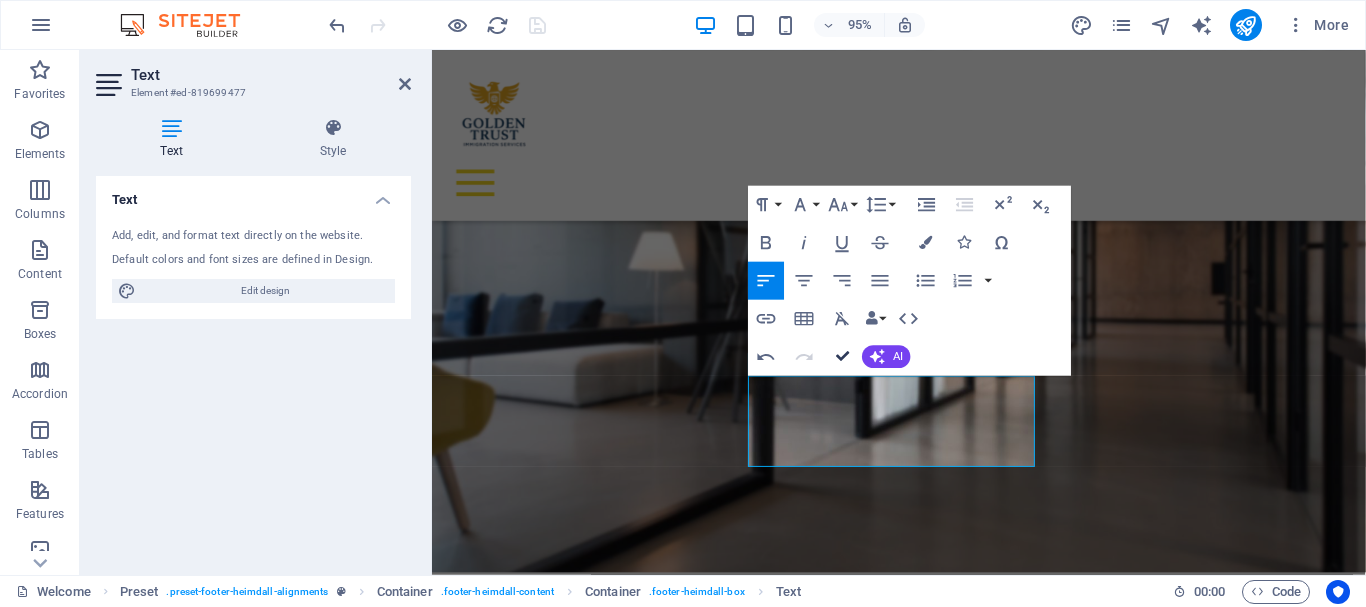 scroll, scrollTop: 1884, scrollLeft: 0, axis: vertical 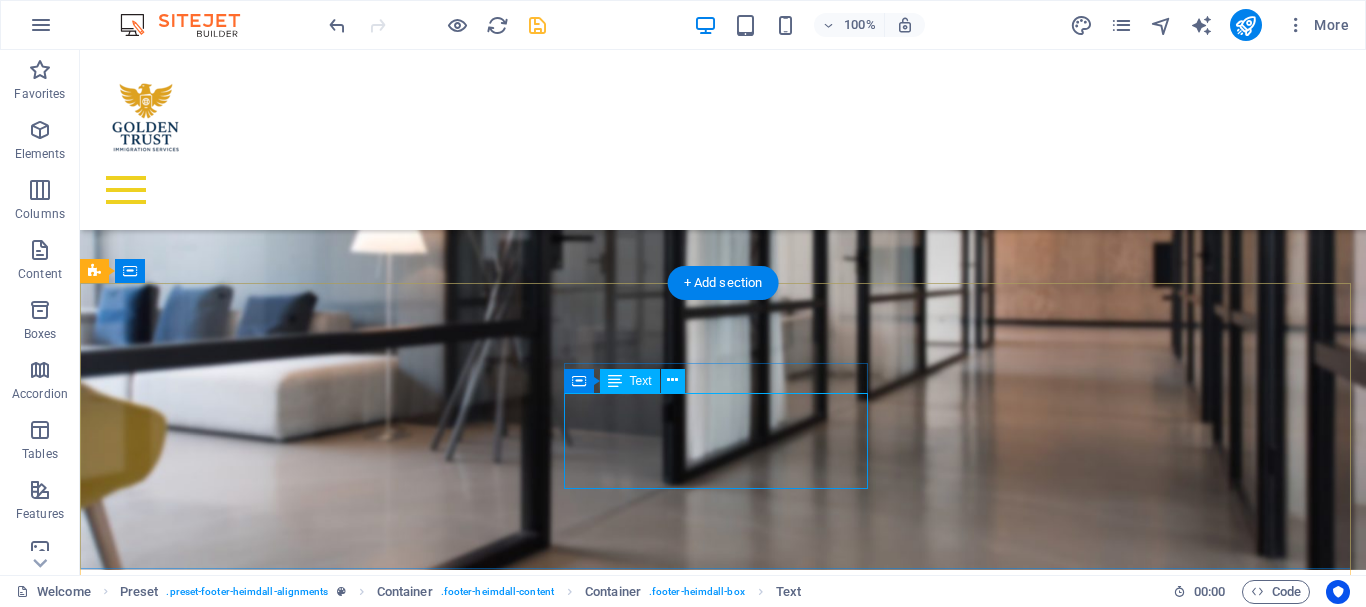 click on "Call us now: ‪[PHONE] Landline   [PHONE]" at bounding box center (568, 4440) 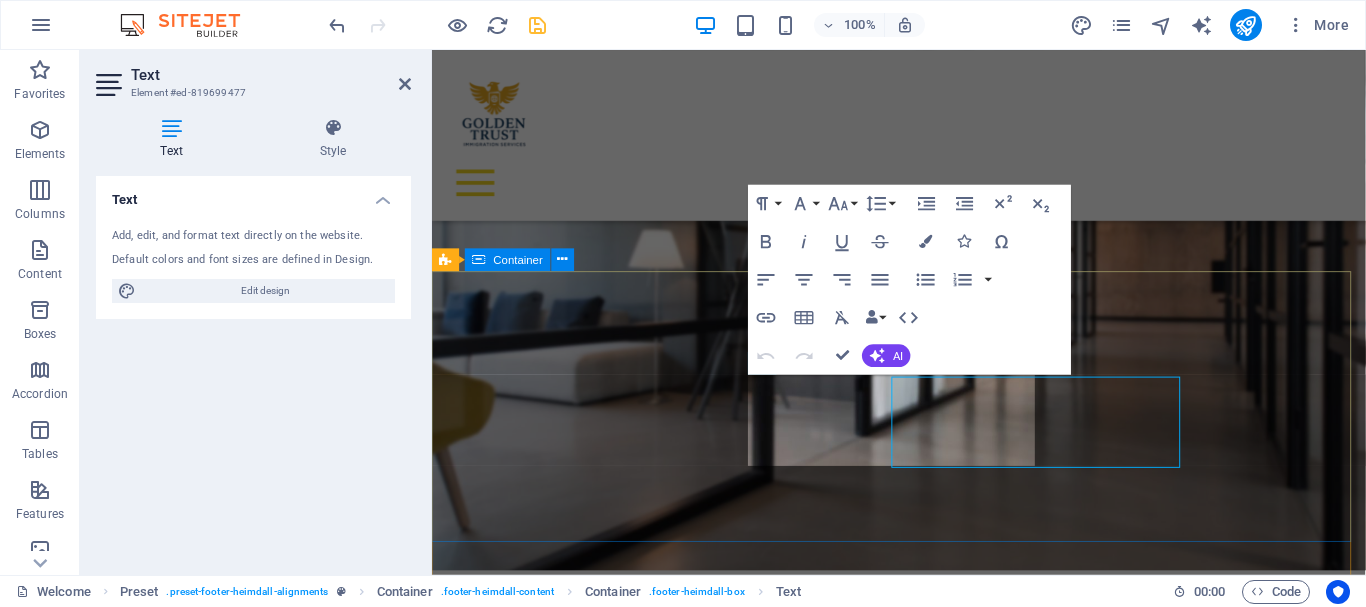 scroll, scrollTop: 1883, scrollLeft: 0, axis: vertical 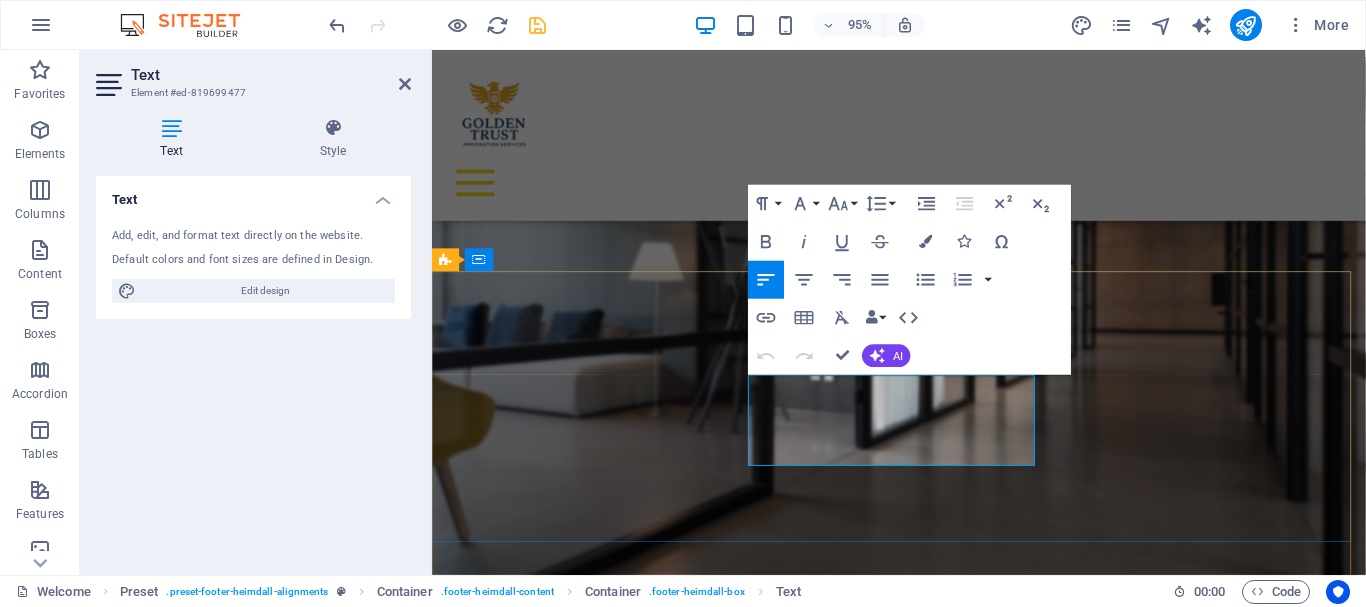 drag, startPoint x: 851, startPoint y: 476, endPoint x: 768, endPoint y: 477, distance: 83.00603 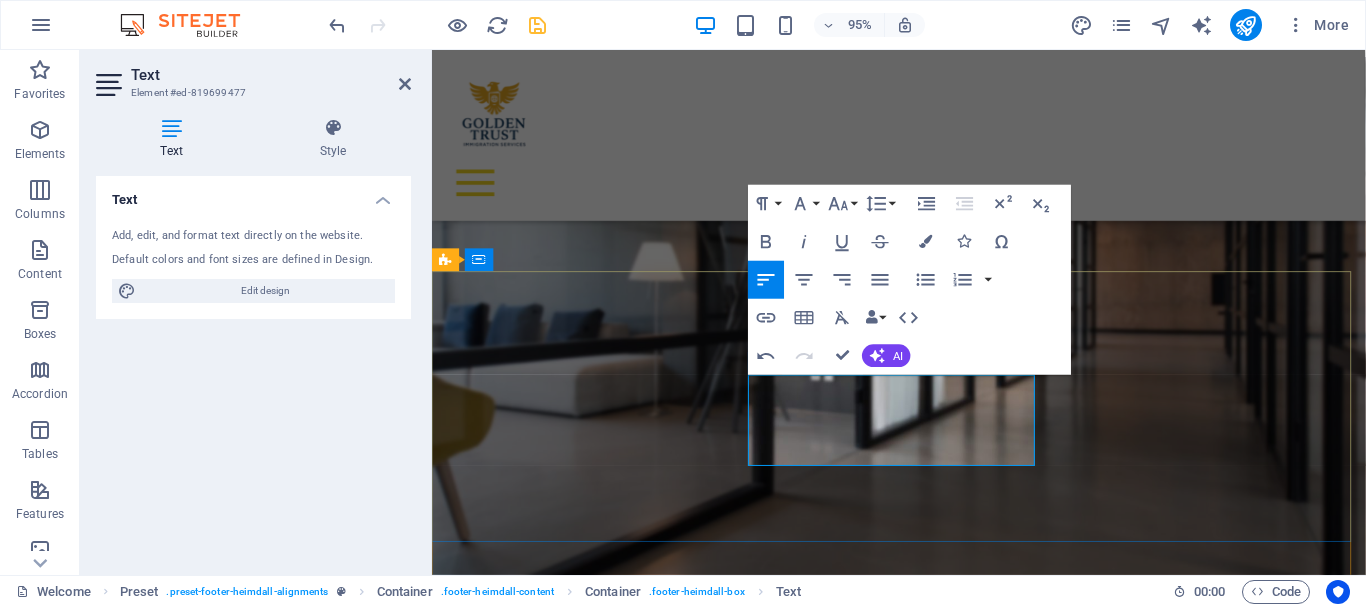 click on "Landline" at bounding box center [920, 4288] 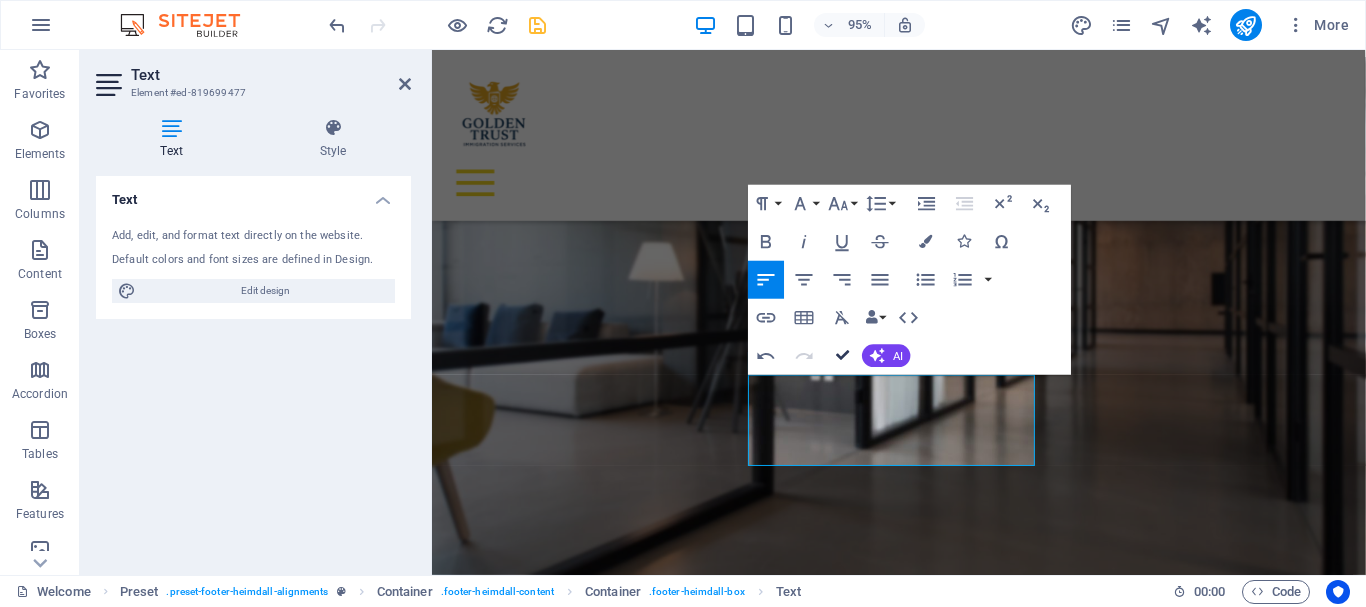 scroll, scrollTop: 1885, scrollLeft: 0, axis: vertical 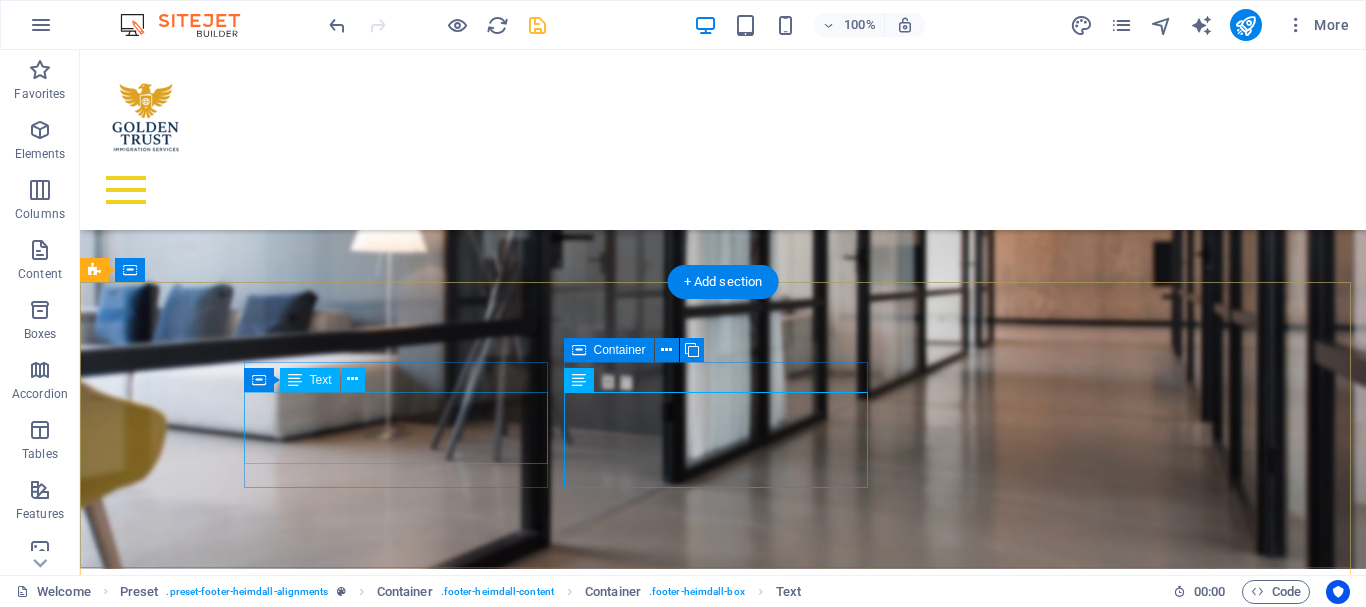 click on "Conrad Business Tower Sheikh Zayed Road Dubai U A E [COUNTRY] [POSTAL_CODE]" at bounding box center [568, 3908] 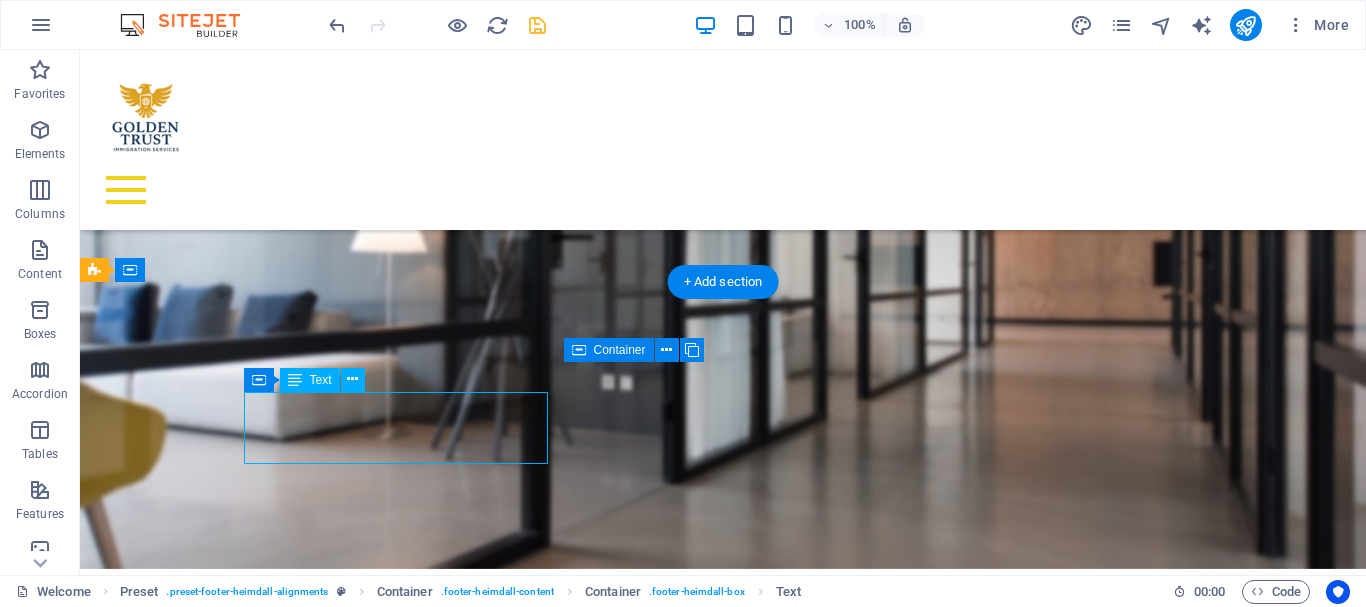 click on "Conrad Business Tower Sheikh Zayed Road Dubai U A E [COUNTRY] [POSTAL_CODE]" at bounding box center [568, 3908] 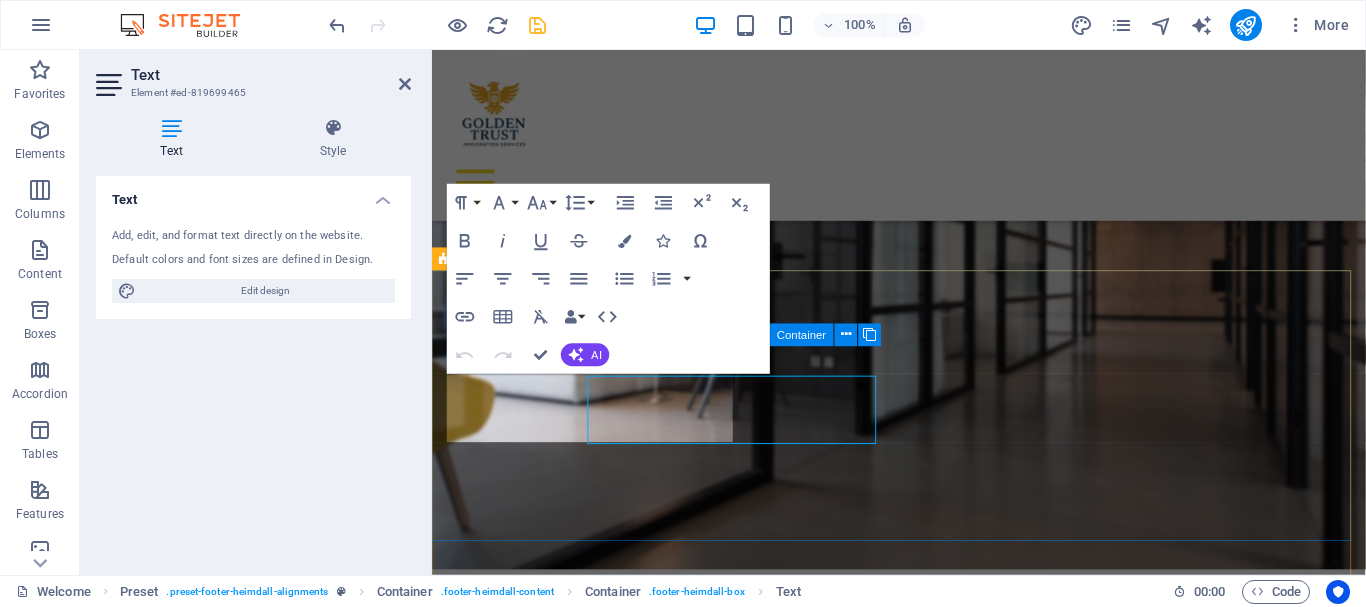 scroll, scrollTop: 1884, scrollLeft: 0, axis: vertical 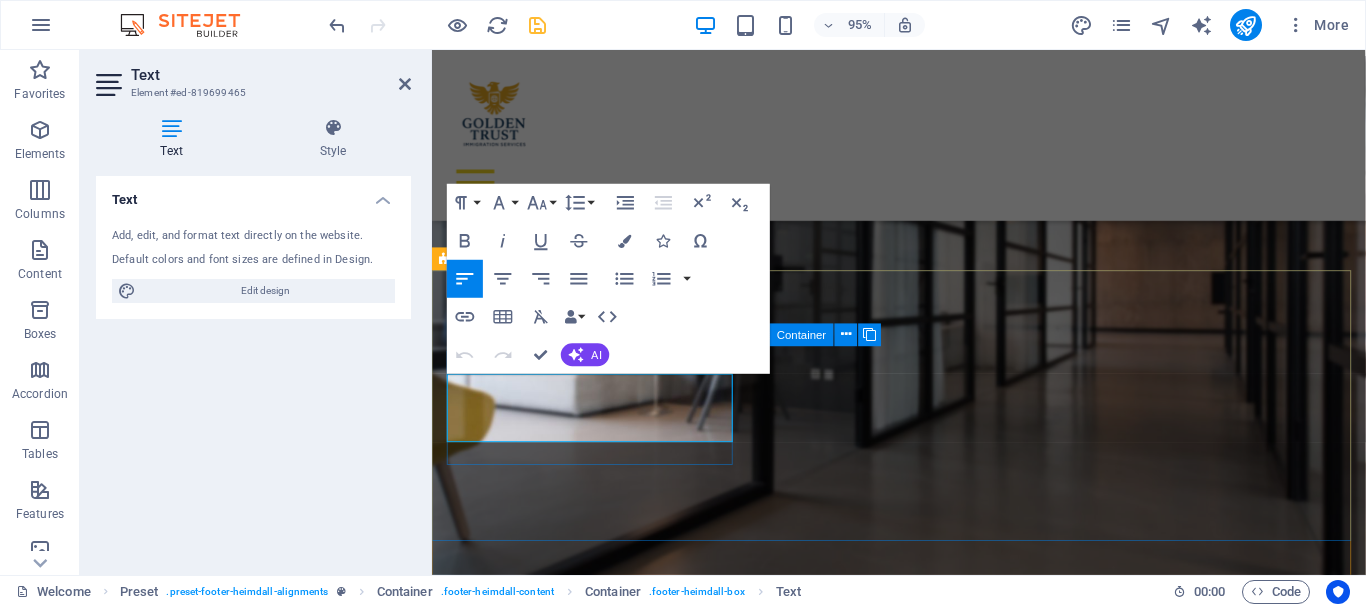 click on "[COUNTRY] [POSTAL_CODE]" at bounding box center (920, 3756) 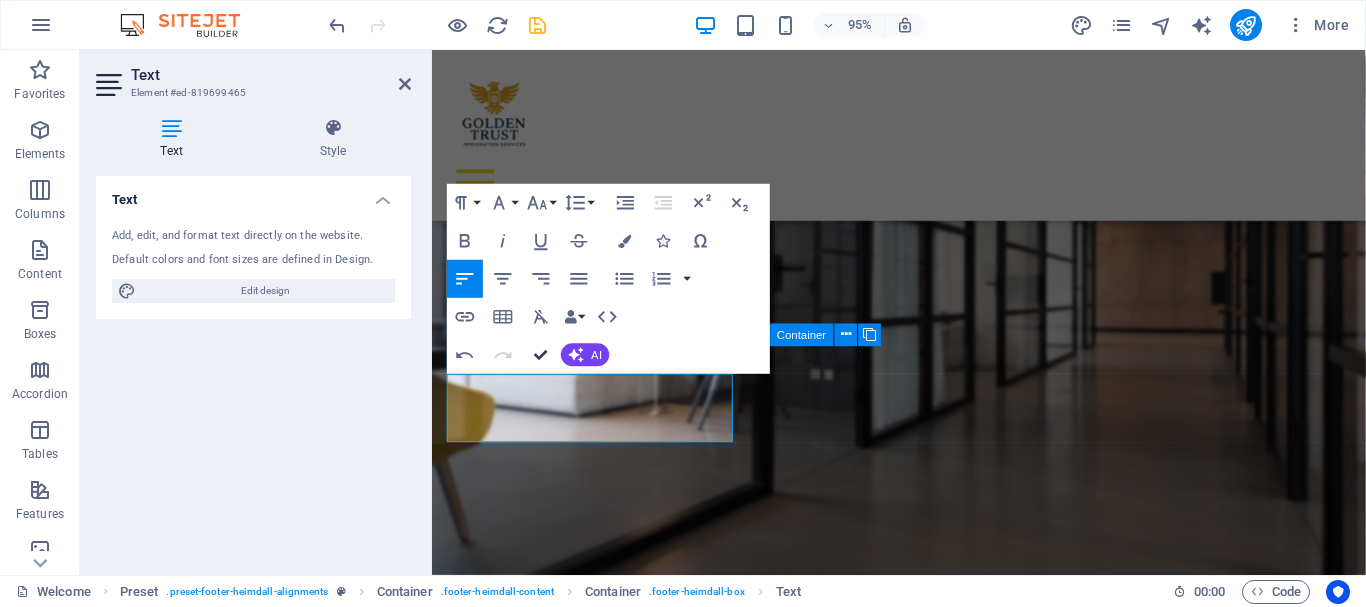 scroll, scrollTop: 1886, scrollLeft: 0, axis: vertical 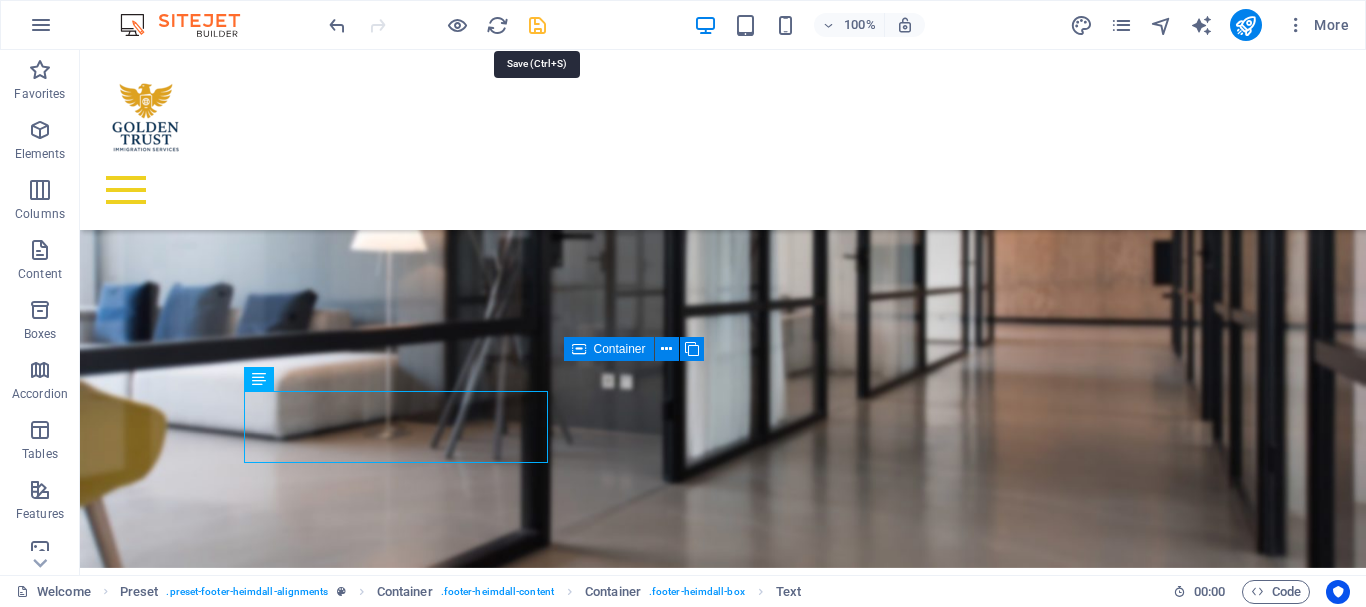 click at bounding box center (537, 25) 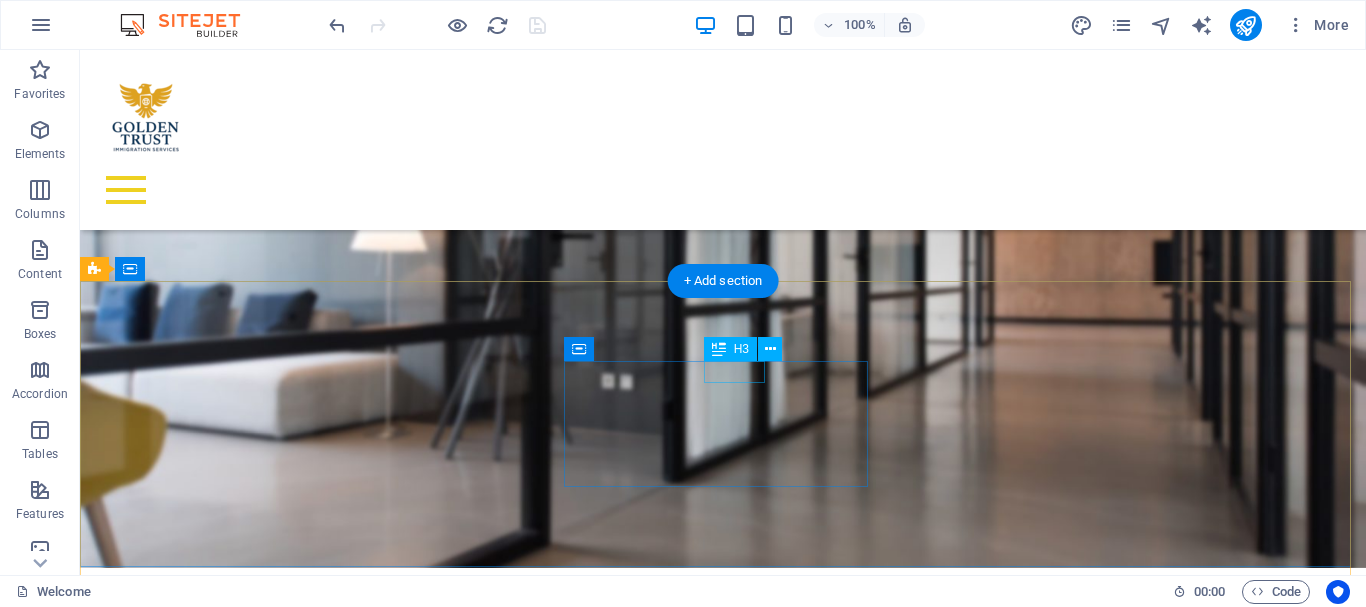 click on "Phone" at bounding box center (568, 3972) 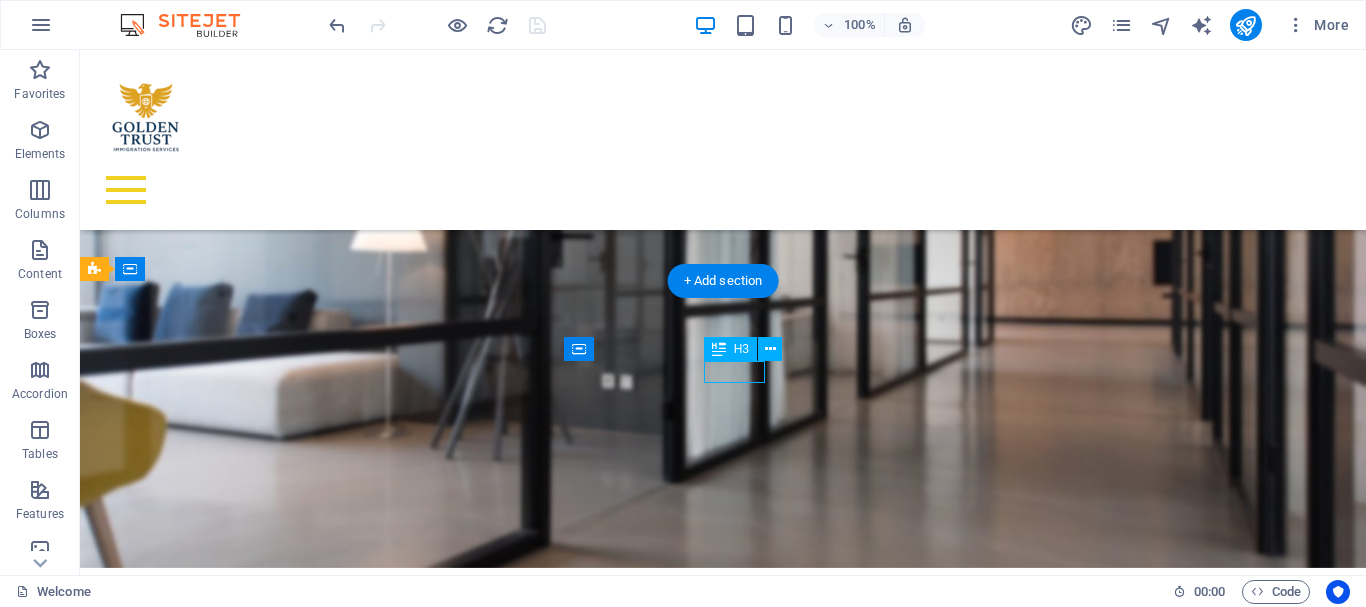 click on "Phone" at bounding box center [568, 3972] 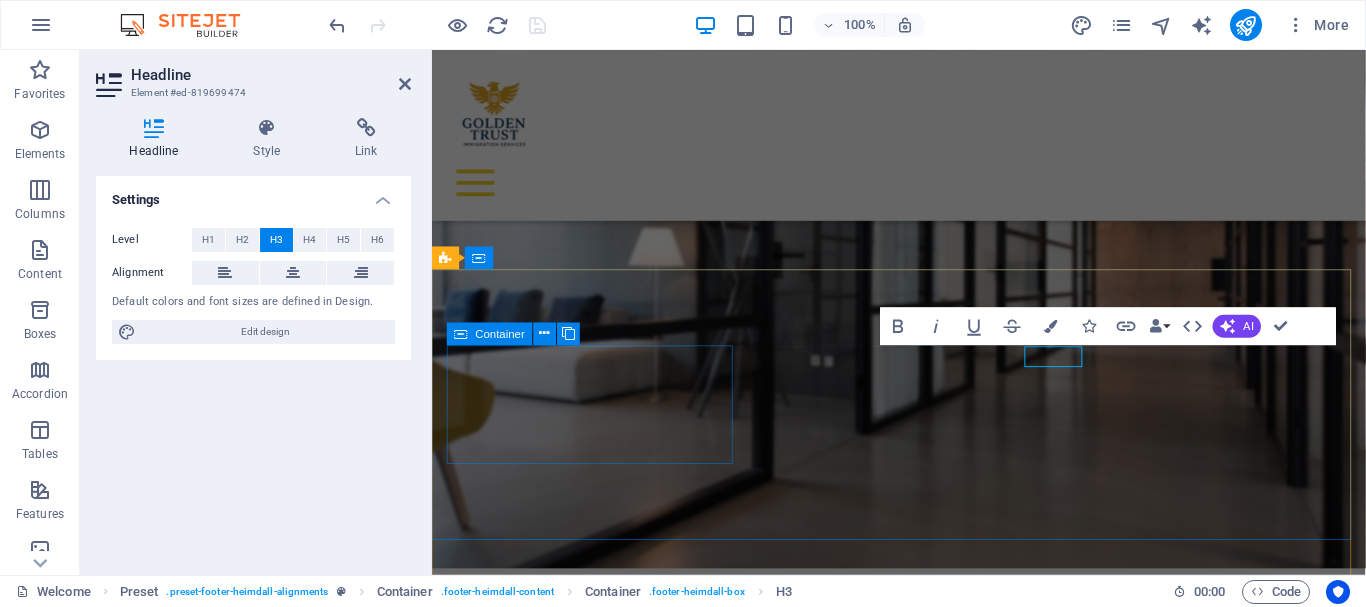 scroll, scrollTop: 1885, scrollLeft: 0, axis: vertical 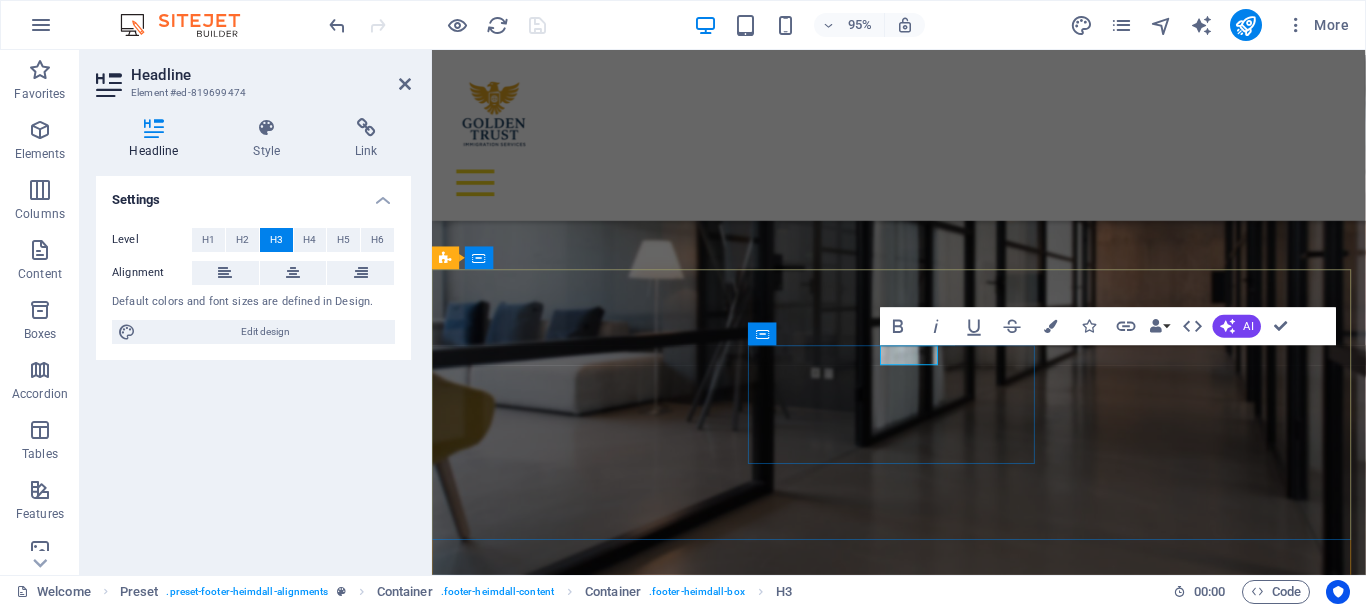 click on "Phone" at bounding box center [920, 3808] 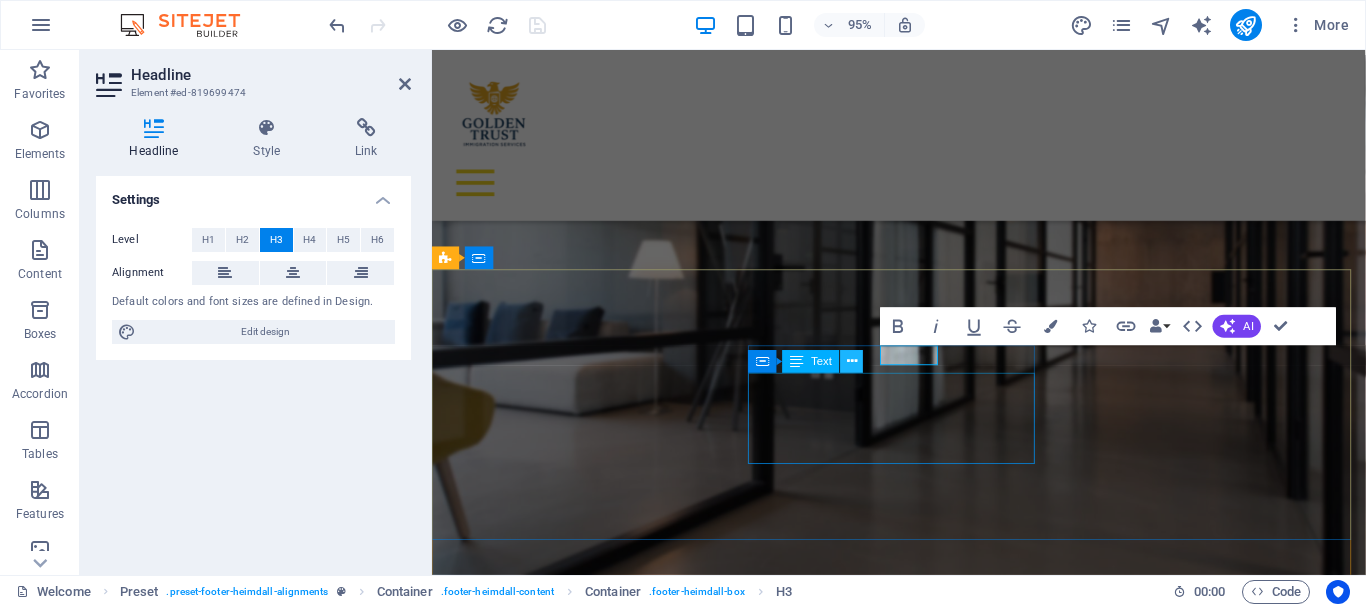 click at bounding box center [852, 362] 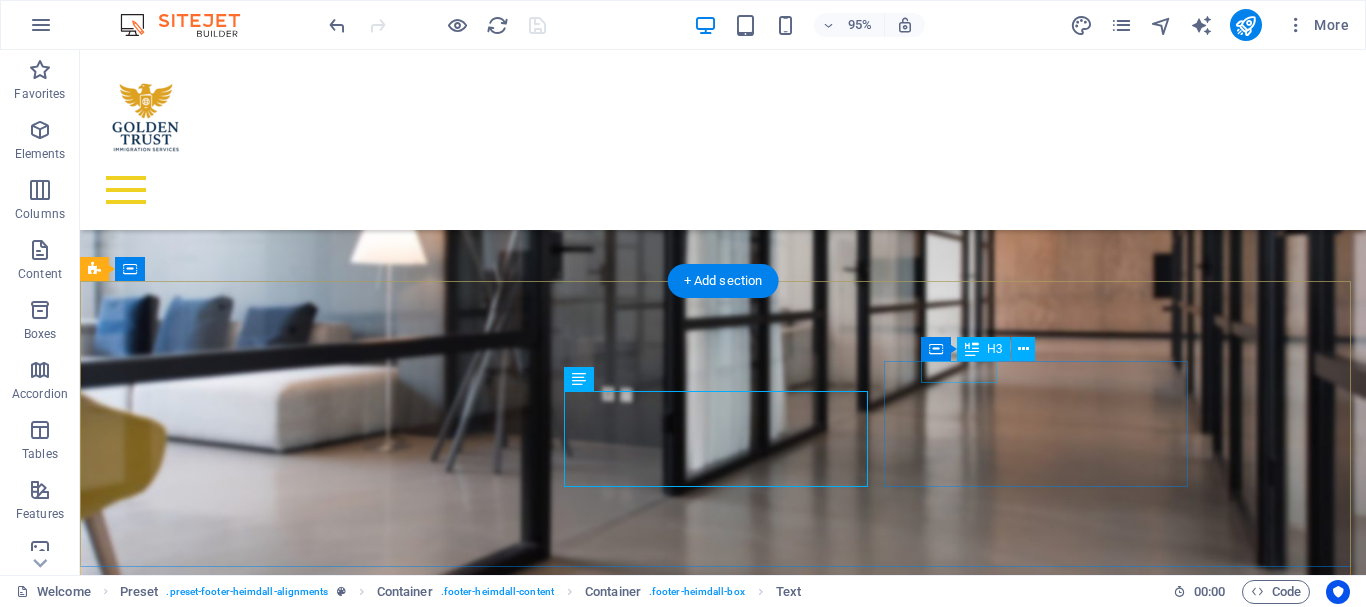 scroll, scrollTop: 1886, scrollLeft: 0, axis: vertical 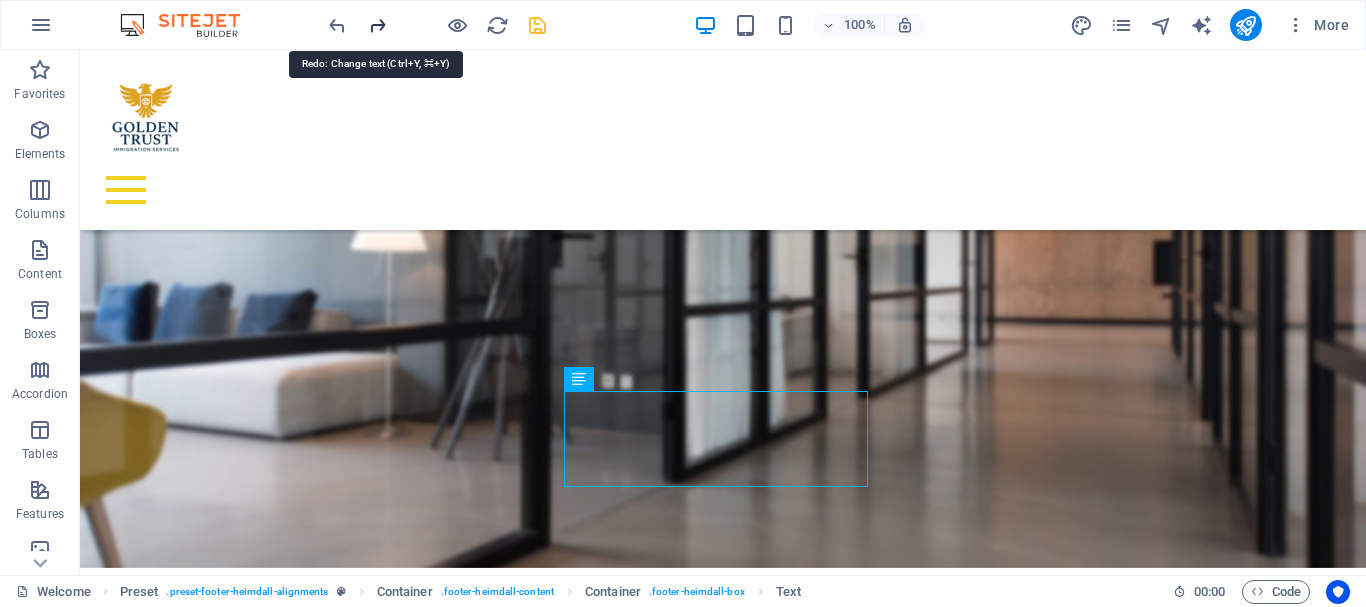 click at bounding box center [377, 25] 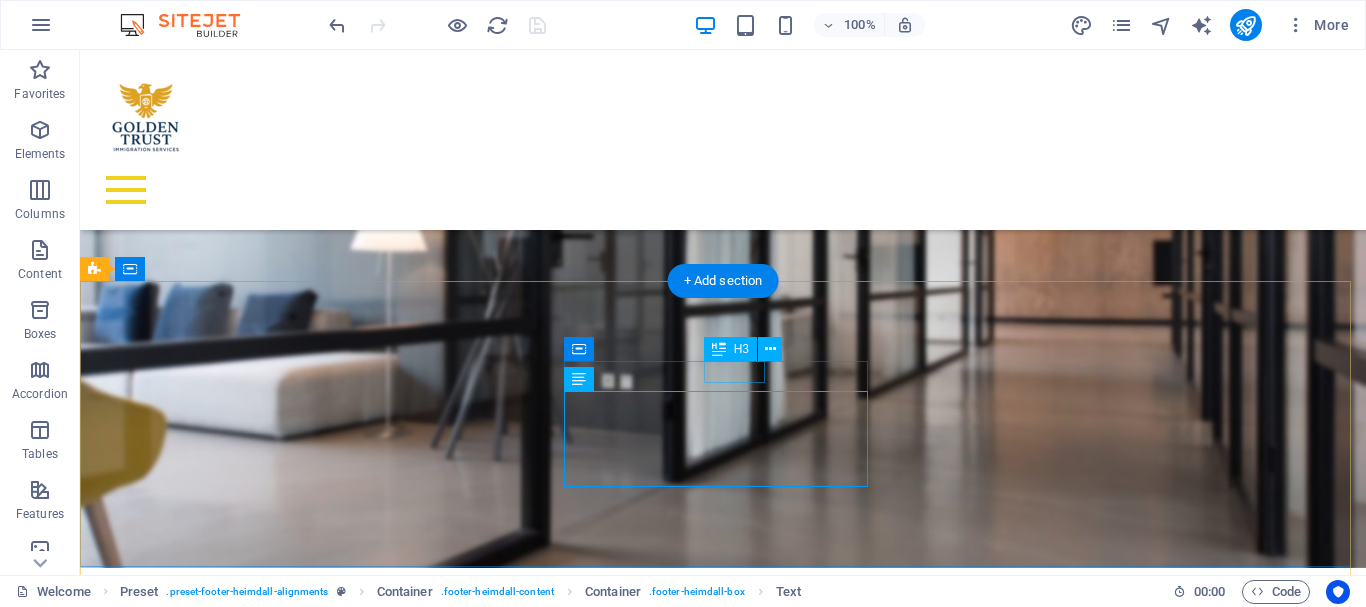 click on "Phone" at bounding box center [568, 3972] 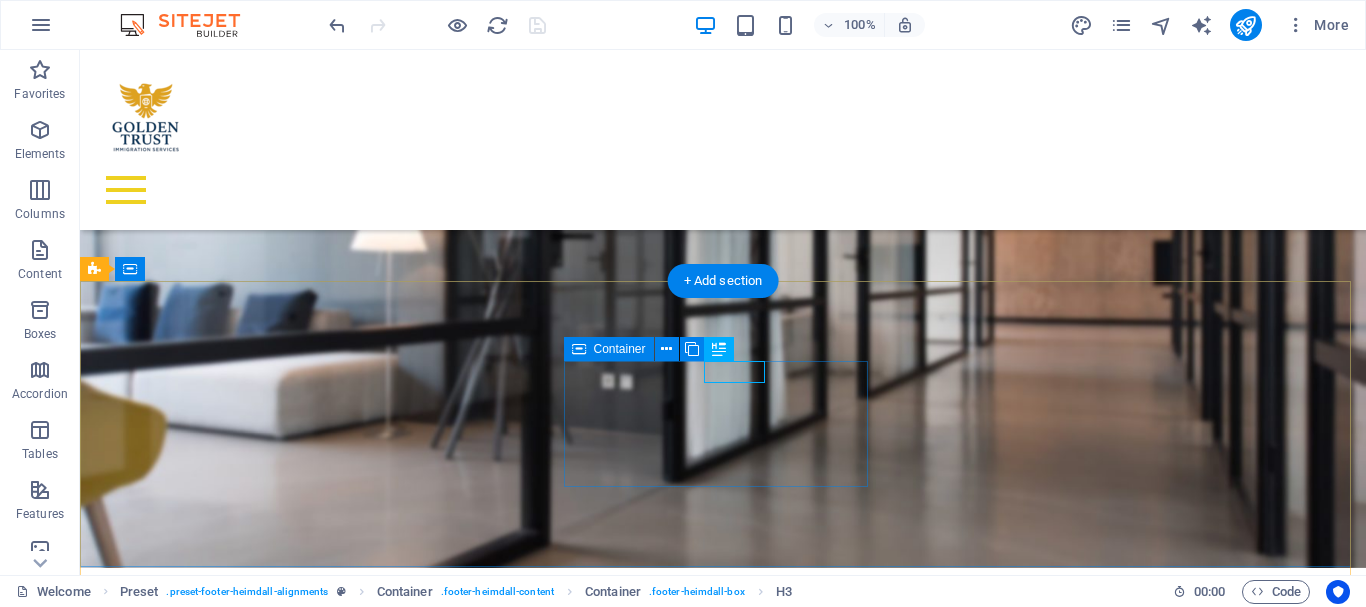 click on "Phone Call us now: ‪[PHONE] Landline   [PHONE]" at bounding box center [568, 4413] 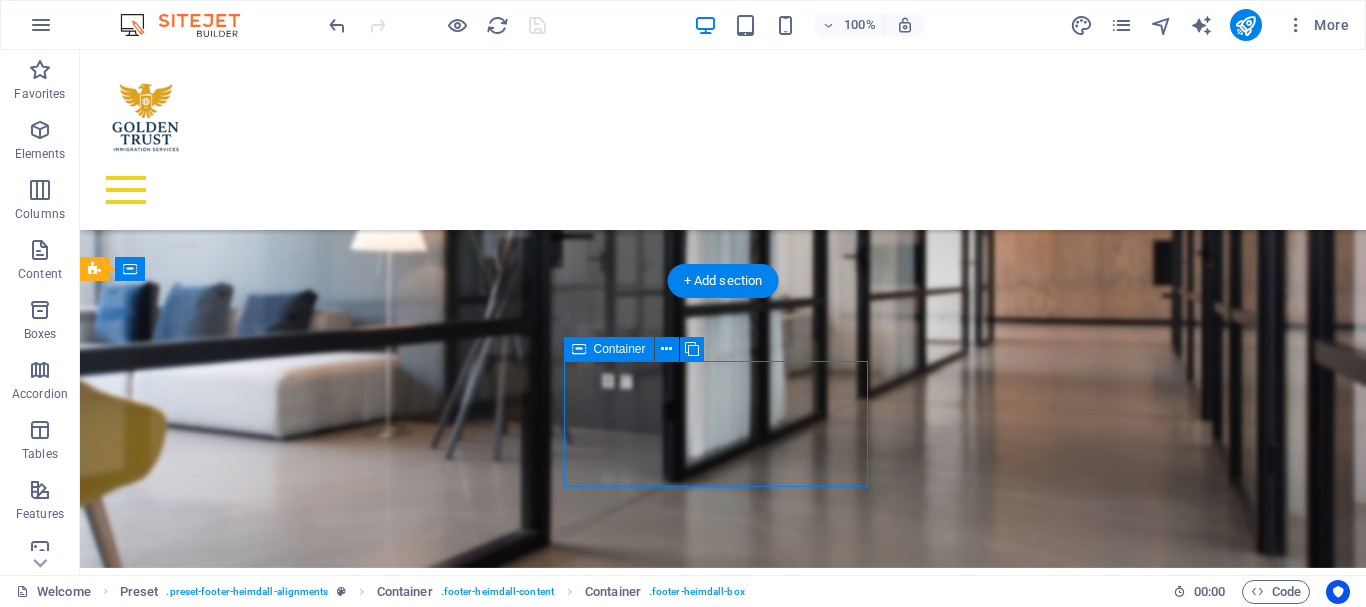 click on "Phone Call us now: ‪[PHONE] Landline   [PHONE]" at bounding box center [568, 4413] 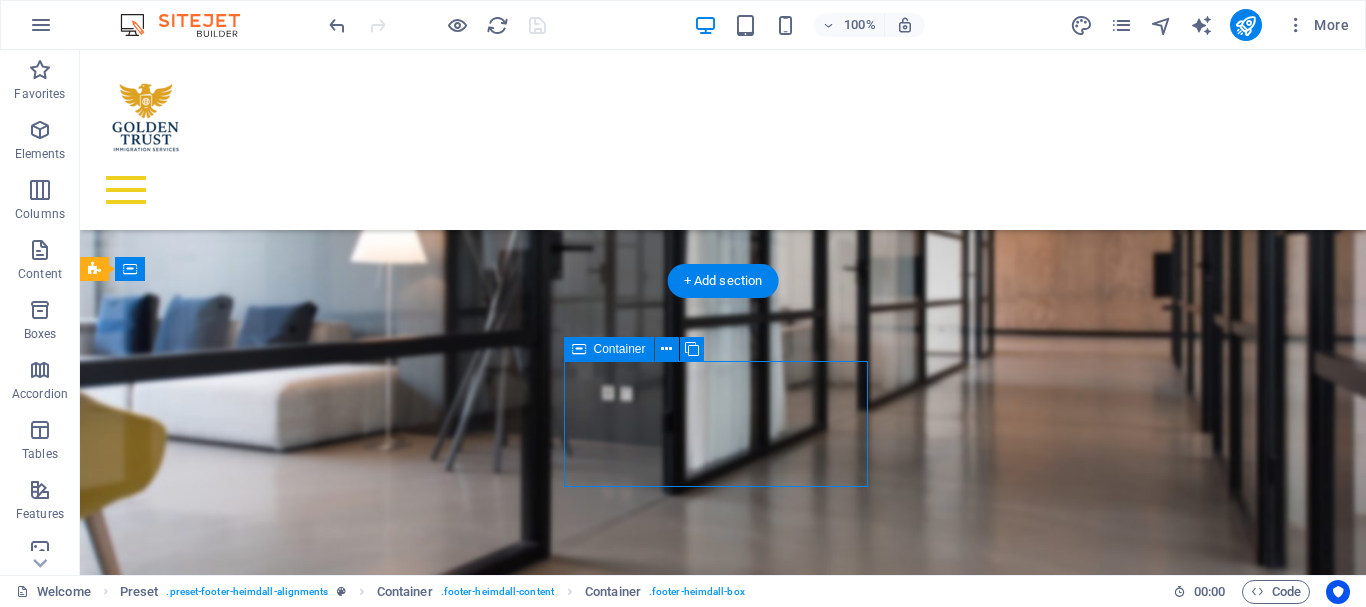 scroll, scrollTop: 1885, scrollLeft: 0, axis: vertical 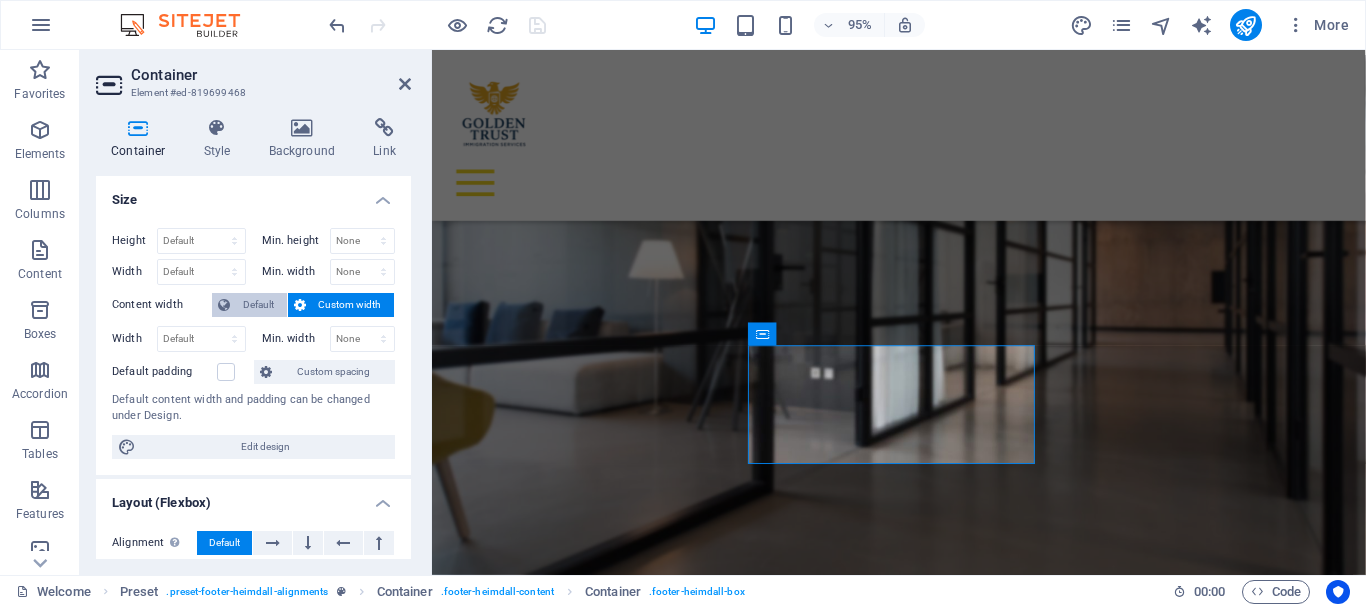 click on "Default" at bounding box center (258, 305) 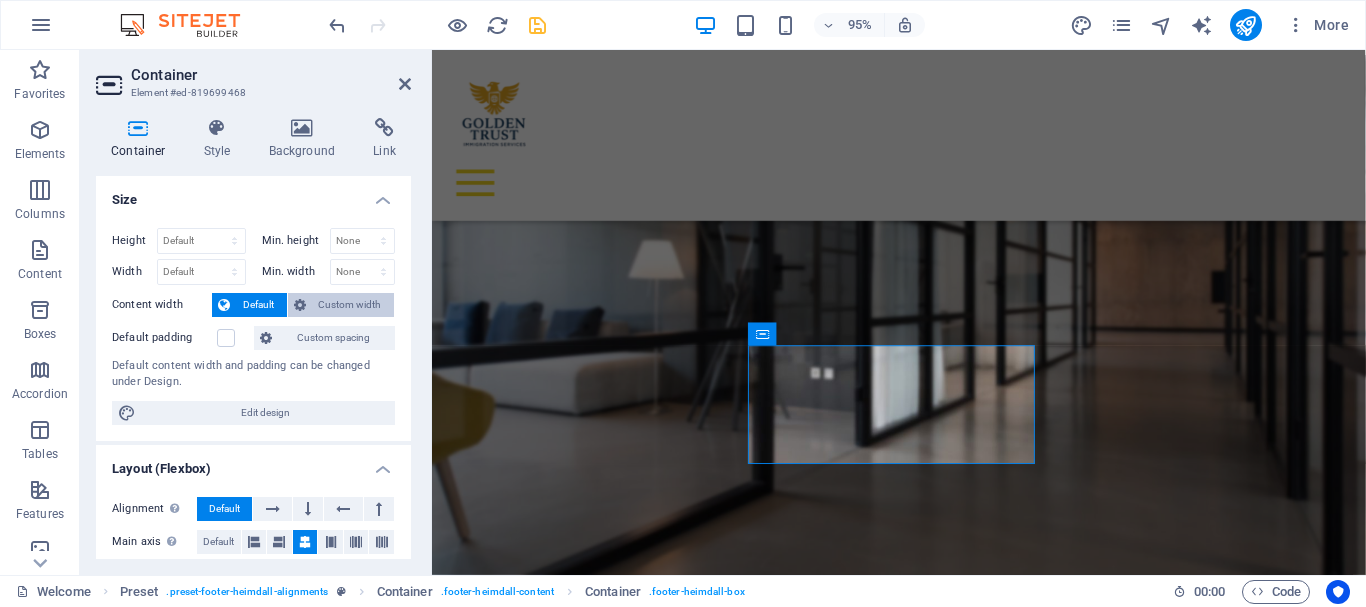 click on "Custom width" at bounding box center (350, 305) 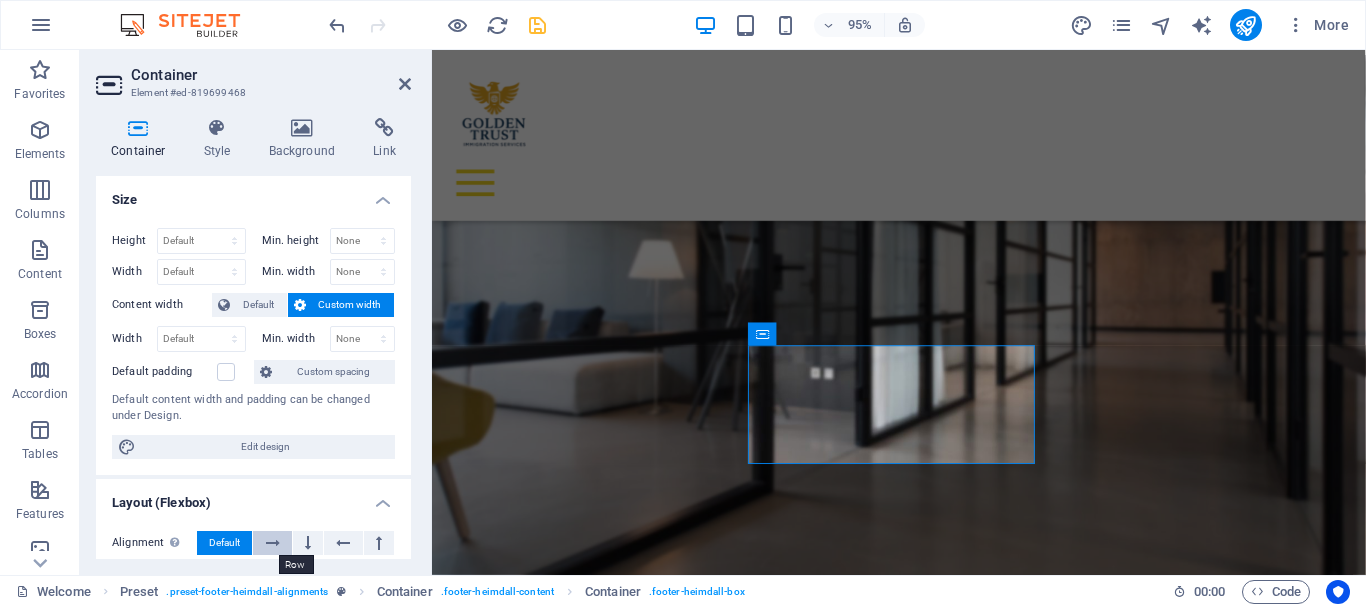 click at bounding box center (273, 543) 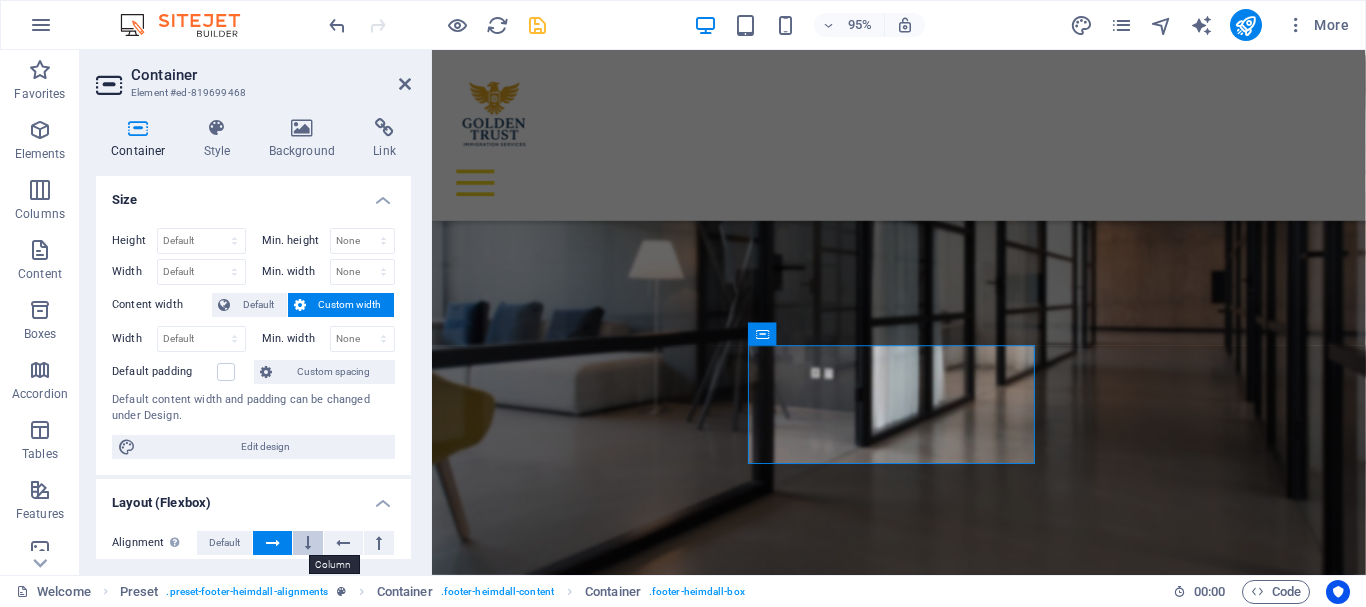 click at bounding box center (308, 543) 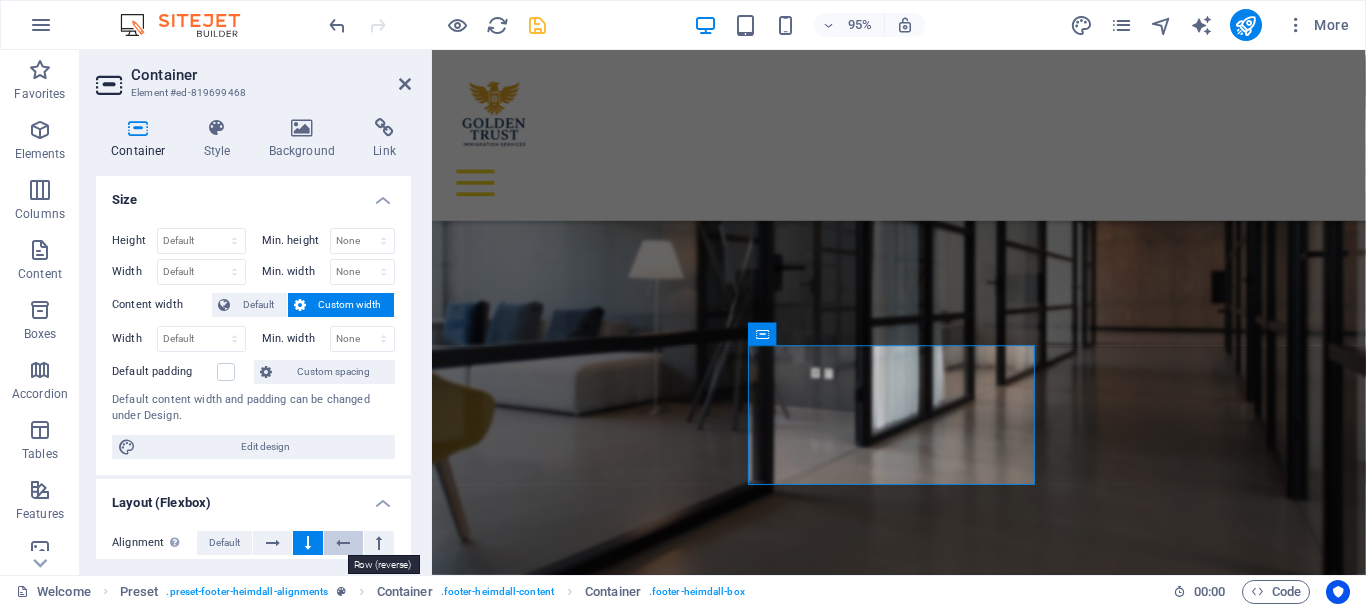 click at bounding box center [343, 543] 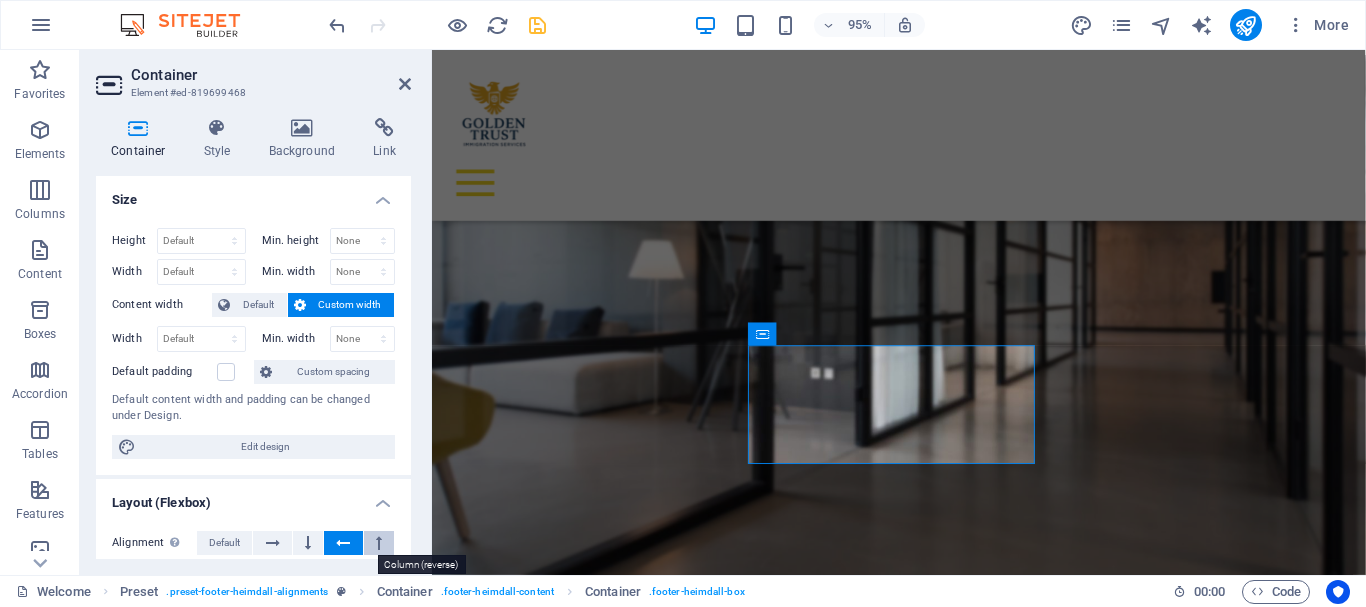 click at bounding box center (379, 543) 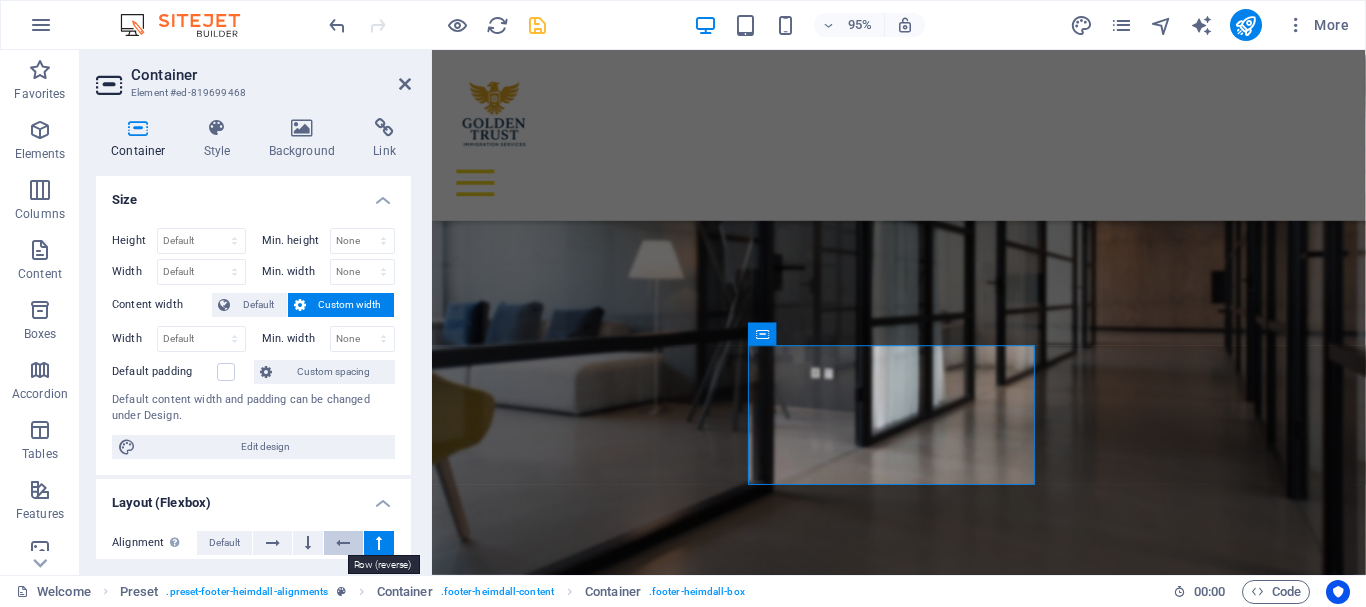 click at bounding box center (343, 543) 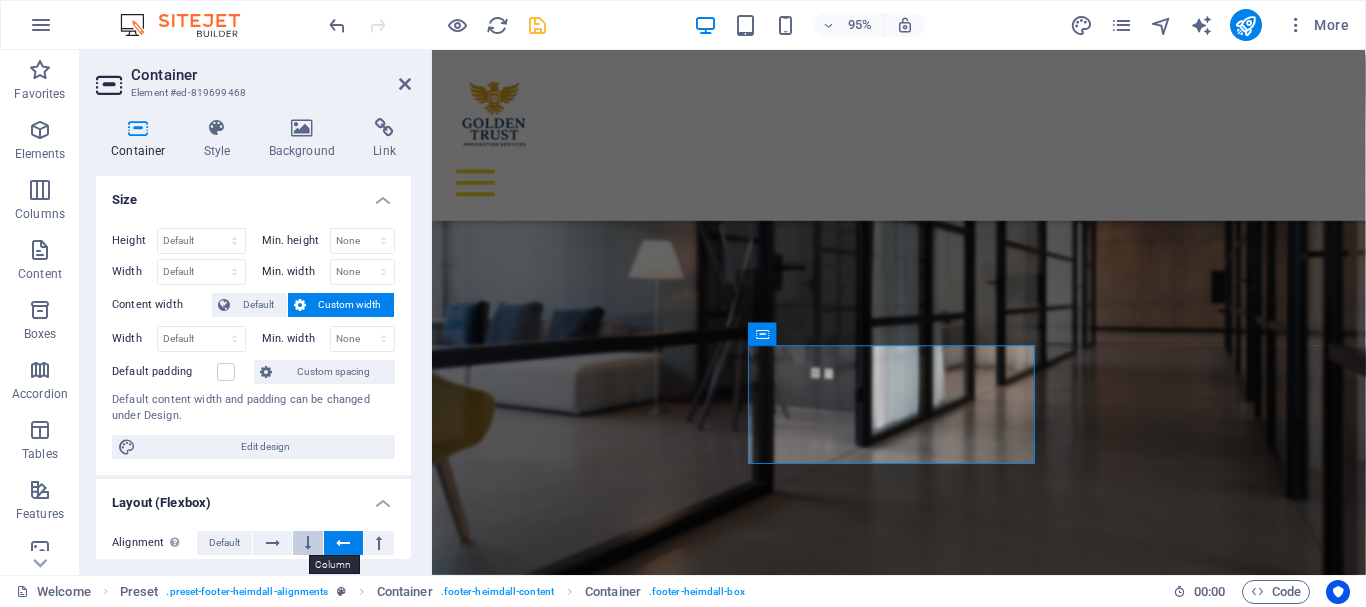 click at bounding box center [308, 543] 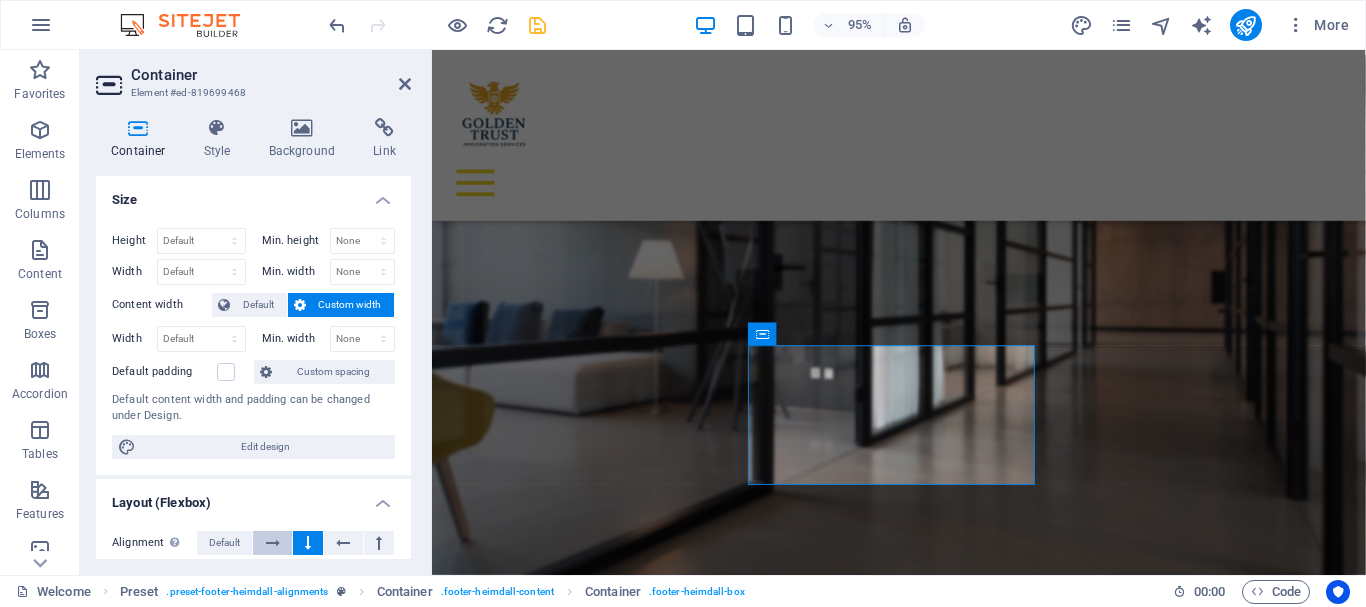 click at bounding box center (273, 543) 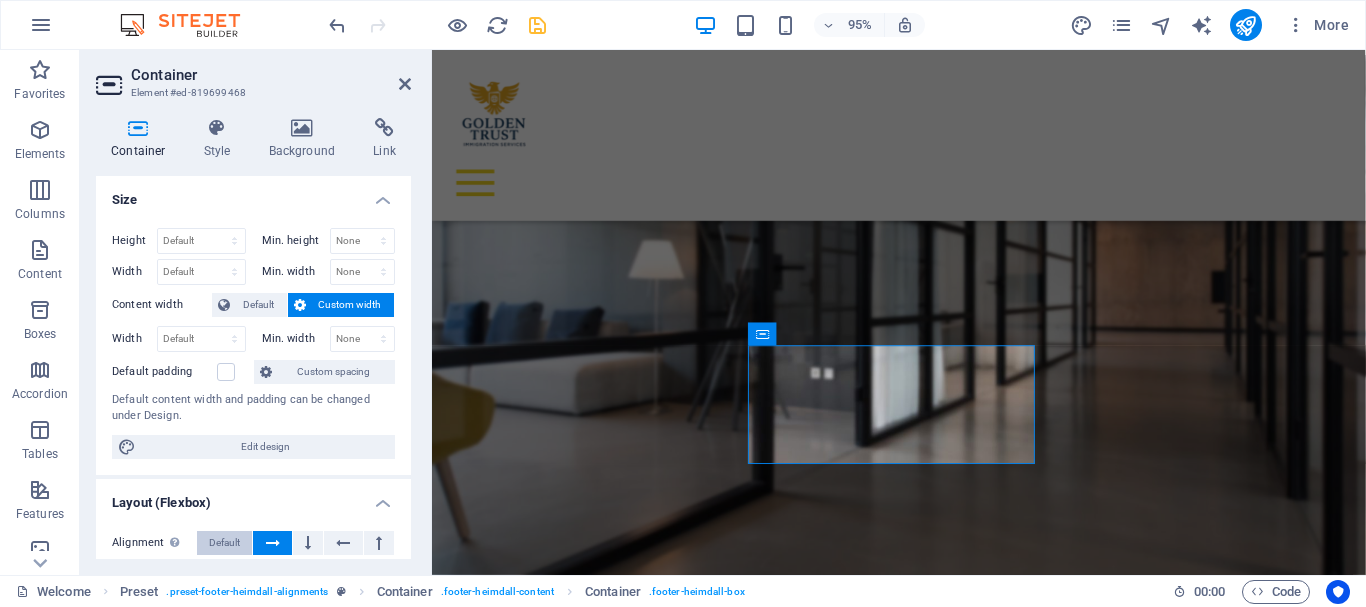 click on "Default" at bounding box center (224, 543) 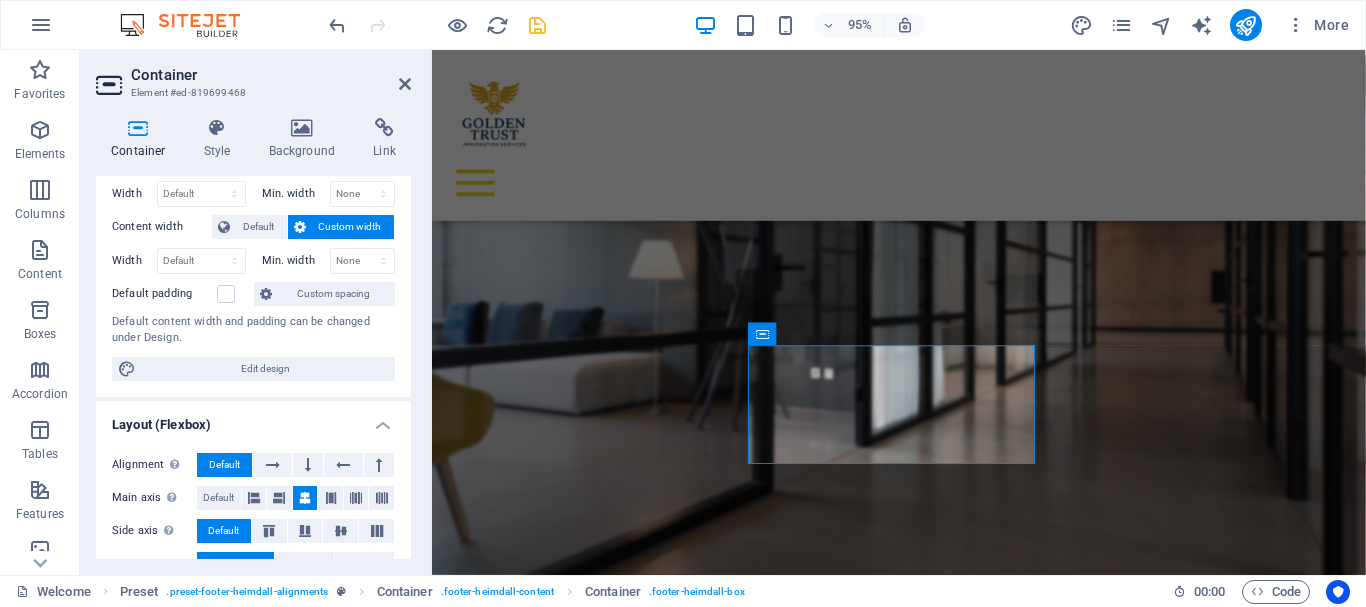 scroll, scrollTop: 81, scrollLeft: 0, axis: vertical 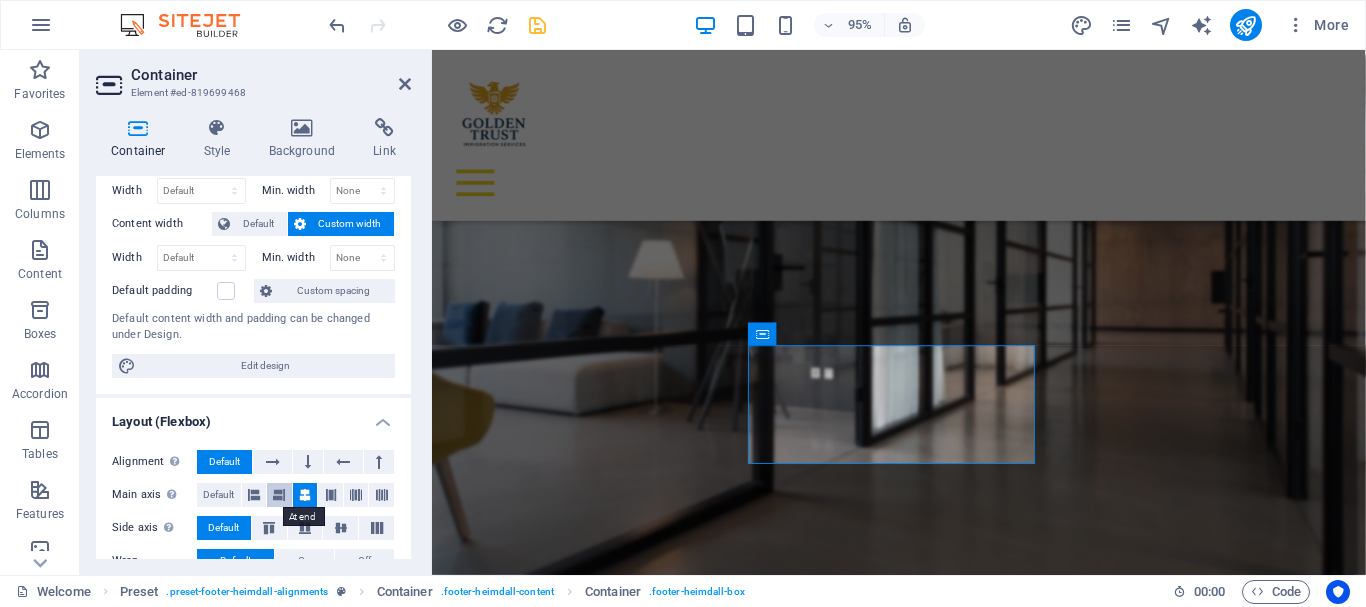 click at bounding box center [279, 495] 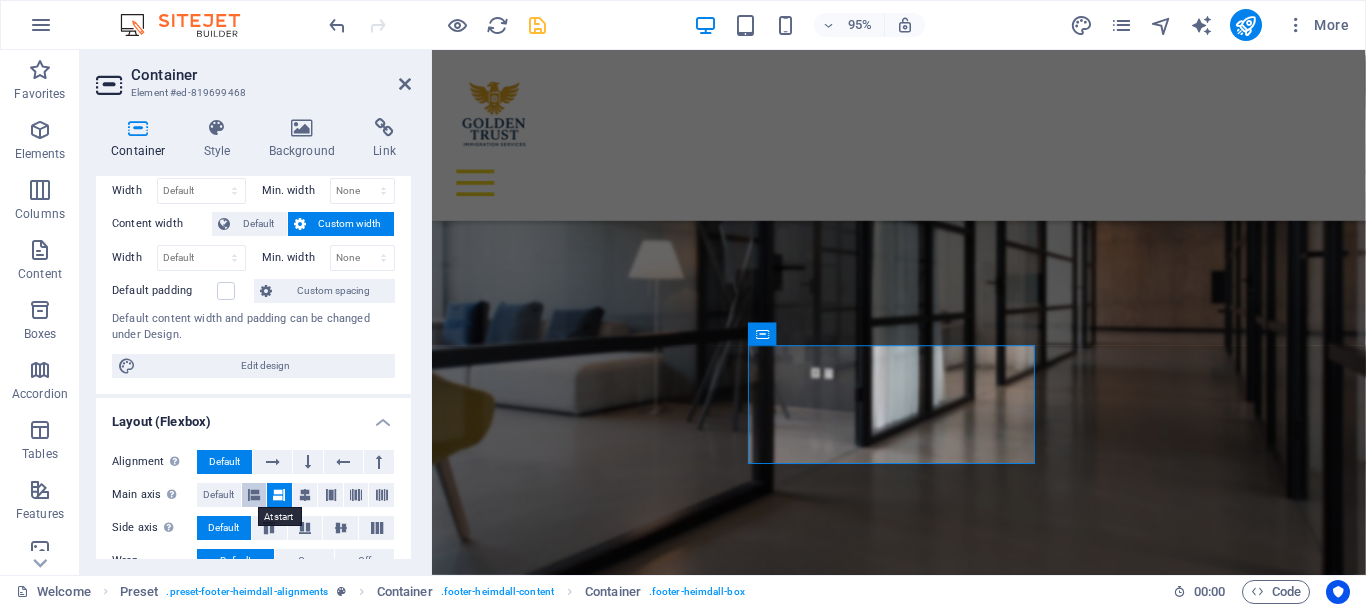 click at bounding box center [254, 495] 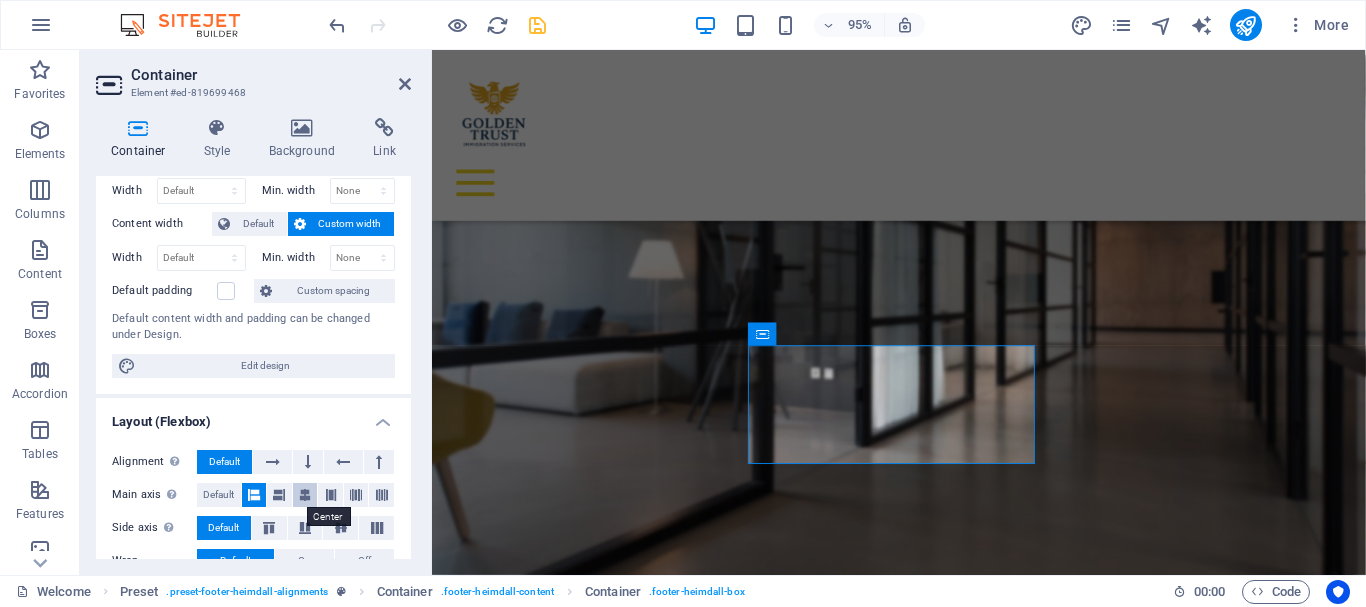 click at bounding box center [305, 495] 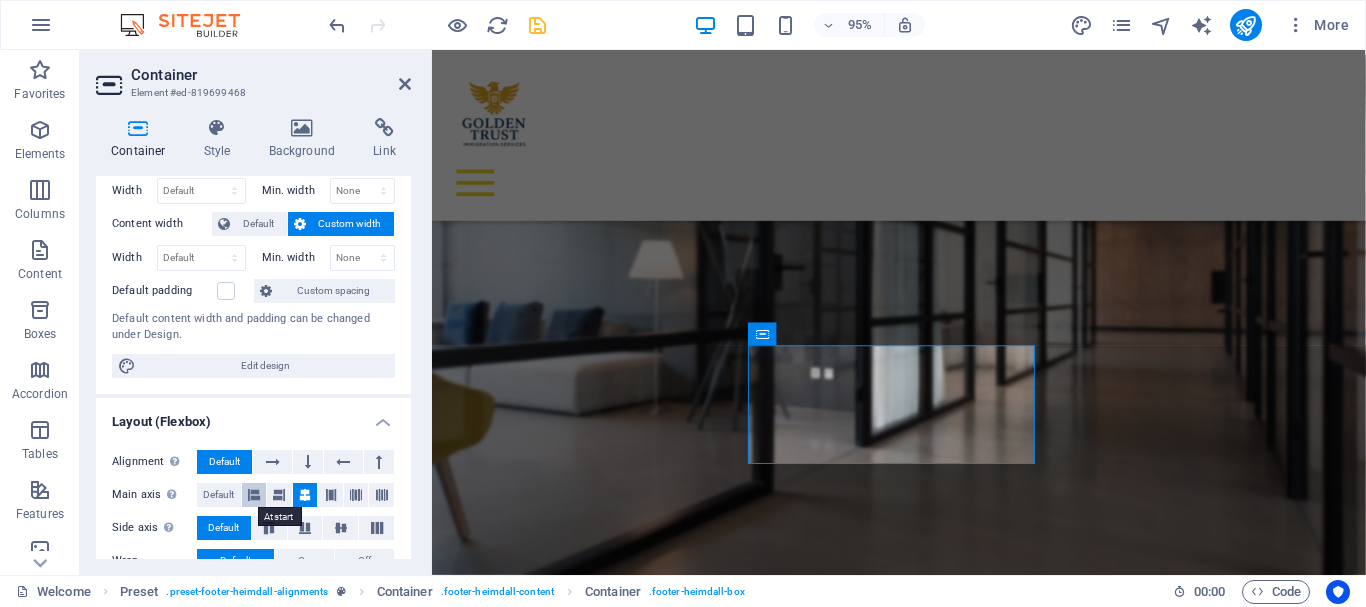 click at bounding box center [254, 495] 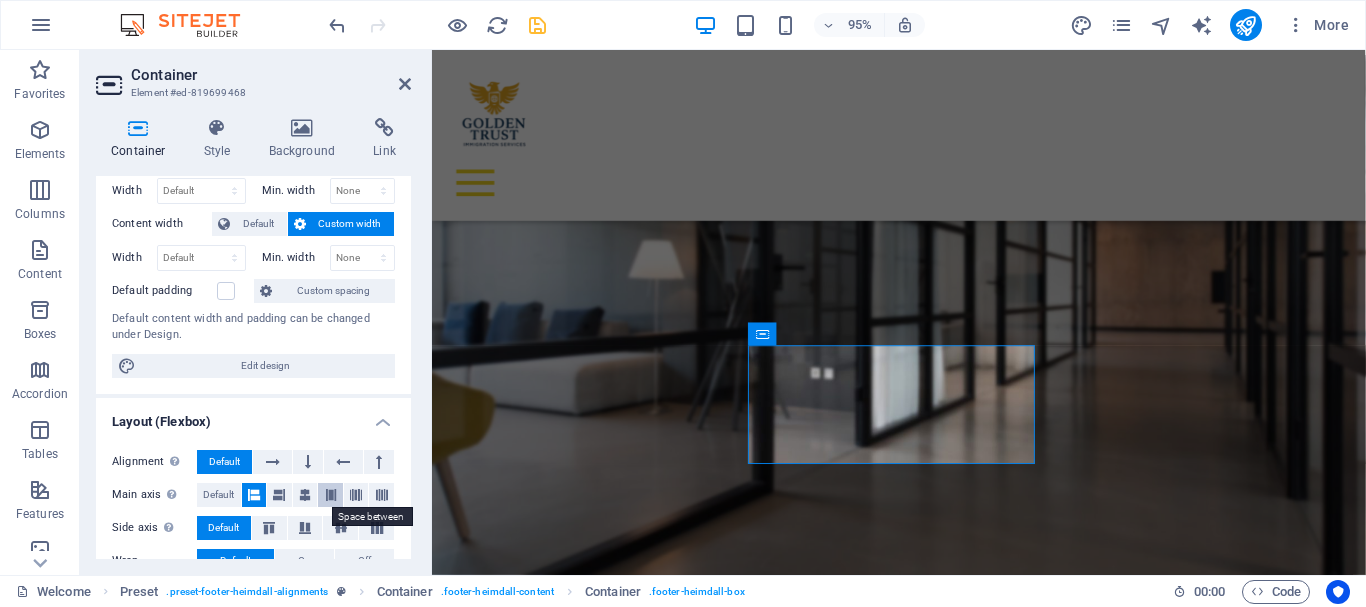 click at bounding box center [331, 495] 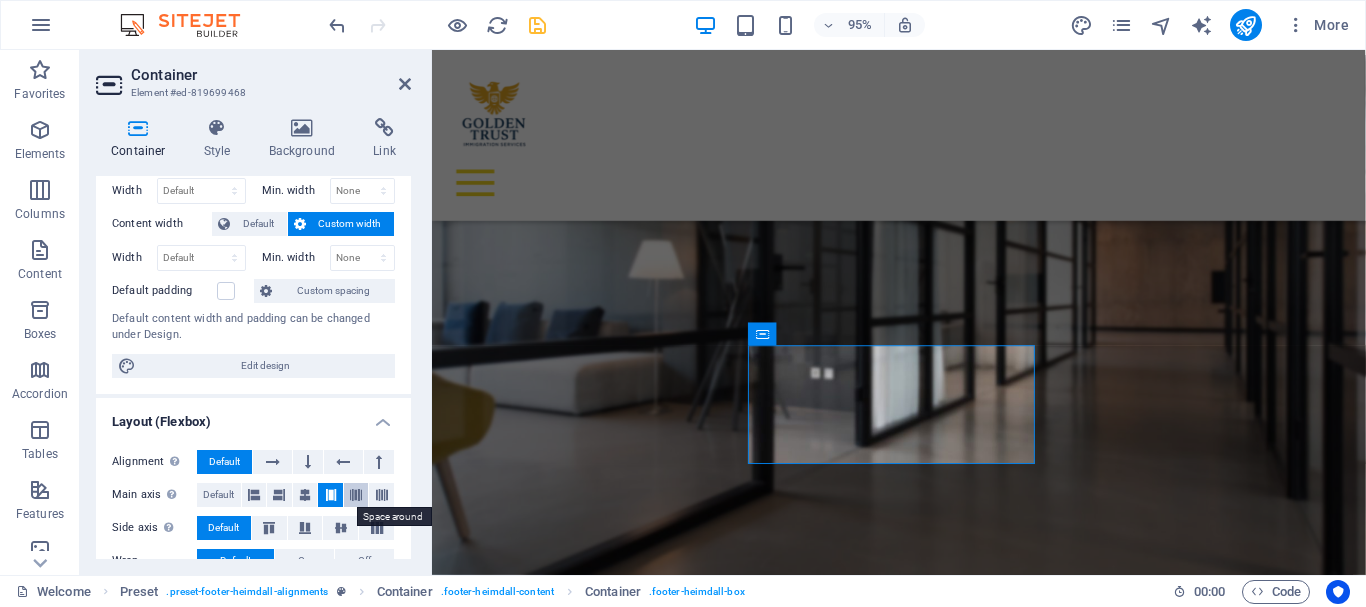 click at bounding box center [356, 495] 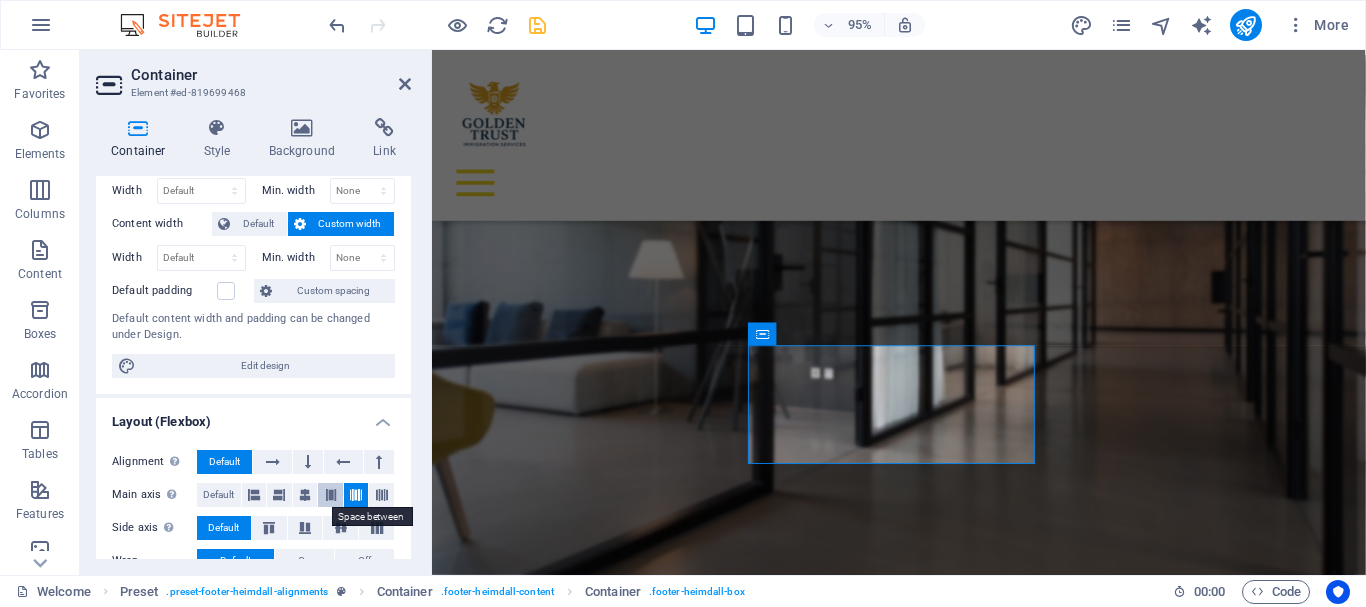click at bounding box center (331, 495) 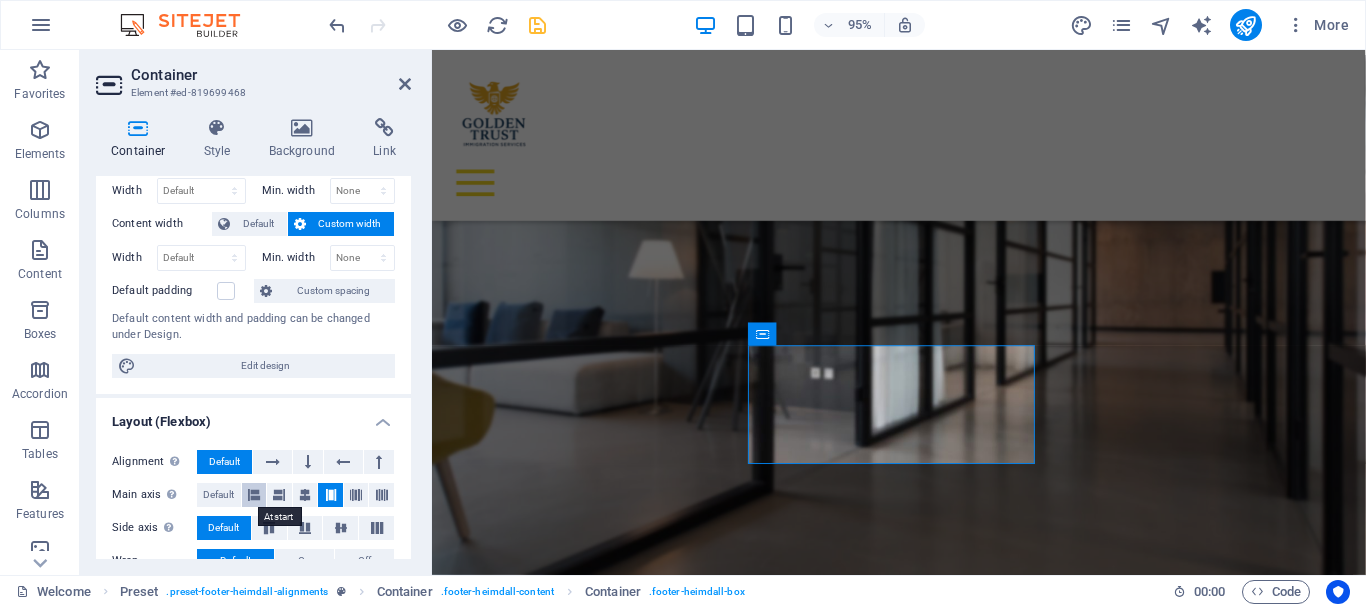 click at bounding box center [254, 495] 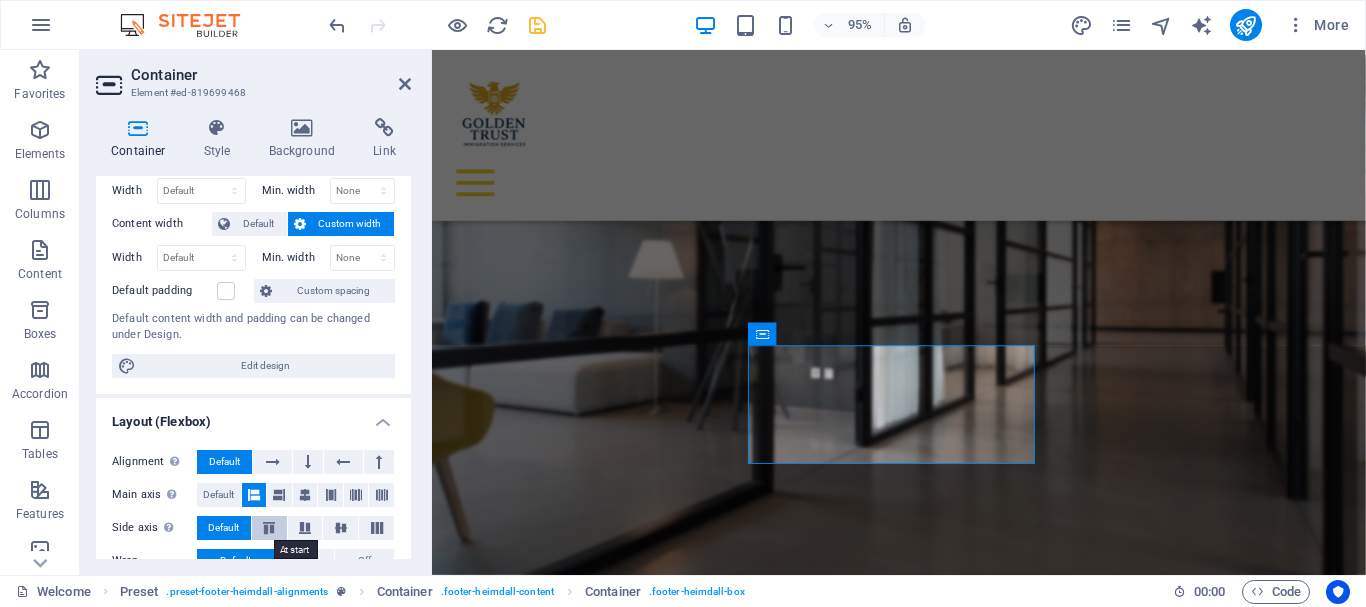 click at bounding box center [269, 528] 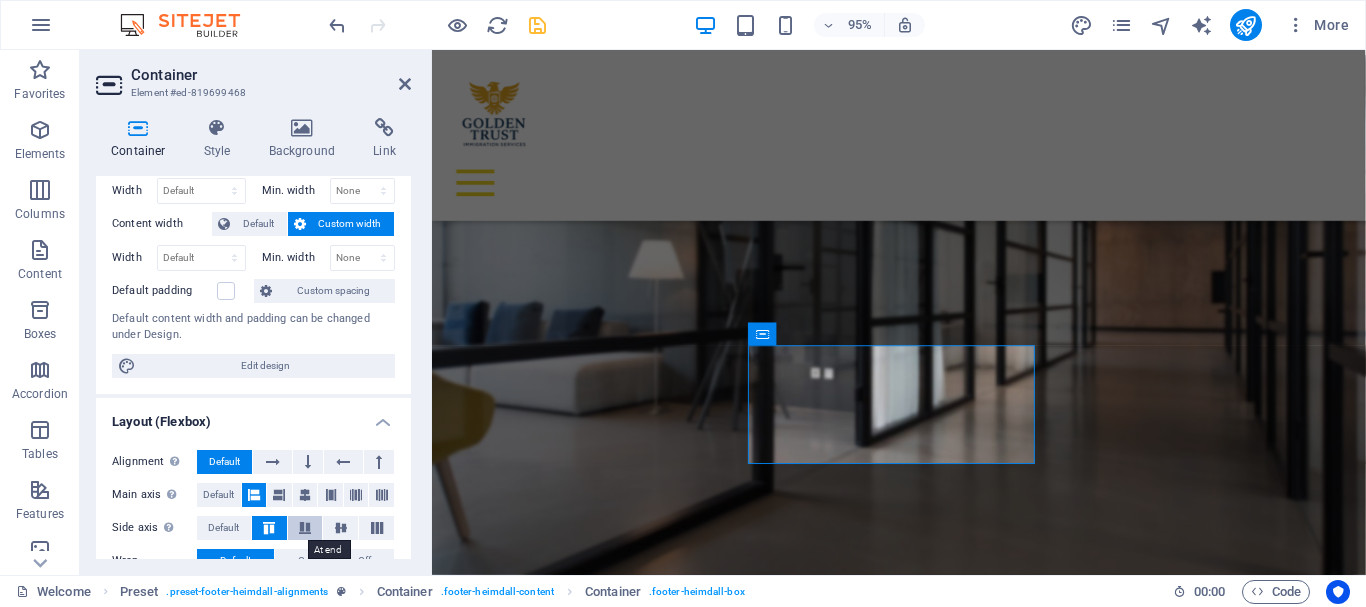 click at bounding box center (305, 528) 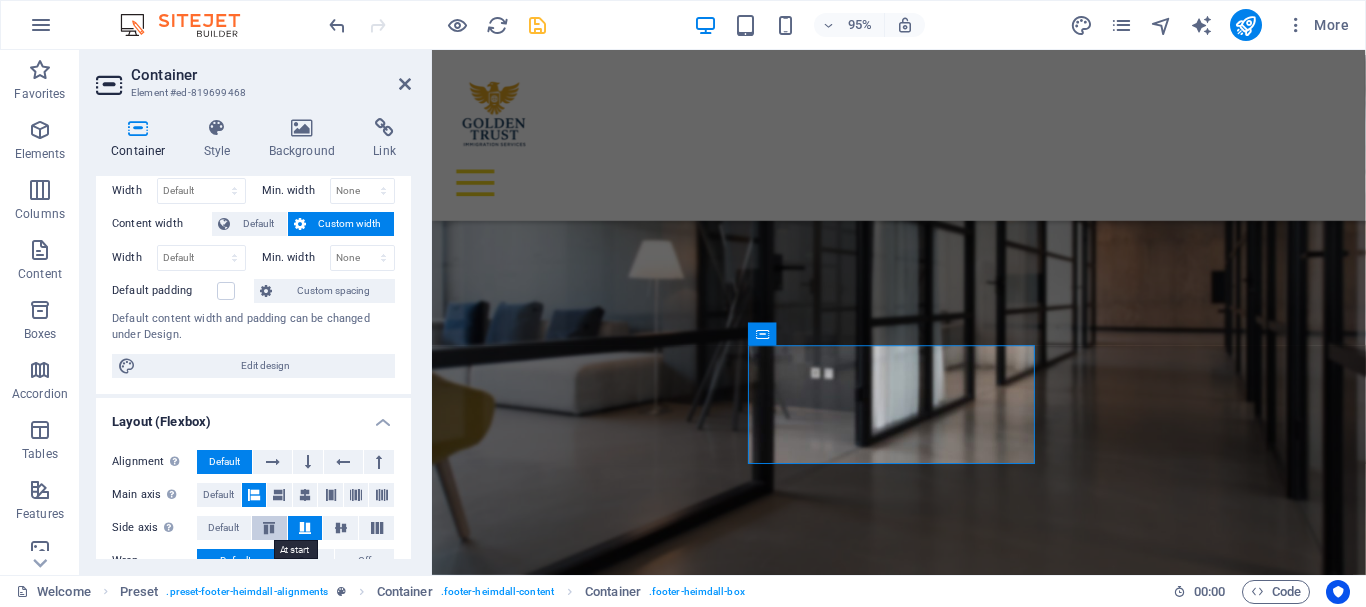 click at bounding box center (269, 528) 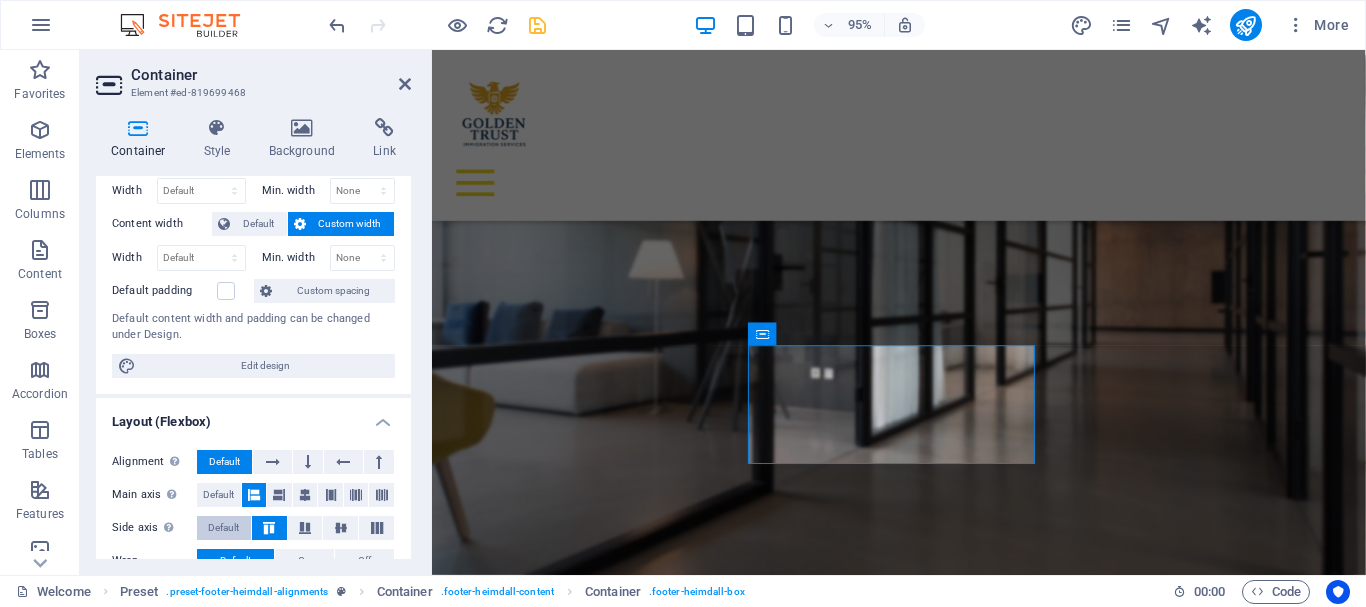 click on "Default" at bounding box center [223, 528] 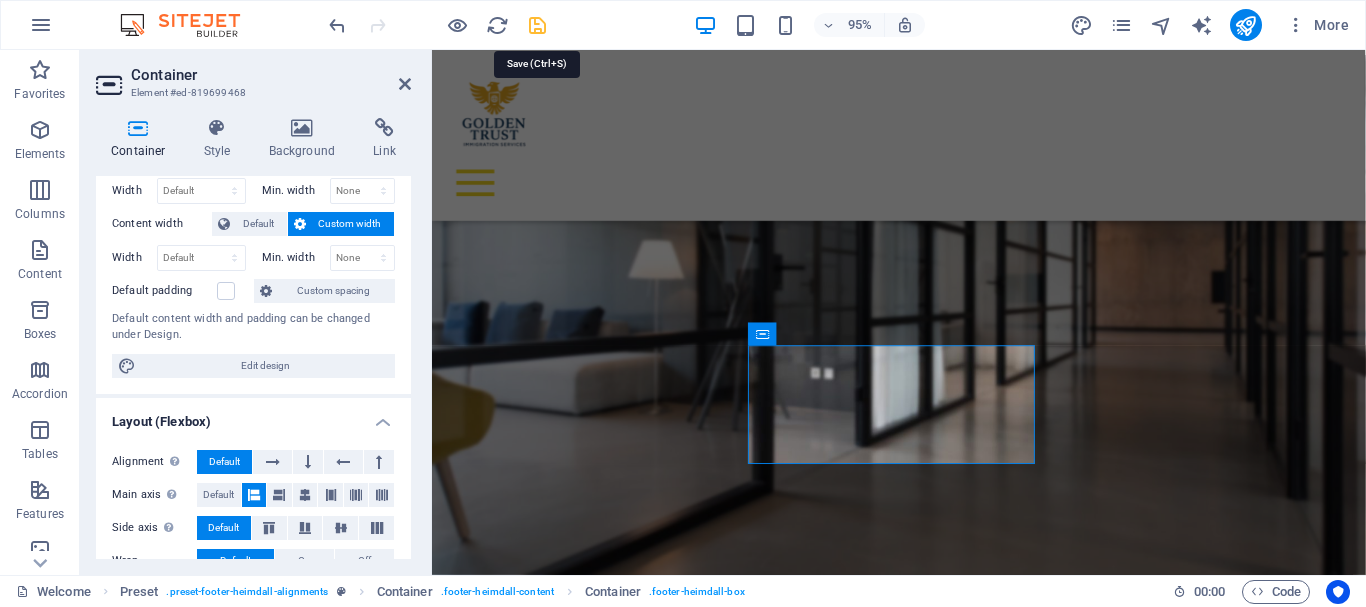 click at bounding box center (537, 25) 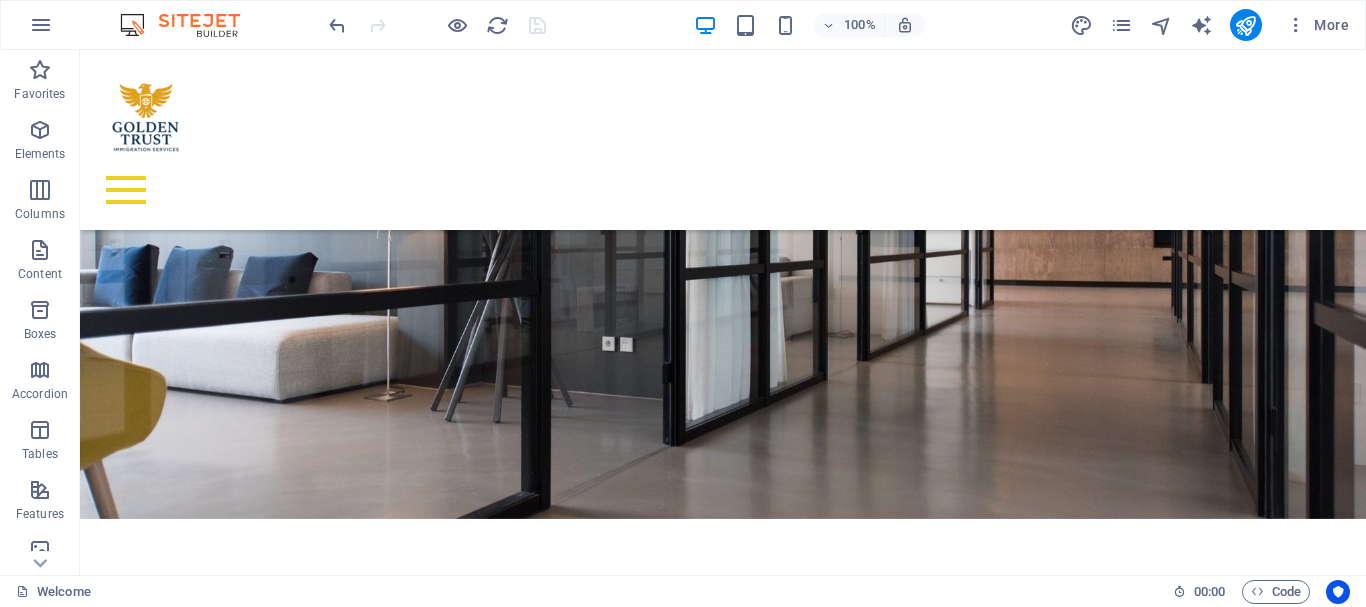scroll, scrollTop: 0, scrollLeft: 0, axis: both 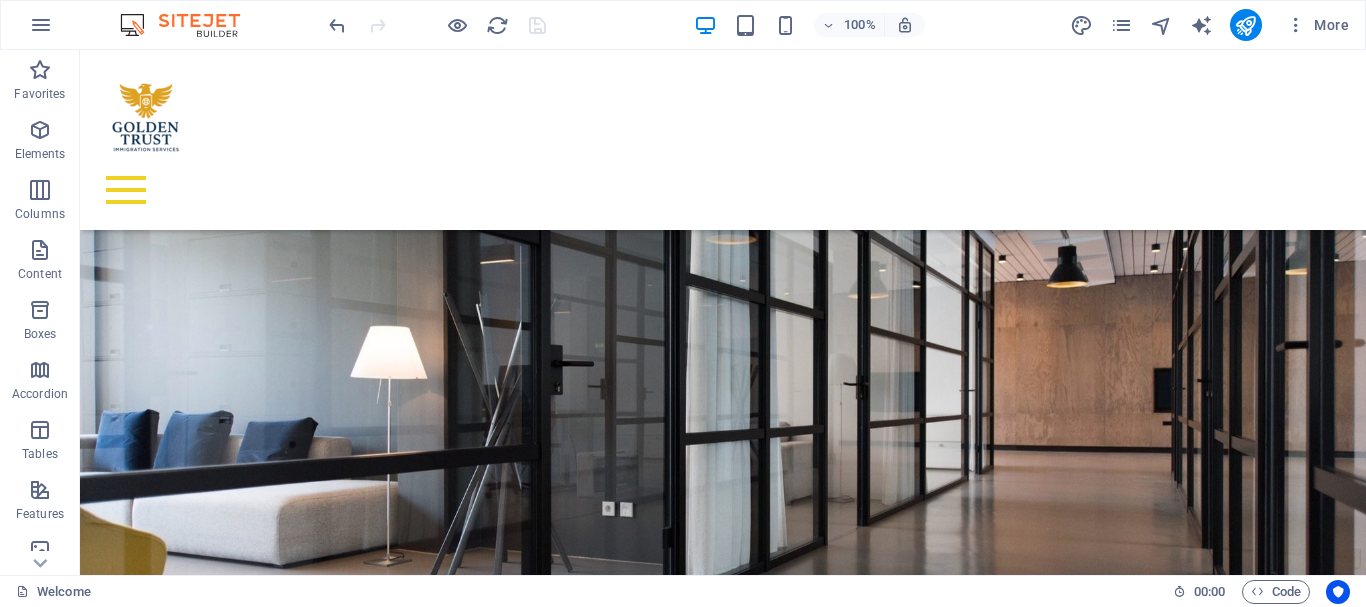 click at bounding box center (437, 25) 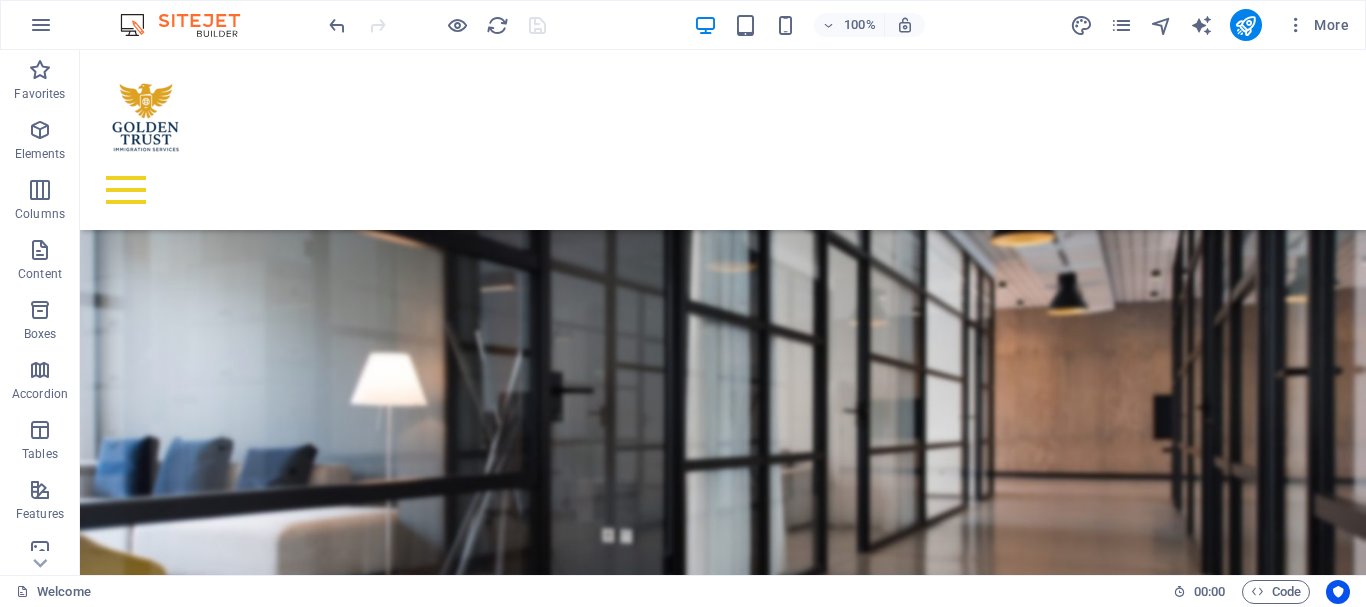 scroll, scrollTop: 2078, scrollLeft: 0, axis: vertical 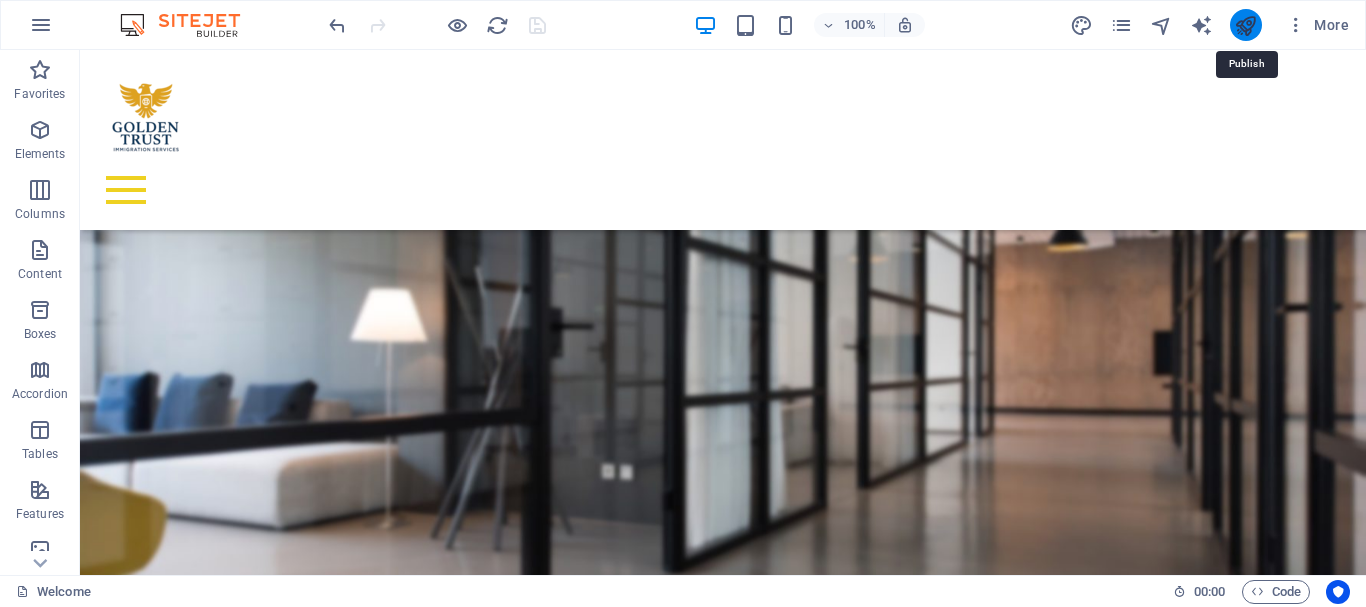 click at bounding box center (1245, 25) 